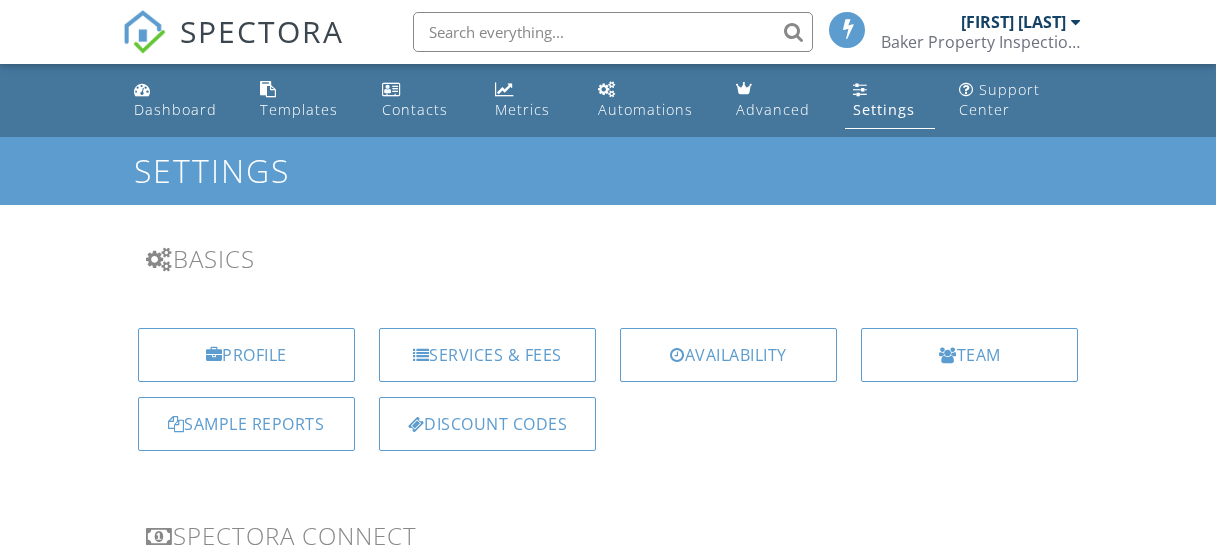 scroll, scrollTop: 0, scrollLeft: 0, axis: both 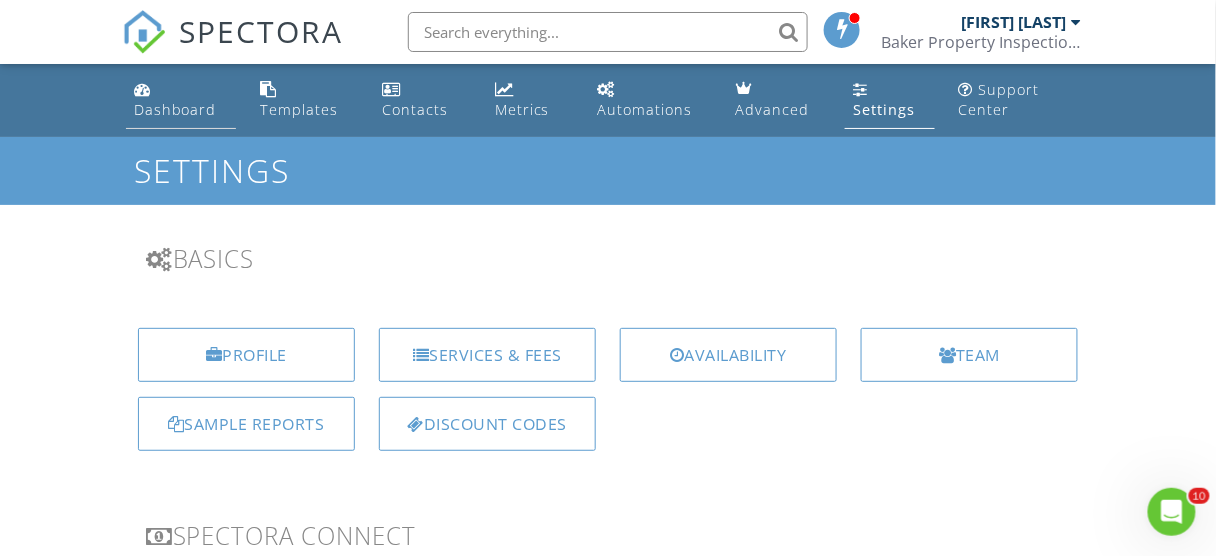 click on "Dashboard" at bounding box center (175, 109) 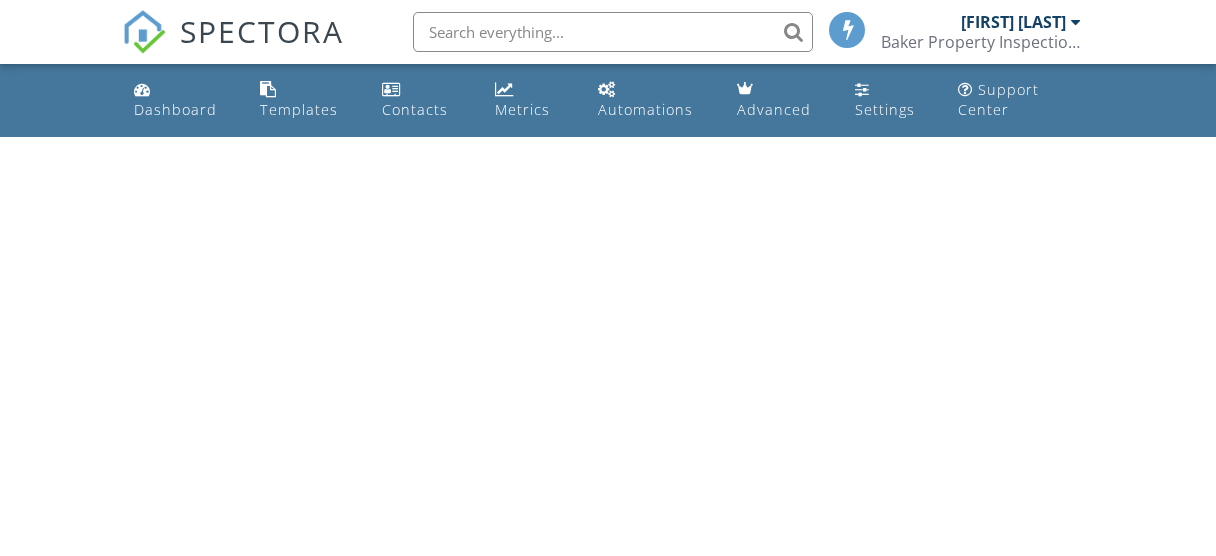 scroll, scrollTop: 0, scrollLeft: 0, axis: both 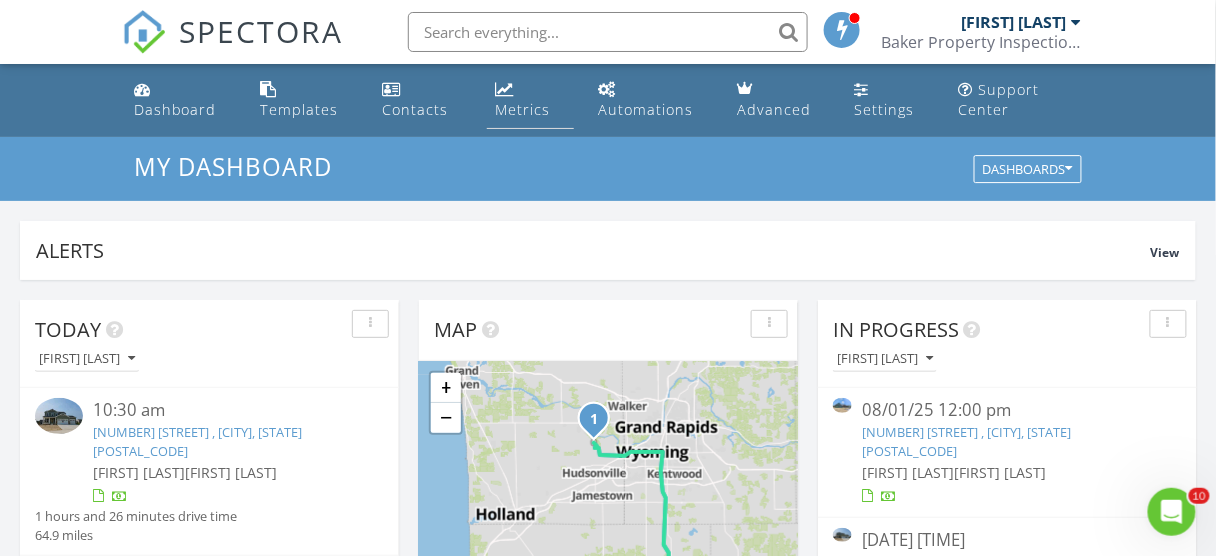 click on "Metrics" at bounding box center [522, 109] 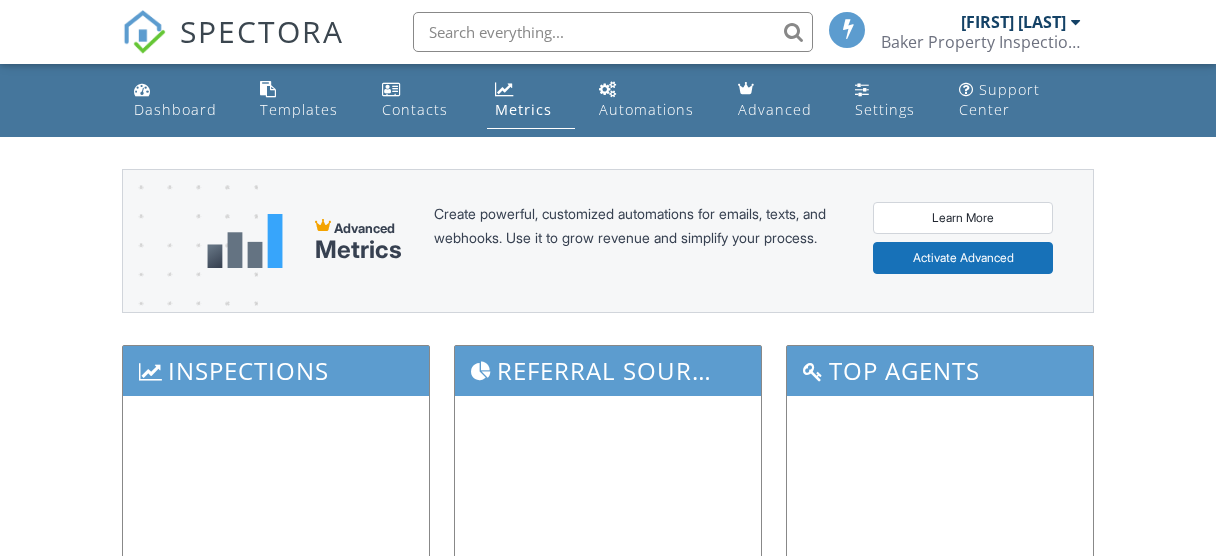 scroll, scrollTop: 0, scrollLeft: 0, axis: both 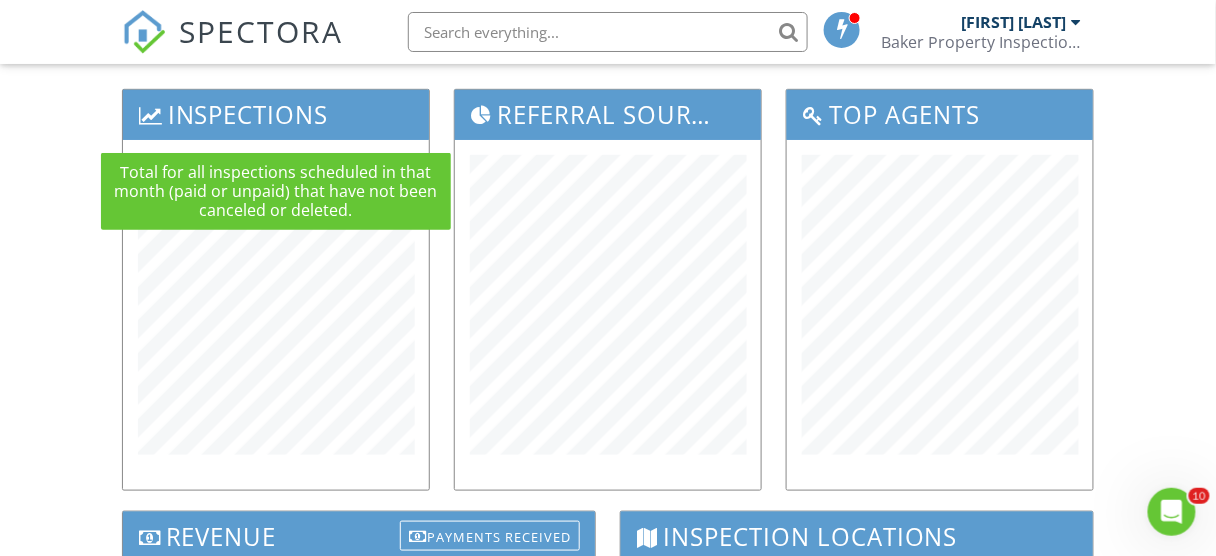 click on "Inspections" at bounding box center [276, 114] 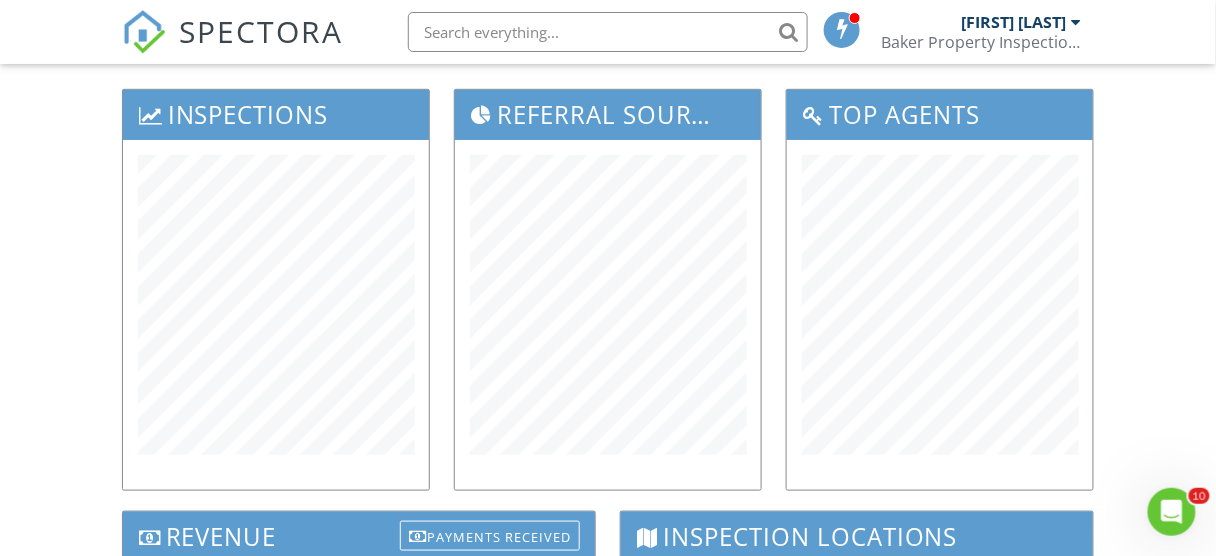click at bounding box center (276, 315) 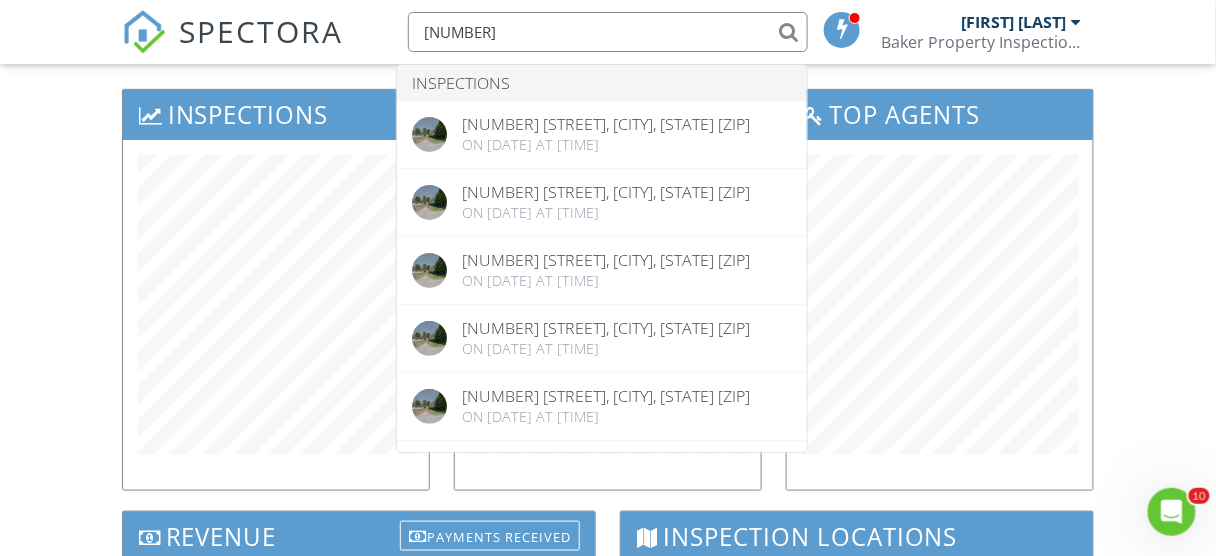 click on "57217" at bounding box center (608, 32) 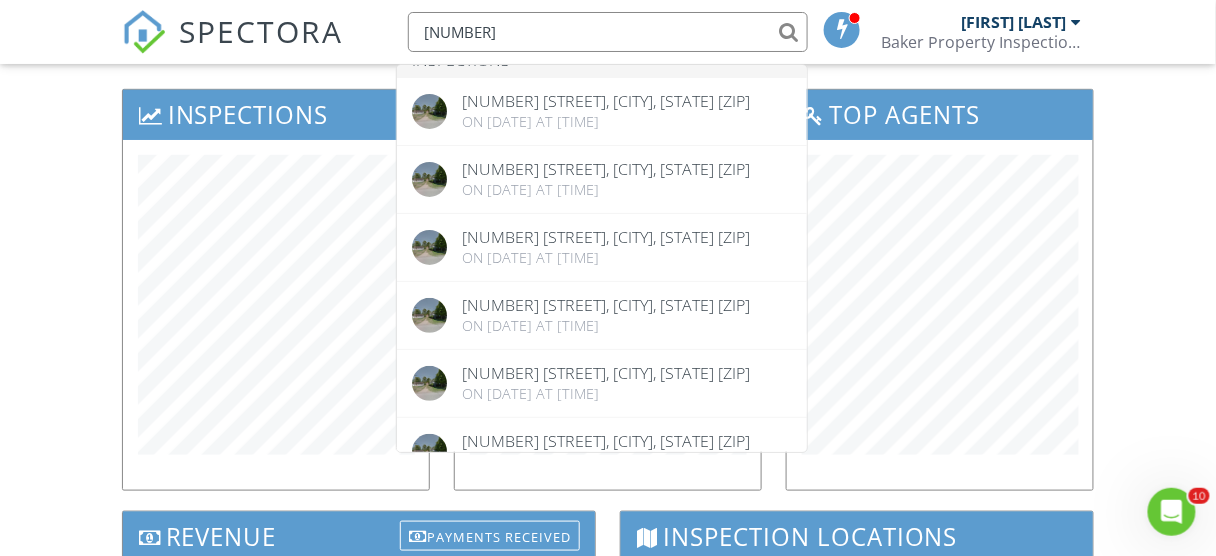 scroll, scrollTop: 0, scrollLeft: 0, axis: both 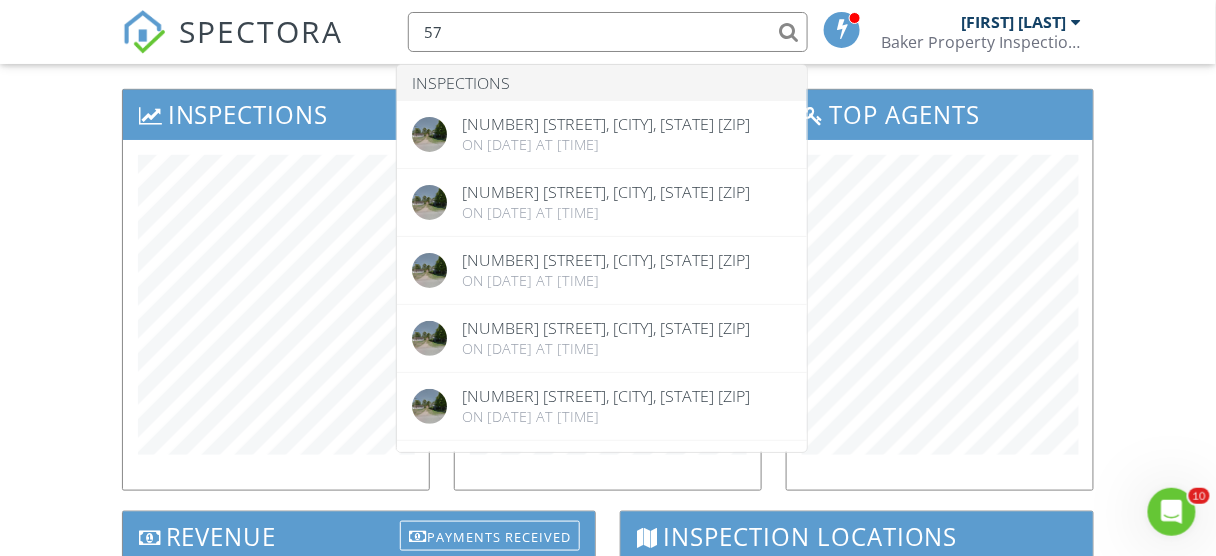 type on "5" 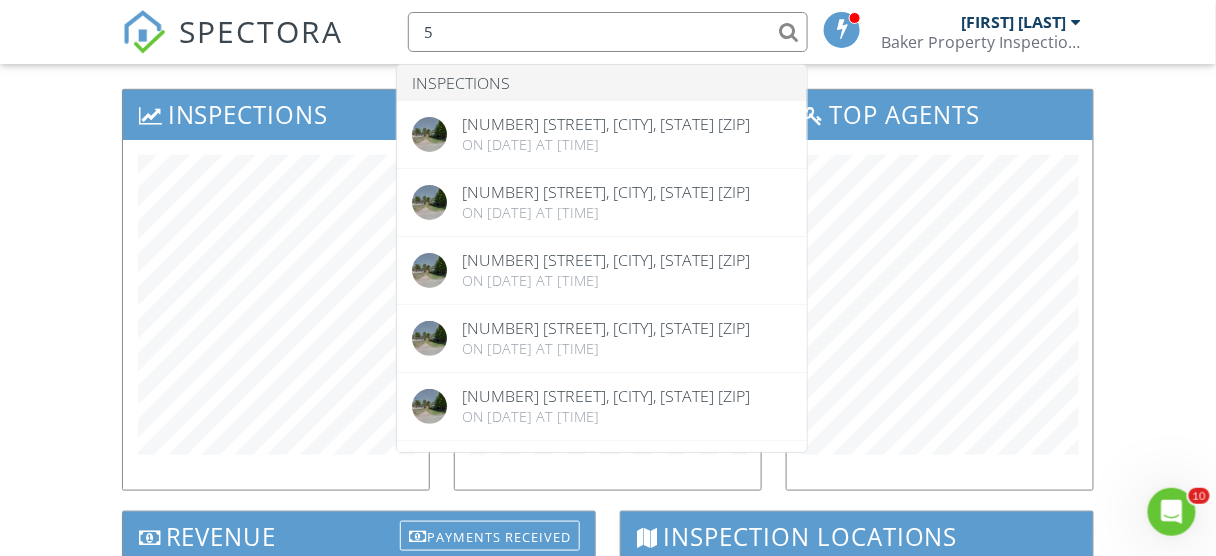 type 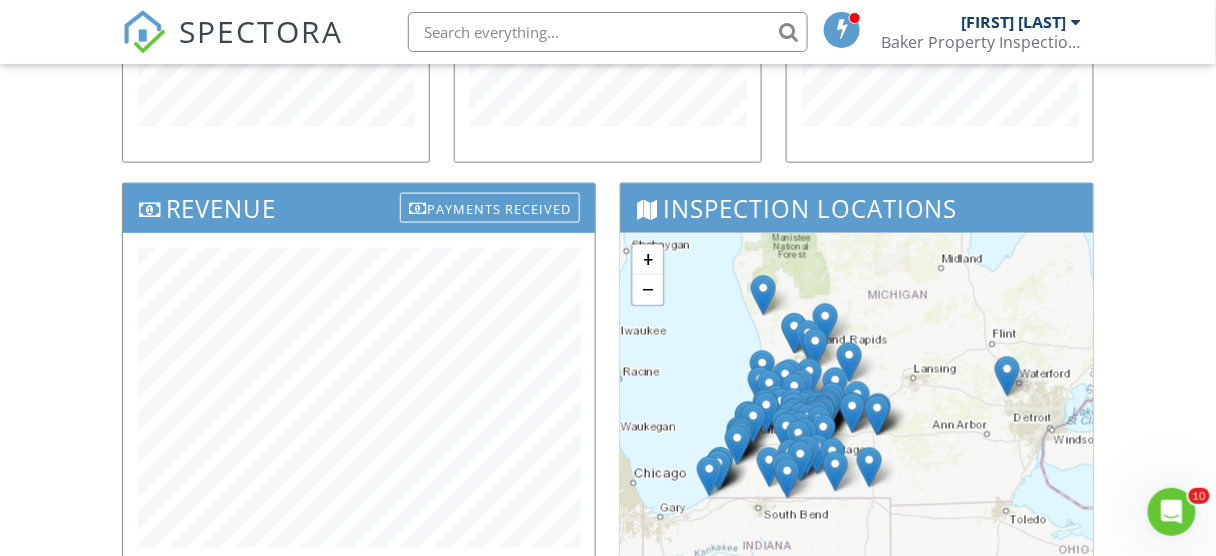 scroll, scrollTop: 709, scrollLeft: 0, axis: vertical 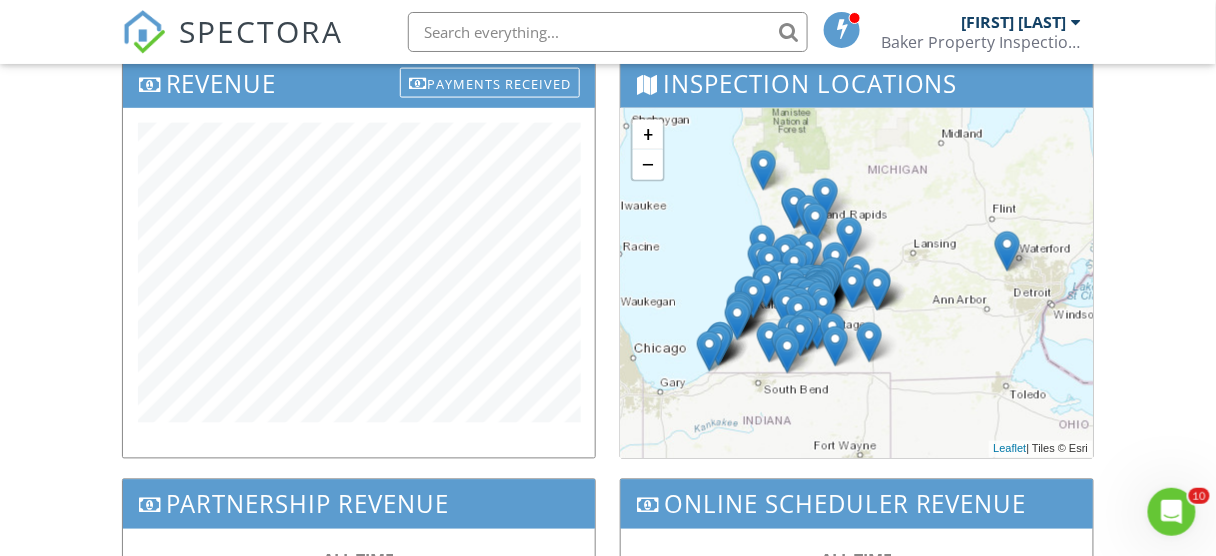 click on "Inspection Locations" at bounding box center [857, 83] 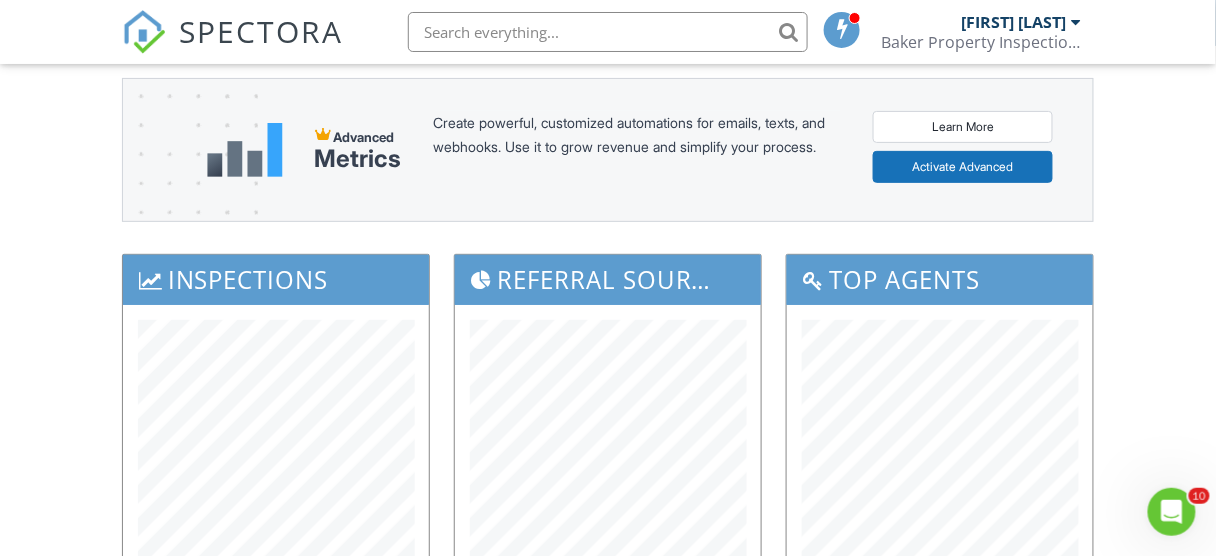 scroll, scrollTop: 0, scrollLeft: 0, axis: both 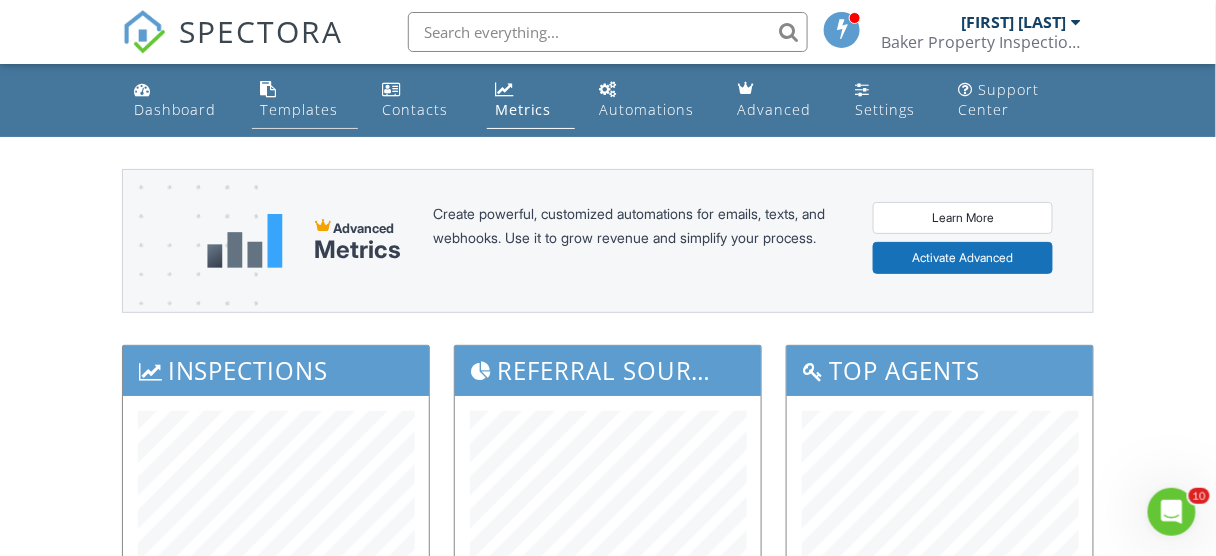 click on "Templates" at bounding box center [305, 100] 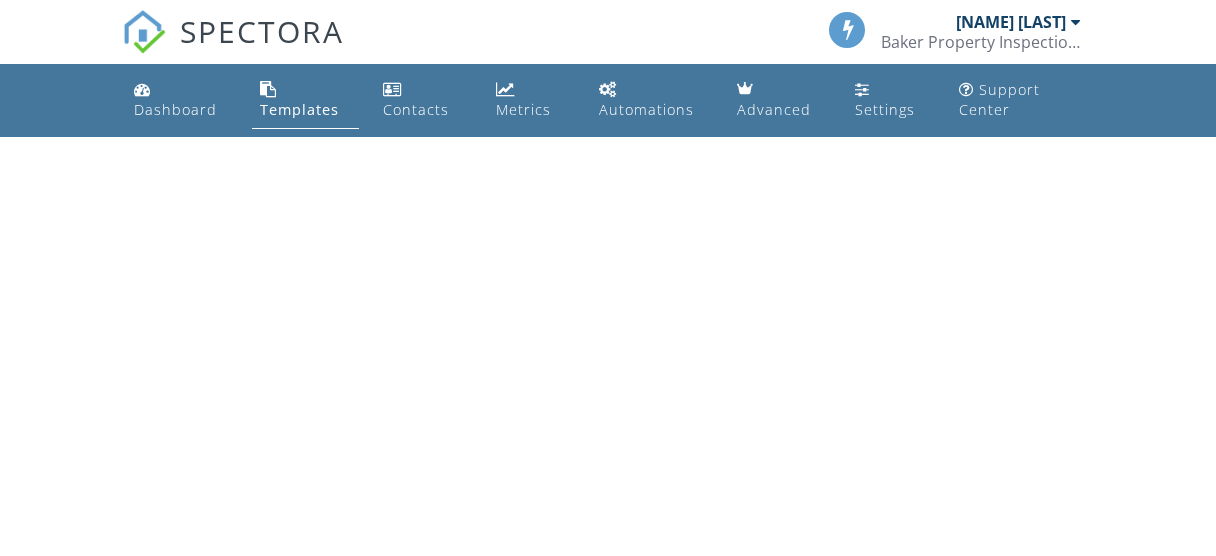 scroll, scrollTop: 0, scrollLeft: 0, axis: both 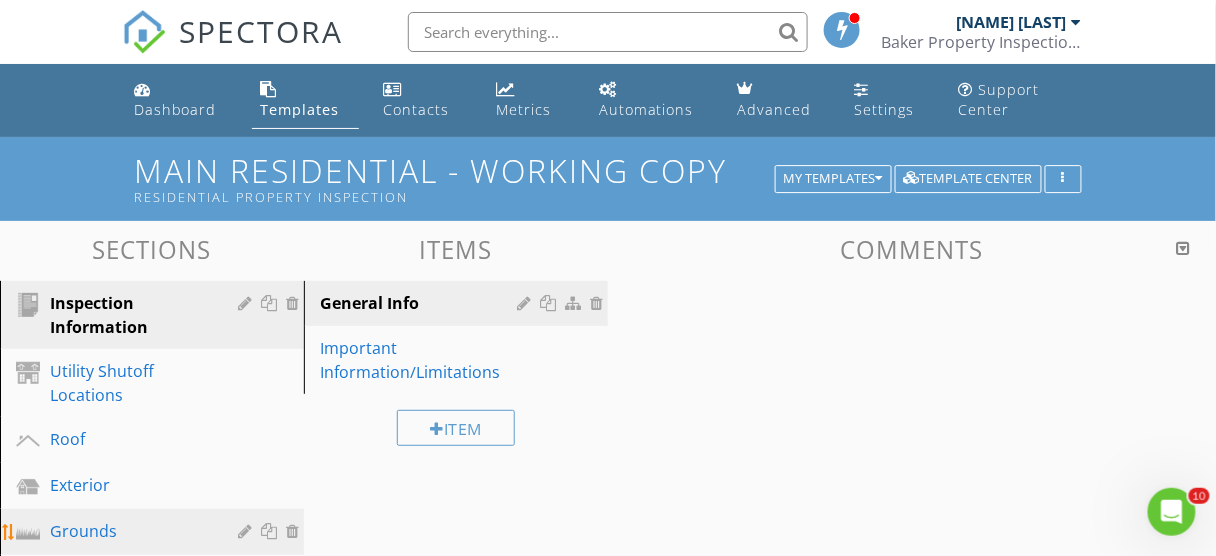 click on "Grounds" at bounding box center (129, 531) 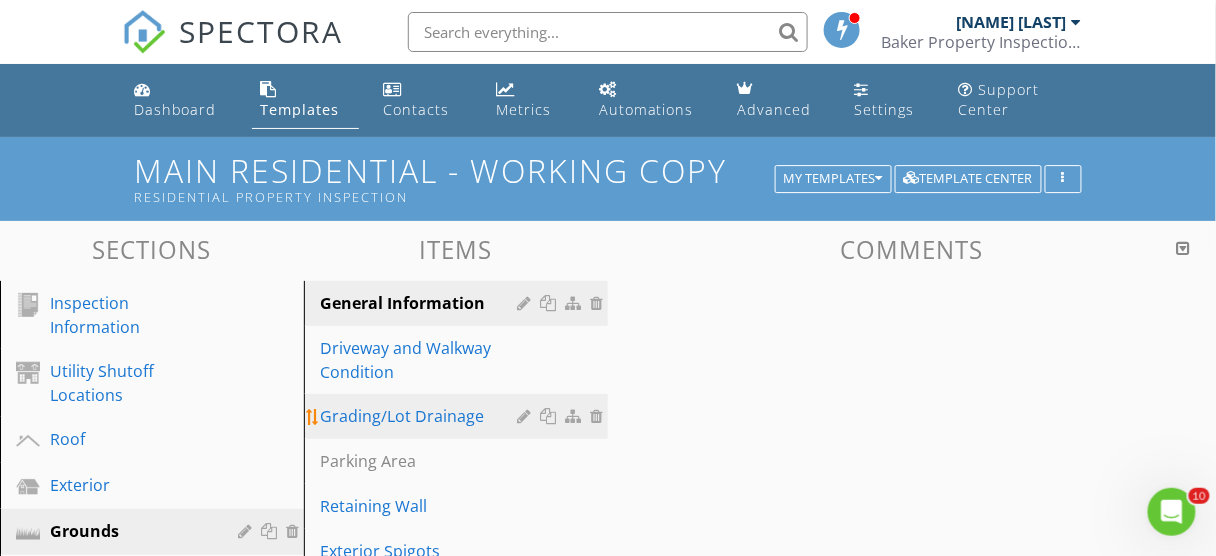 click on "Grading/Lot Drainage" at bounding box center [421, 416] 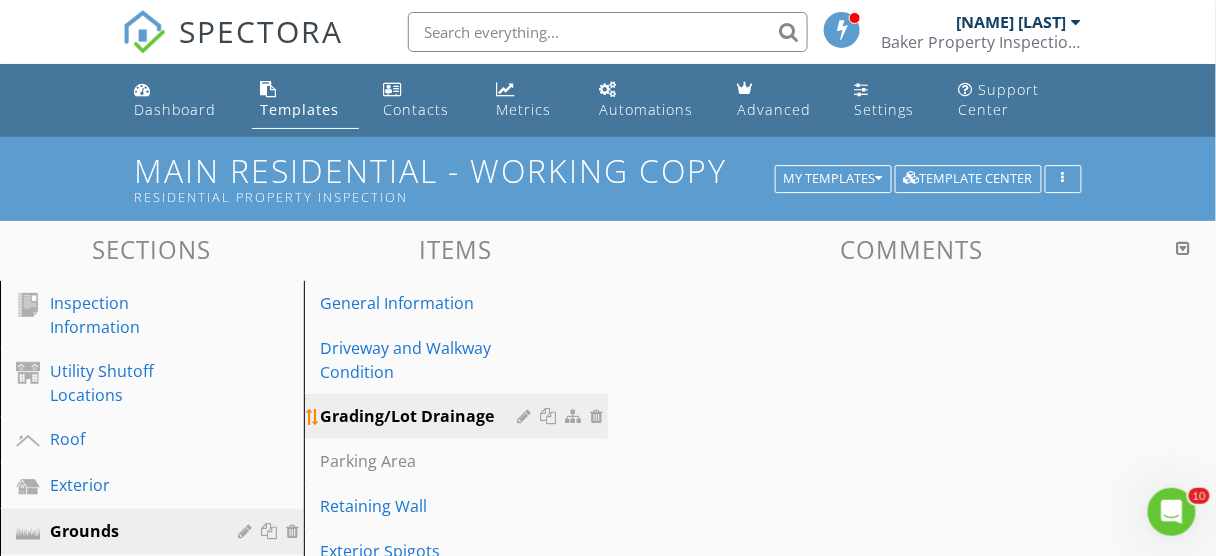 click on "Grading/Lot Drainage" at bounding box center [421, 416] 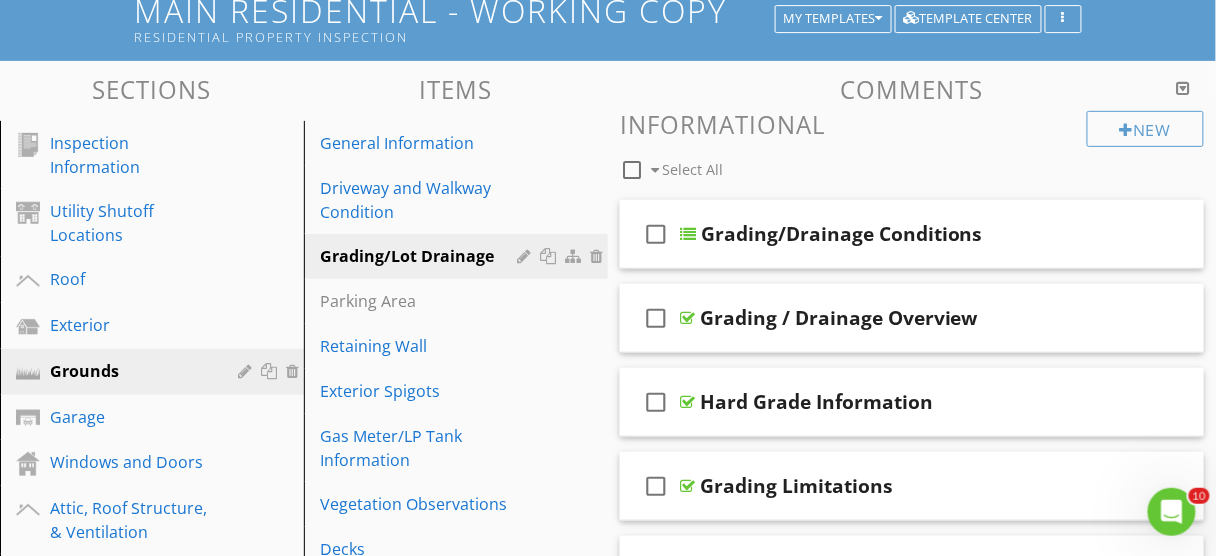 scroll, scrollTop: 155, scrollLeft: 0, axis: vertical 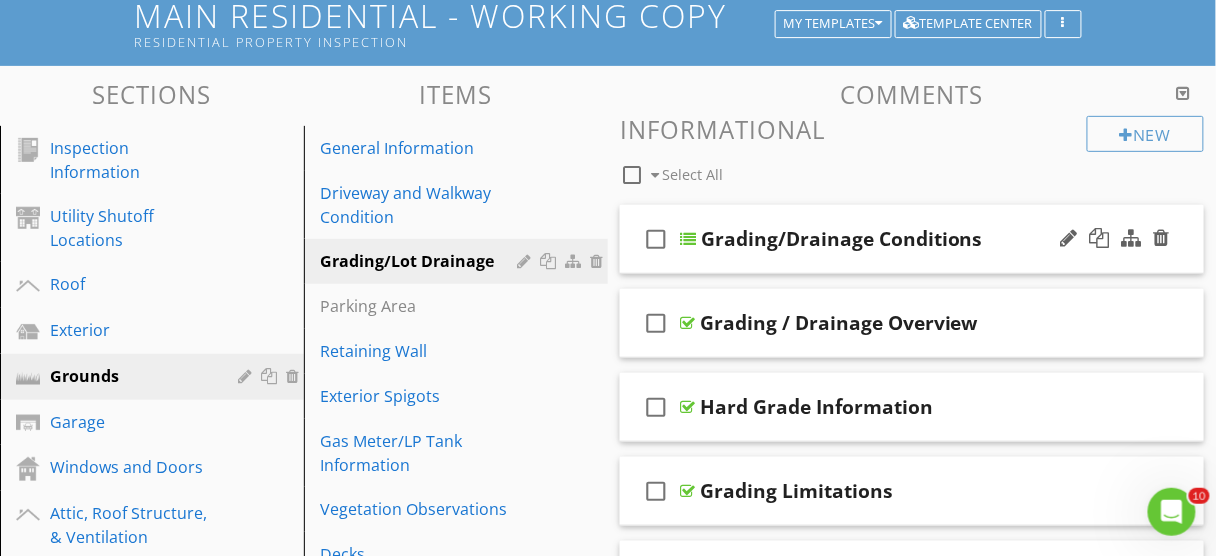 click on "Grading/Drainage Conditions" at bounding box center [842, 239] 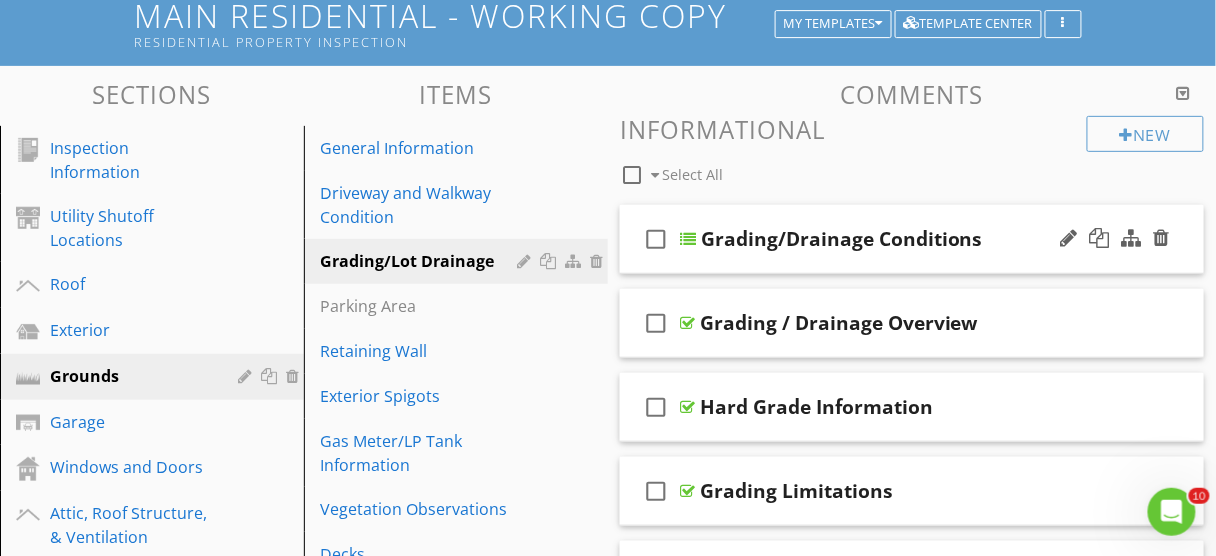 click on "check_box_outline_blank
Grading/Drainage Conditions" at bounding box center [912, 239] 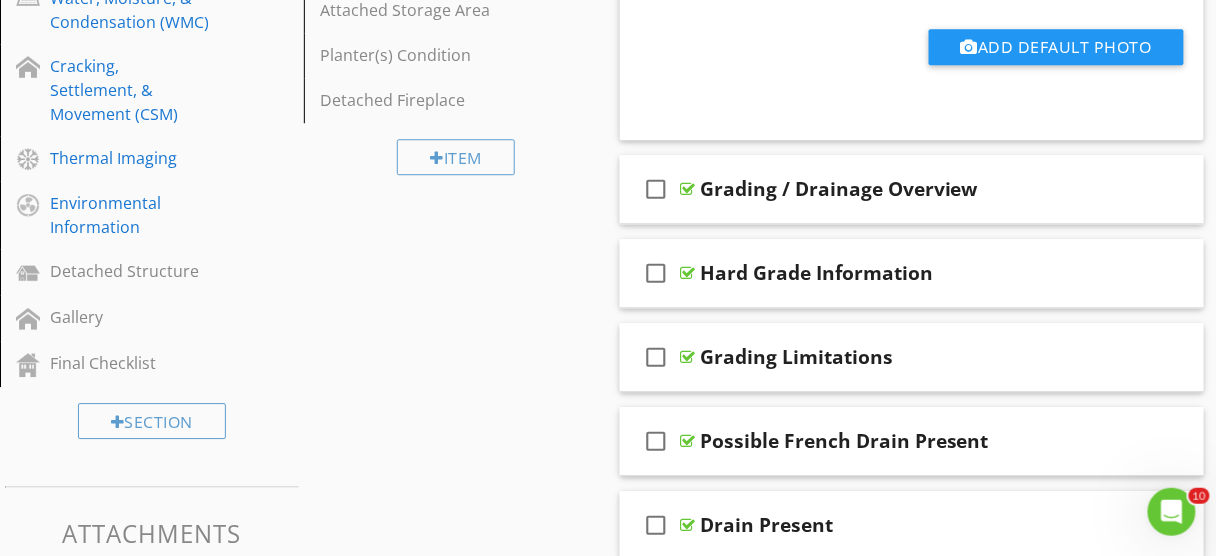 scroll, scrollTop: 1313, scrollLeft: 0, axis: vertical 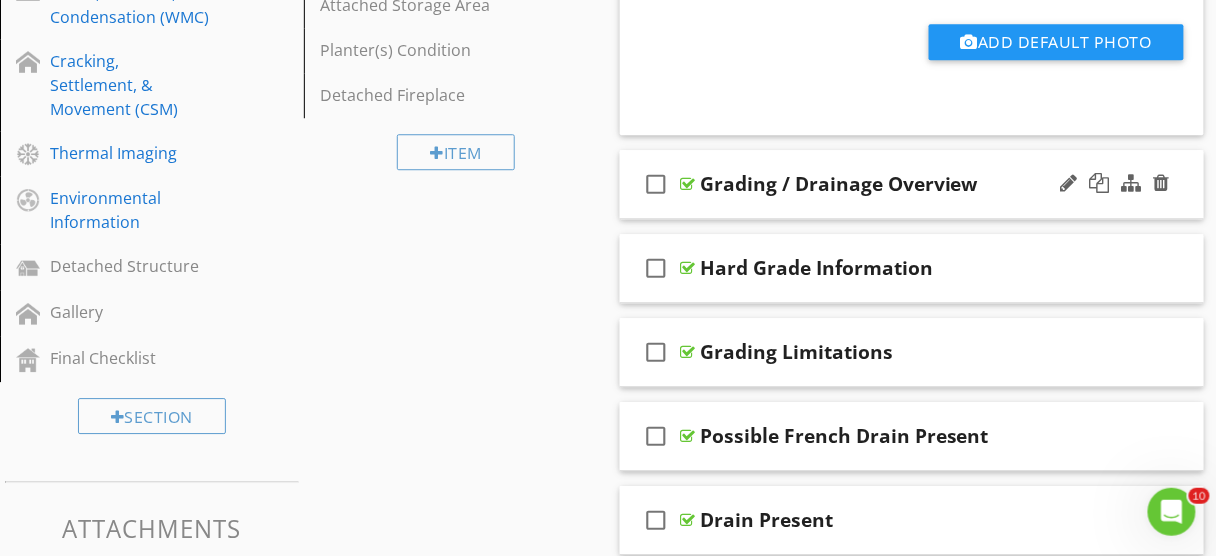 click on "check_box_outline_blank
Grading / Drainage Overview" at bounding box center (912, 184) 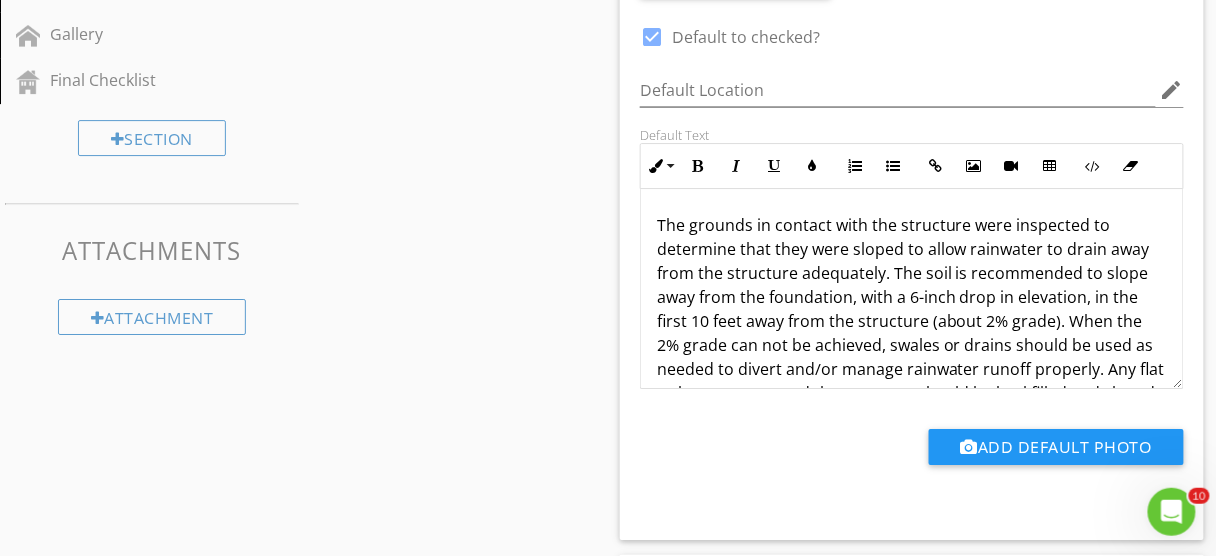 scroll, scrollTop: 1597, scrollLeft: 0, axis: vertical 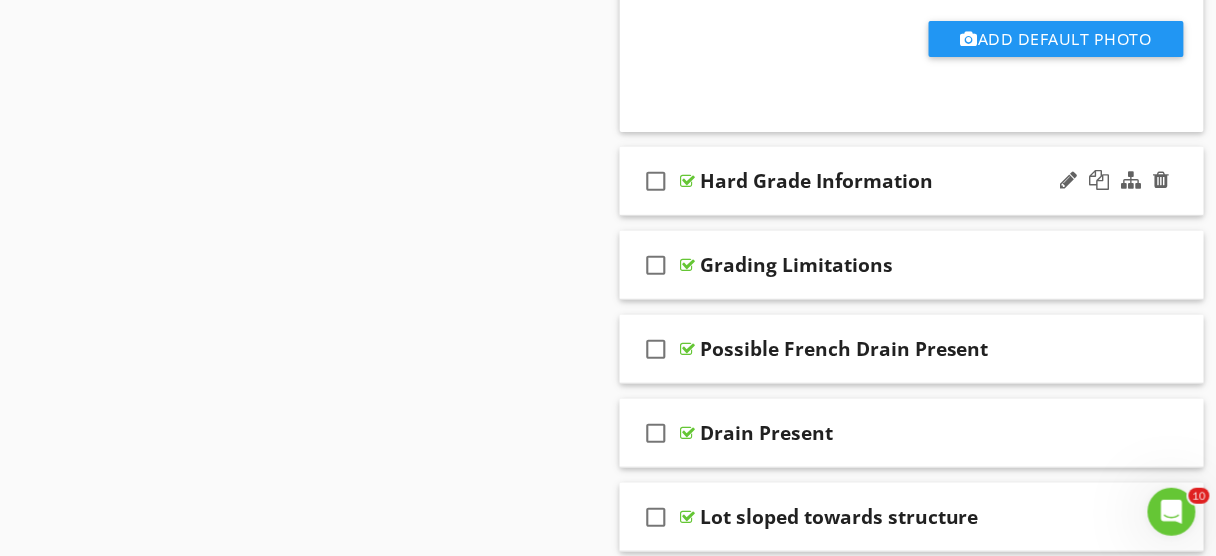 click on "check_box_outline_blank
Hard Grade Information" at bounding box center [912, 181] 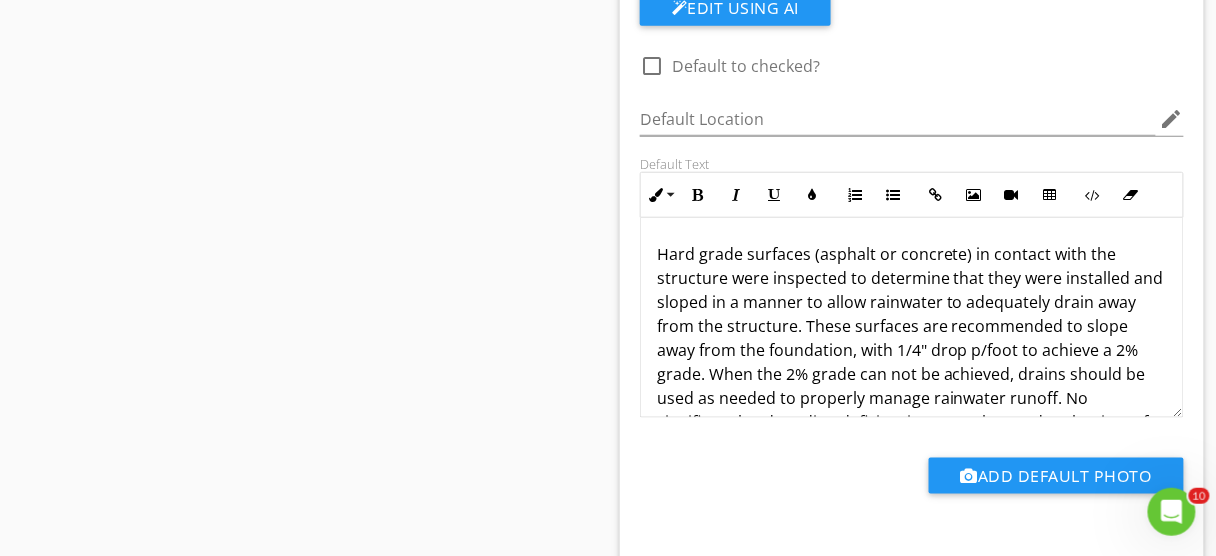 scroll, scrollTop: 2308, scrollLeft: 0, axis: vertical 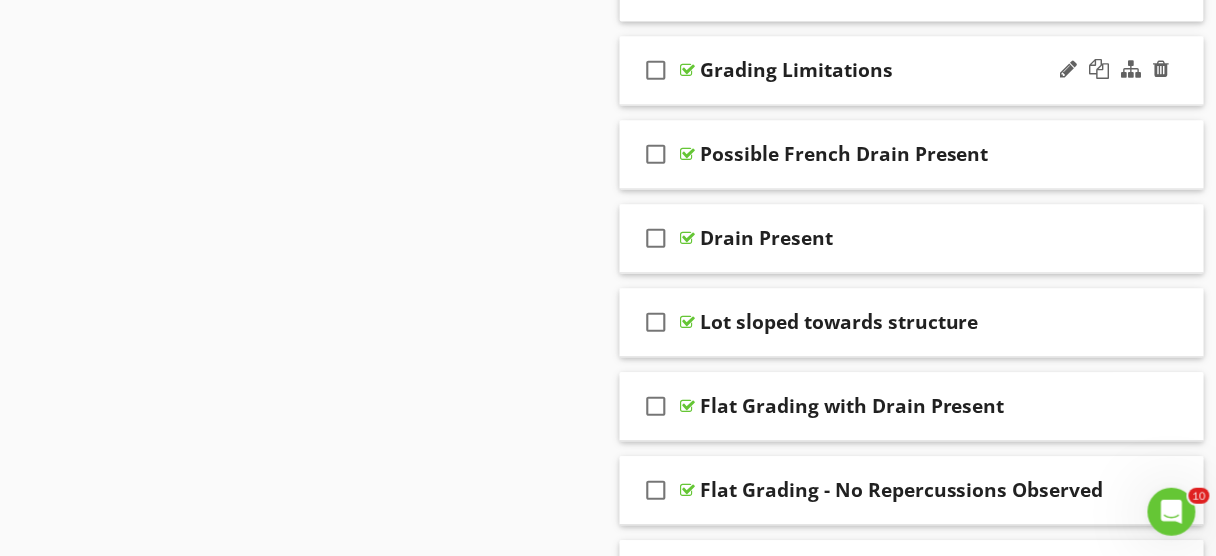click on "check_box_outline_blank
Grading Limitations" at bounding box center [912, 71] 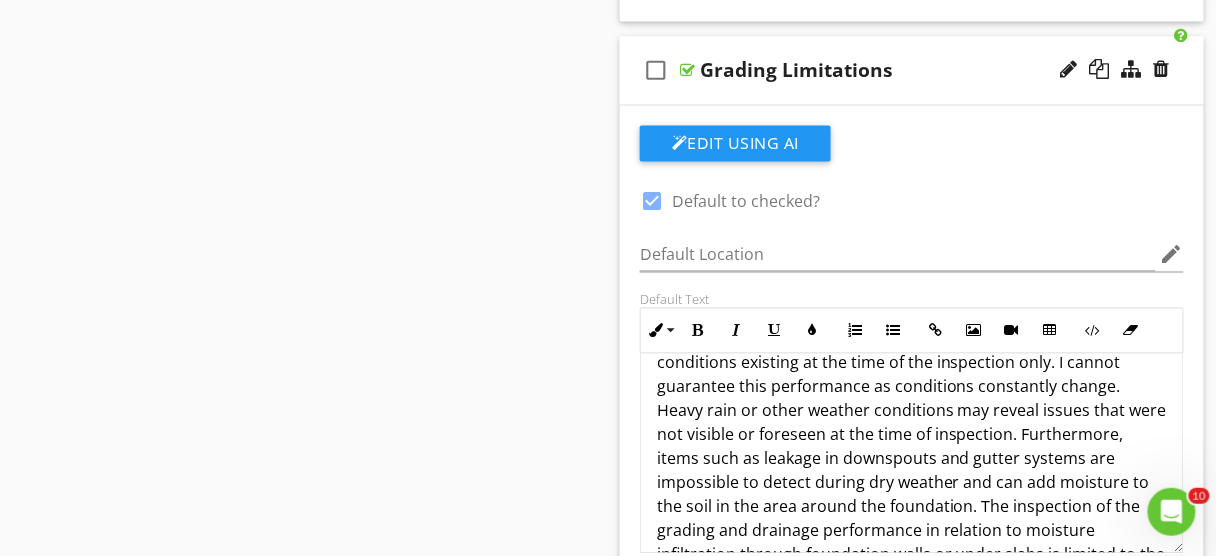 scroll, scrollTop: 0, scrollLeft: 0, axis: both 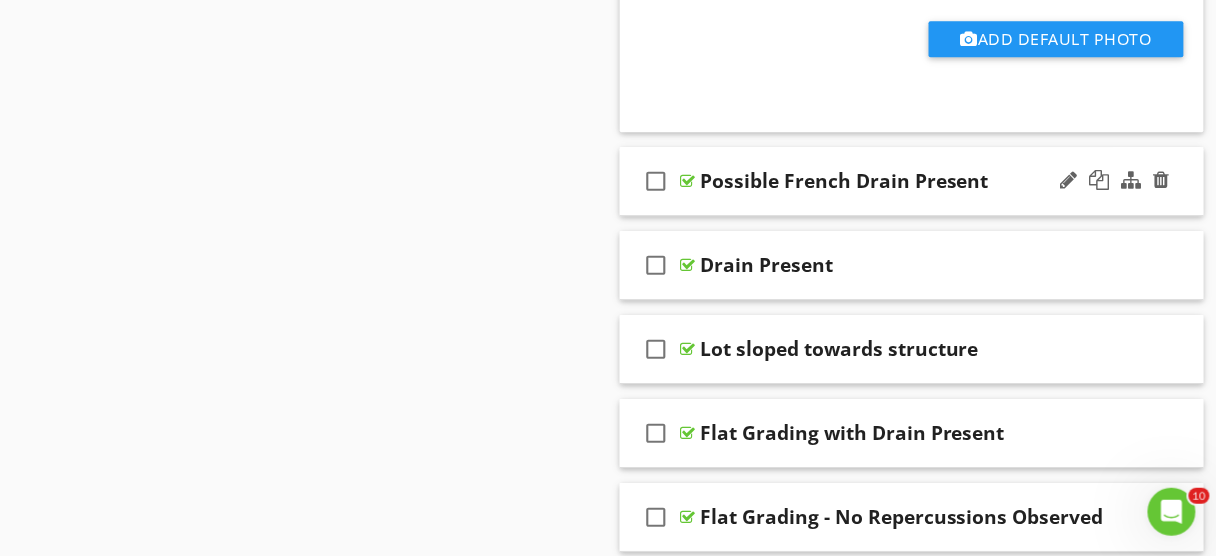 click on "check_box_outline_blank
Possible French Drain Present" at bounding box center (912, 181) 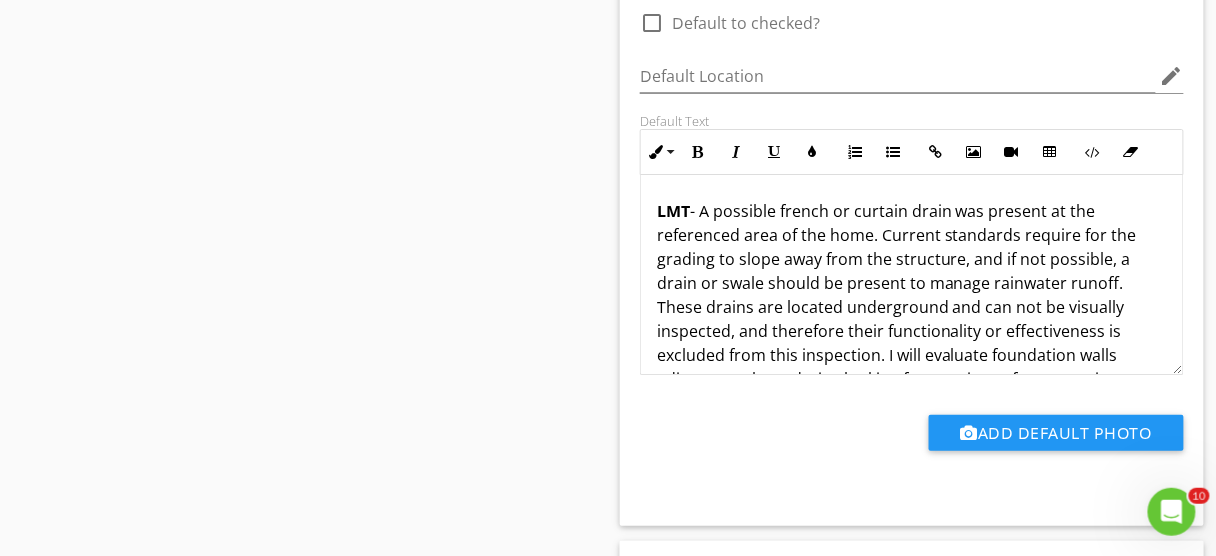 scroll, scrollTop: 3662, scrollLeft: 0, axis: vertical 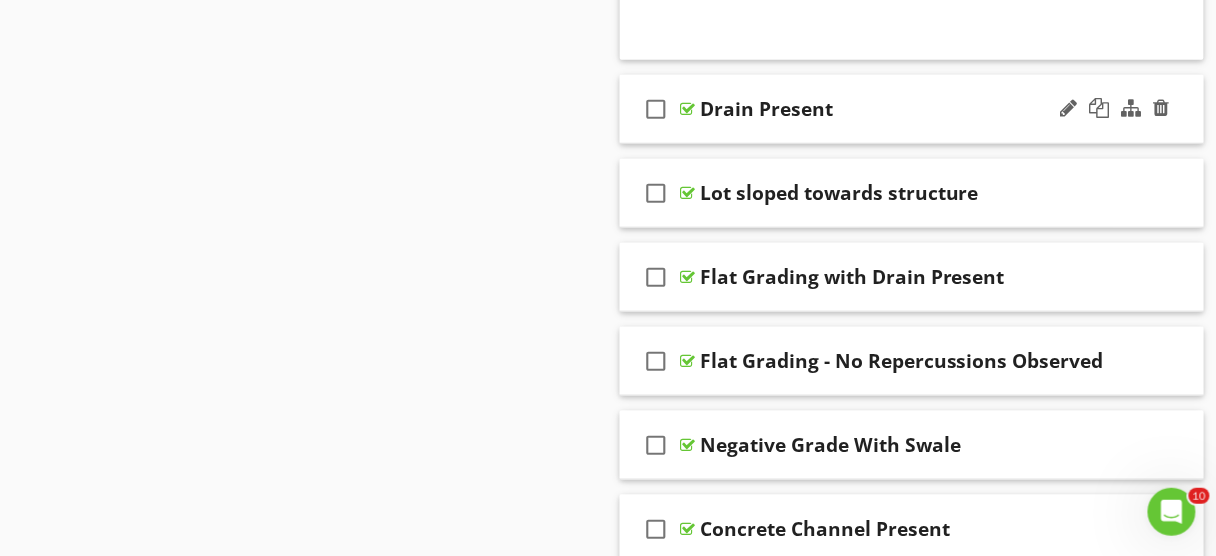 click on "check_box_outline_blank
Drain Present" at bounding box center (912, 109) 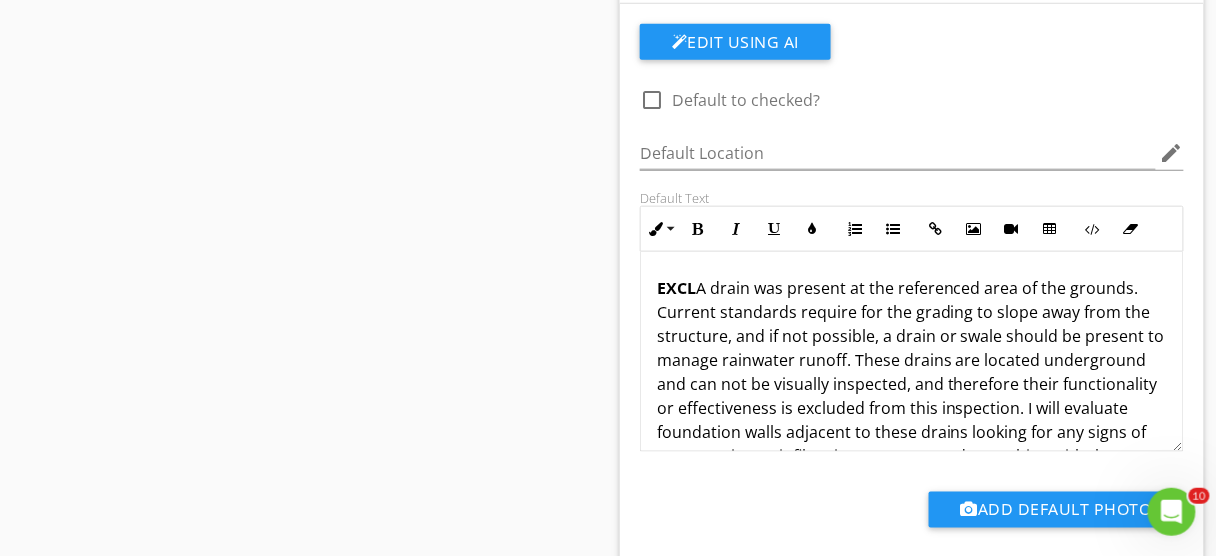 scroll, scrollTop: 4288, scrollLeft: 0, axis: vertical 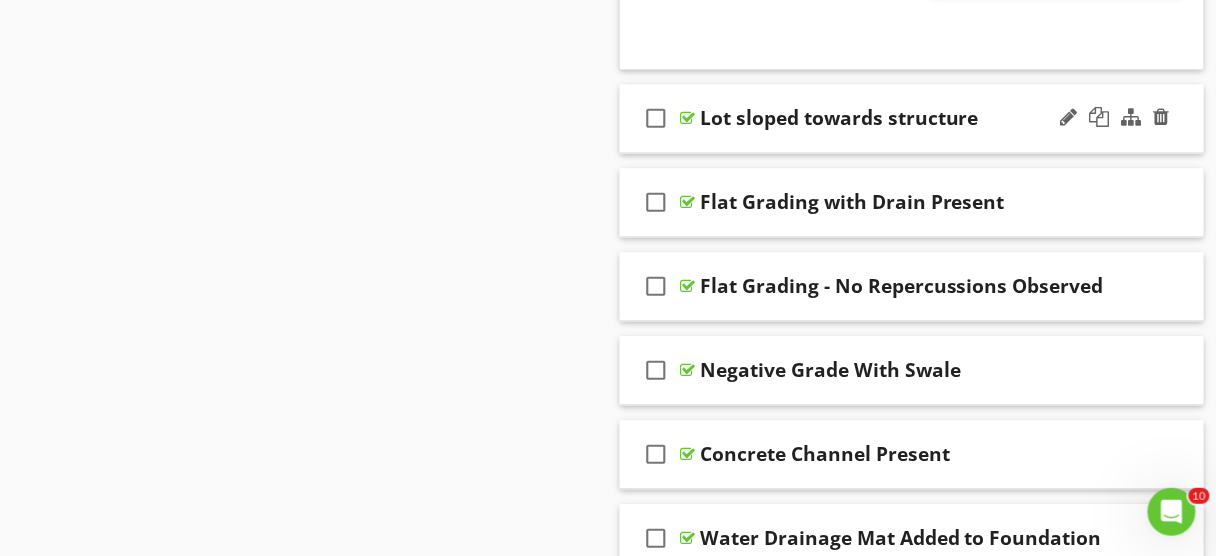 click on "check_box_outline_blank
Lot sloped towards structure" at bounding box center [912, 118] 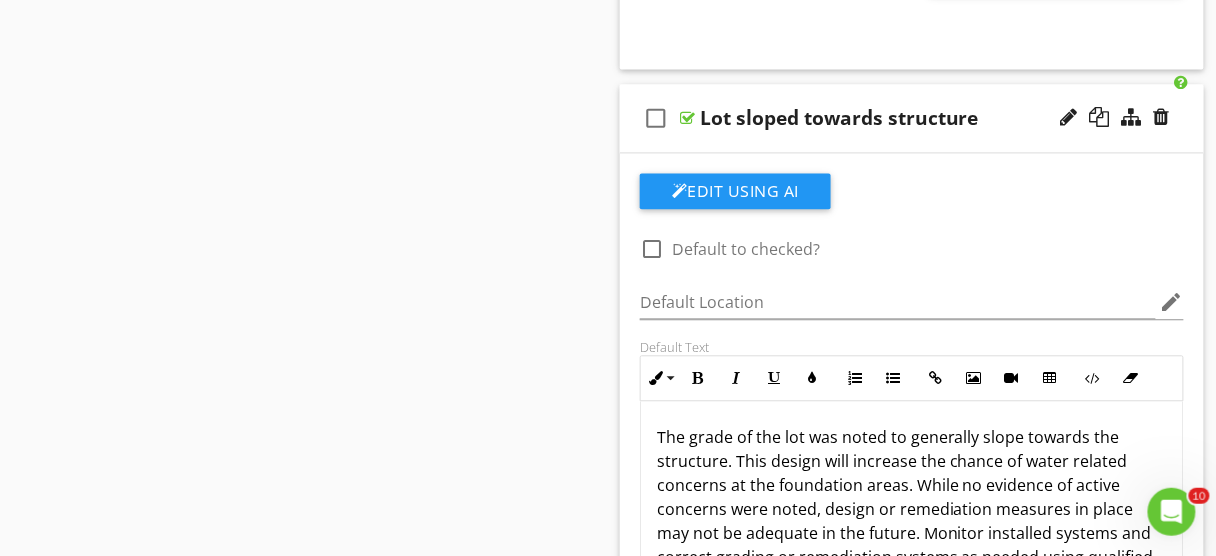 click on "Lot sloped towards structure" at bounding box center (839, 118) 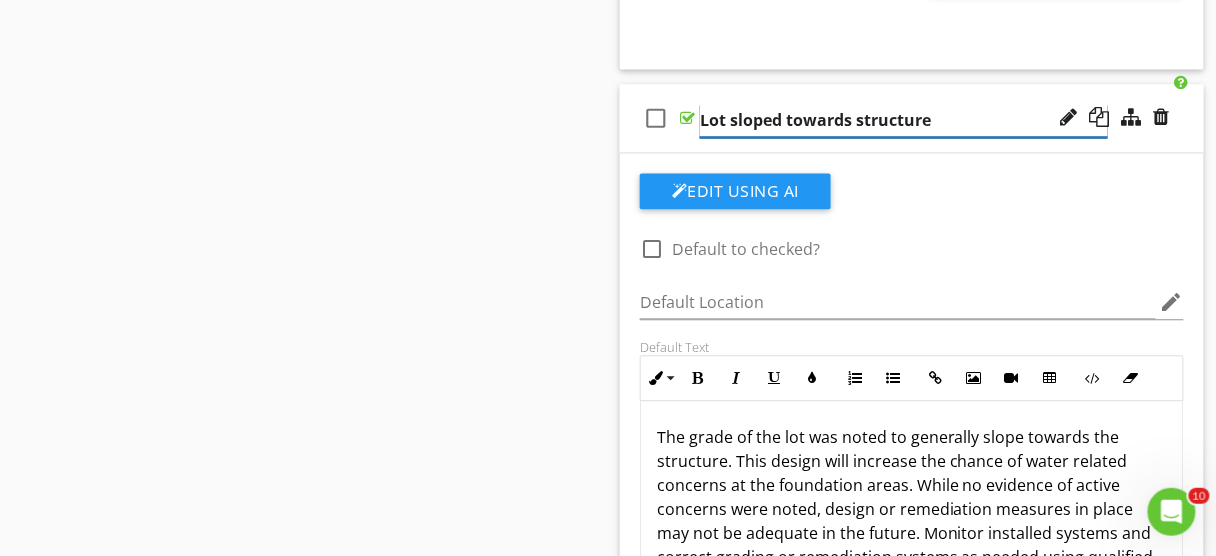 click on "Lot sloped towards structure" at bounding box center (904, 120) 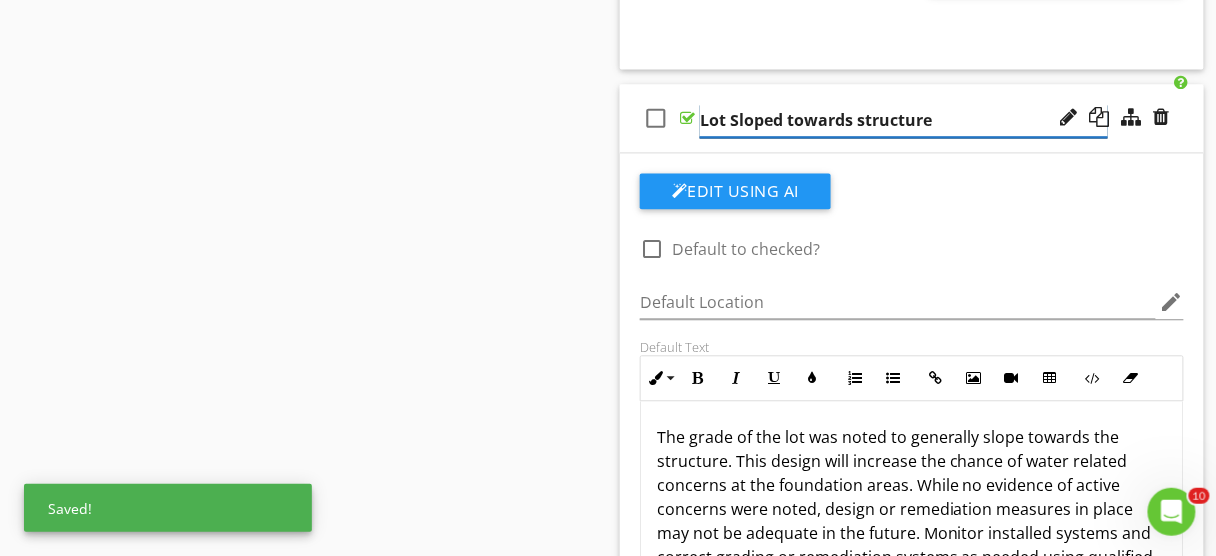 click on "Lot Sloped towards structure" at bounding box center [904, 120] 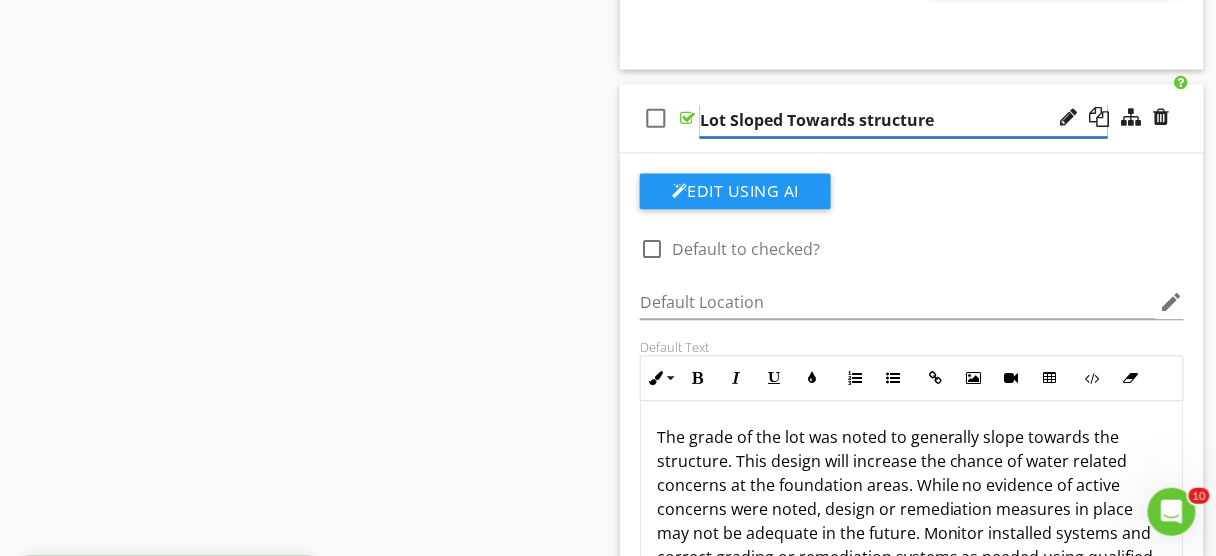 click on "Lot Sloped Towards structure" at bounding box center (904, 120) 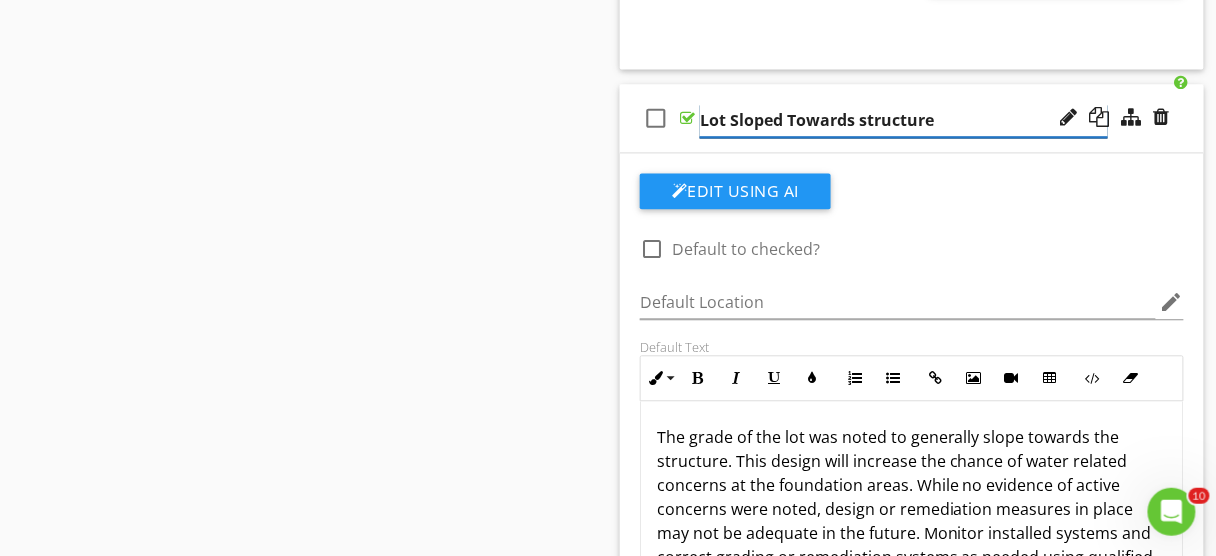 click on "Lot Sloped Towards structure" at bounding box center (904, 120) 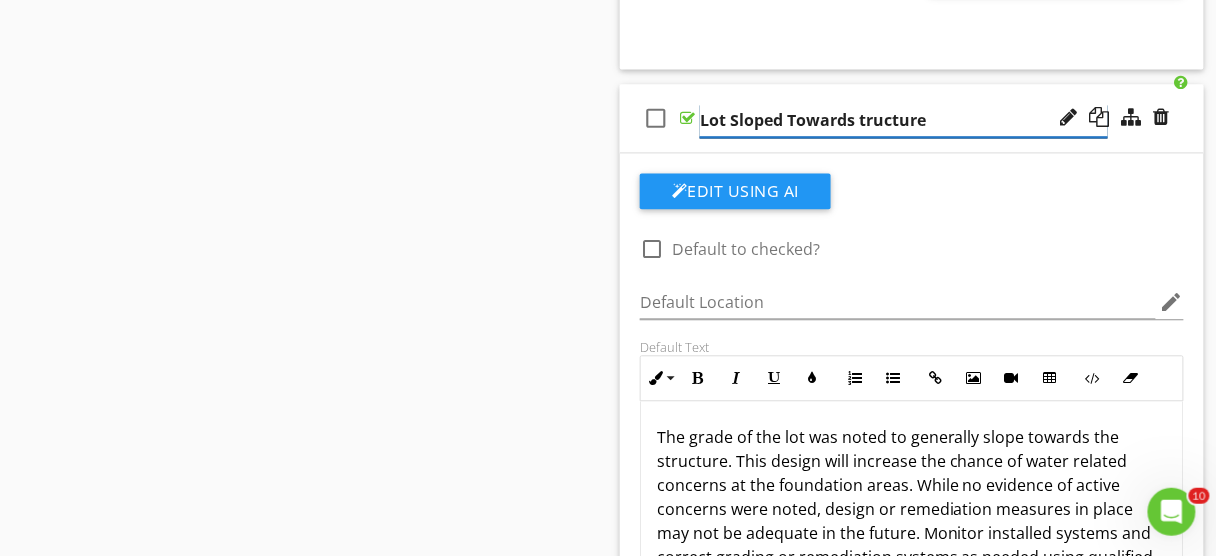 type on "Lot Sloped Towards Structure" 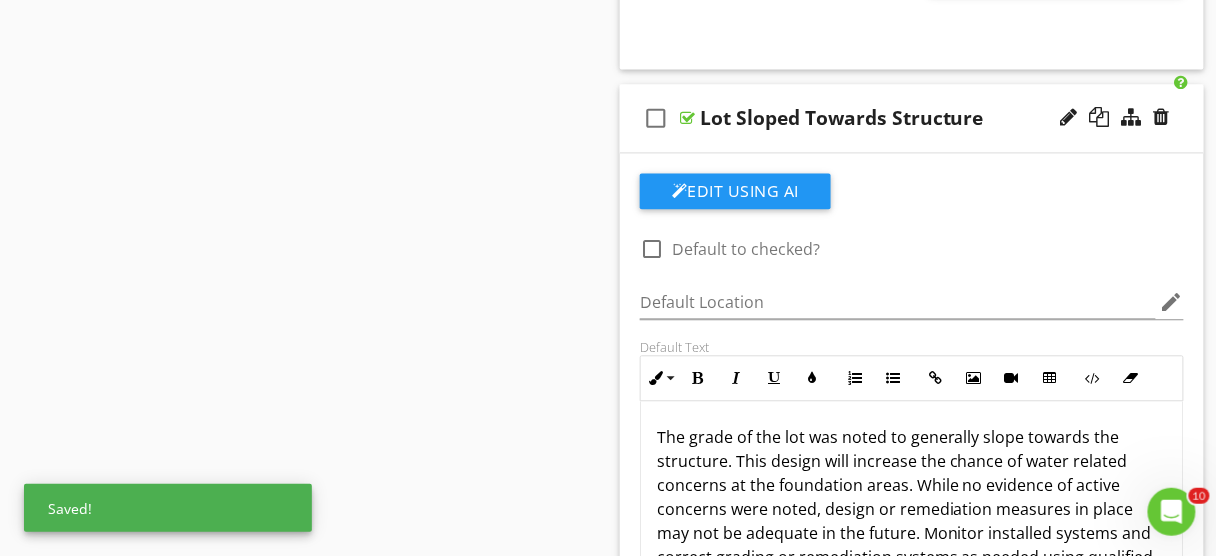 click on "The grade of the lot was noted to generally slope towards the structure. This design will increase the chance of water related concerns at the foundation areas. While no evidence of active concerns were noted, design or remediation measures in place may not be adequate in the future. Monitor installed systems and correct grading or remediation systems as needed using qualified contractors." at bounding box center [912, 509] 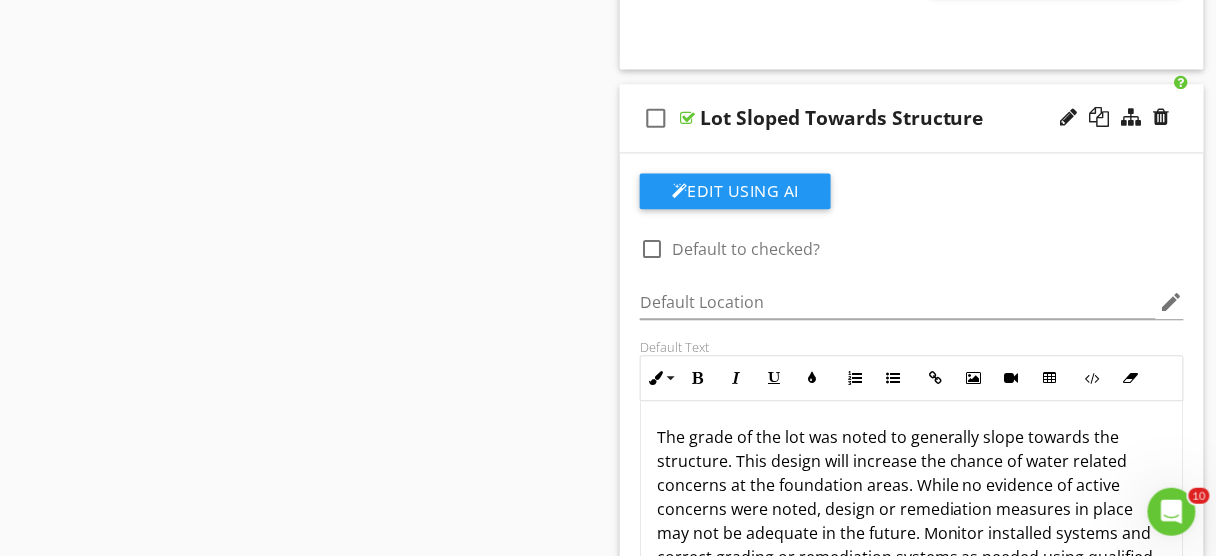scroll, scrollTop: 4819, scrollLeft: 0, axis: vertical 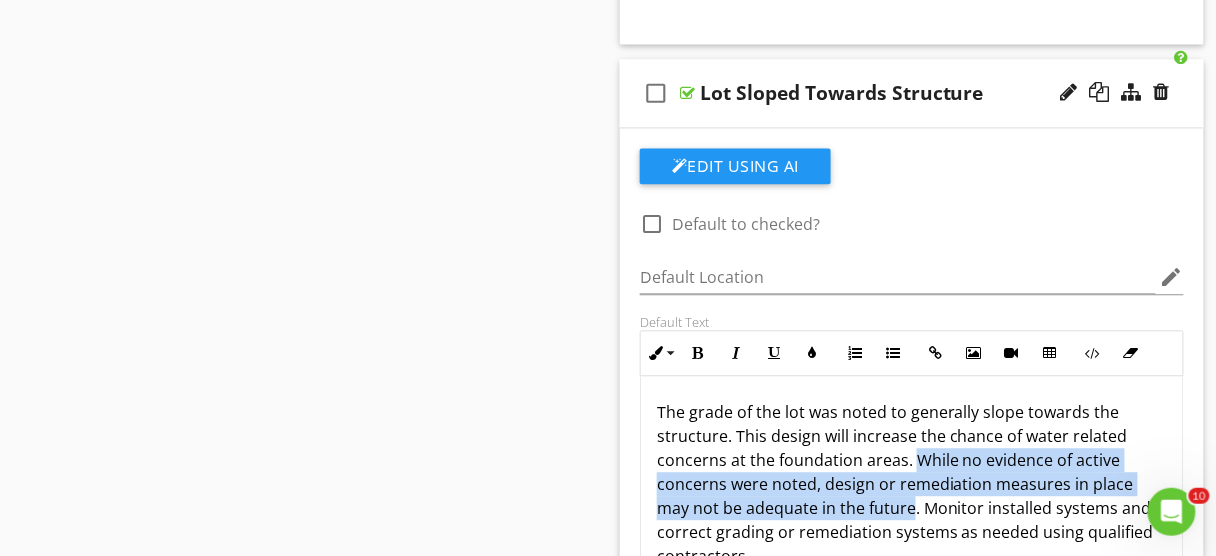 drag, startPoint x: 914, startPoint y: 498, endPoint x: 913, endPoint y: 453, distance: 45.01111 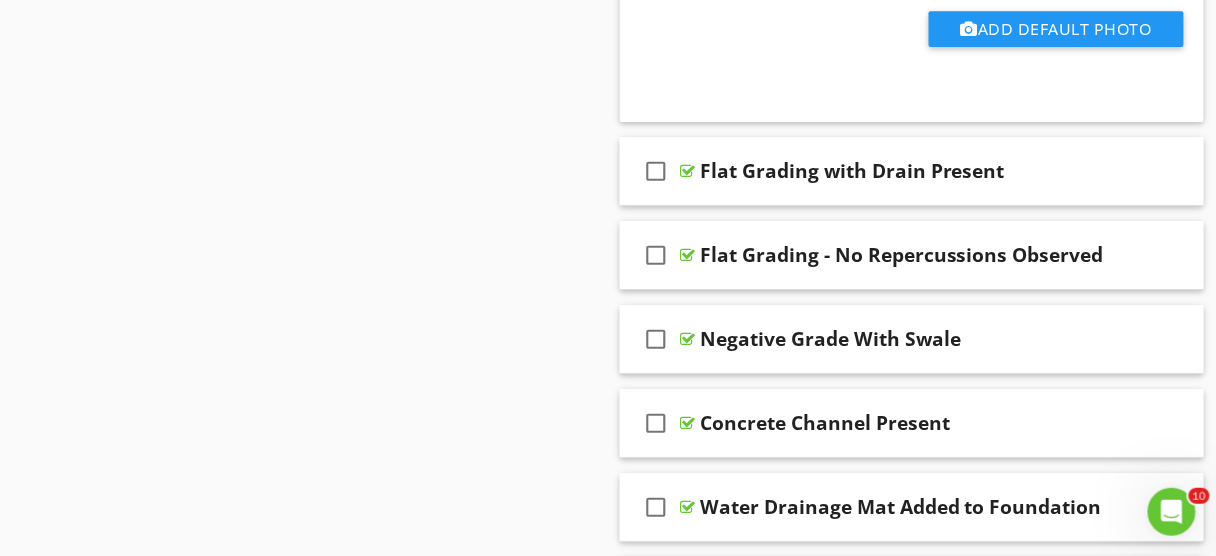 scroll, scrollTop: 5474, scrollLeft: 0, axis: vertical 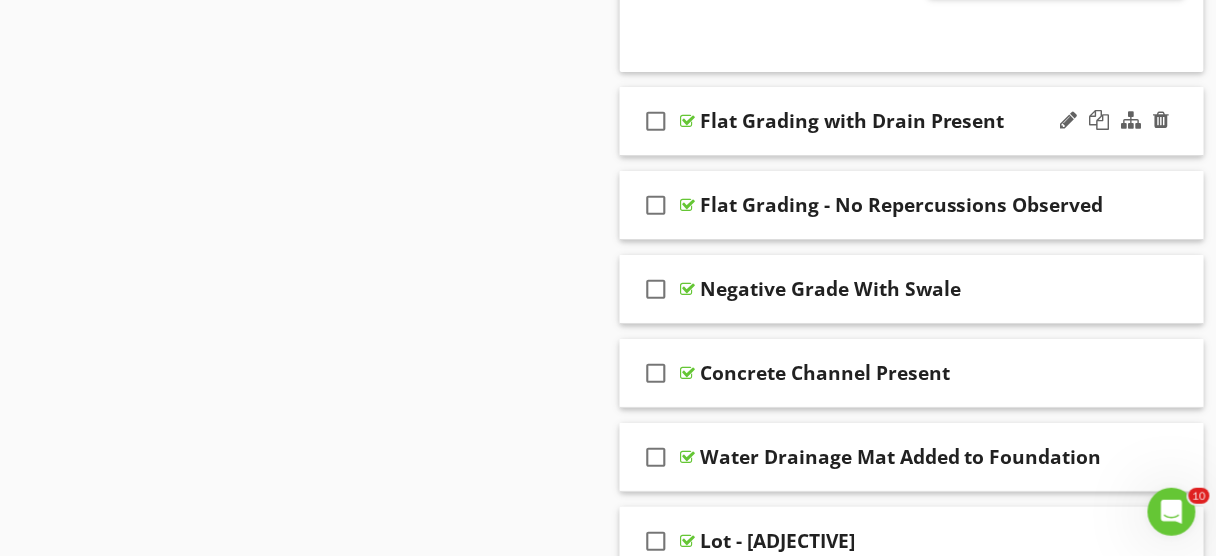 click on "check_box_outline_blank
Flat Grading with Drain Present" at bounding box center (912, 121) 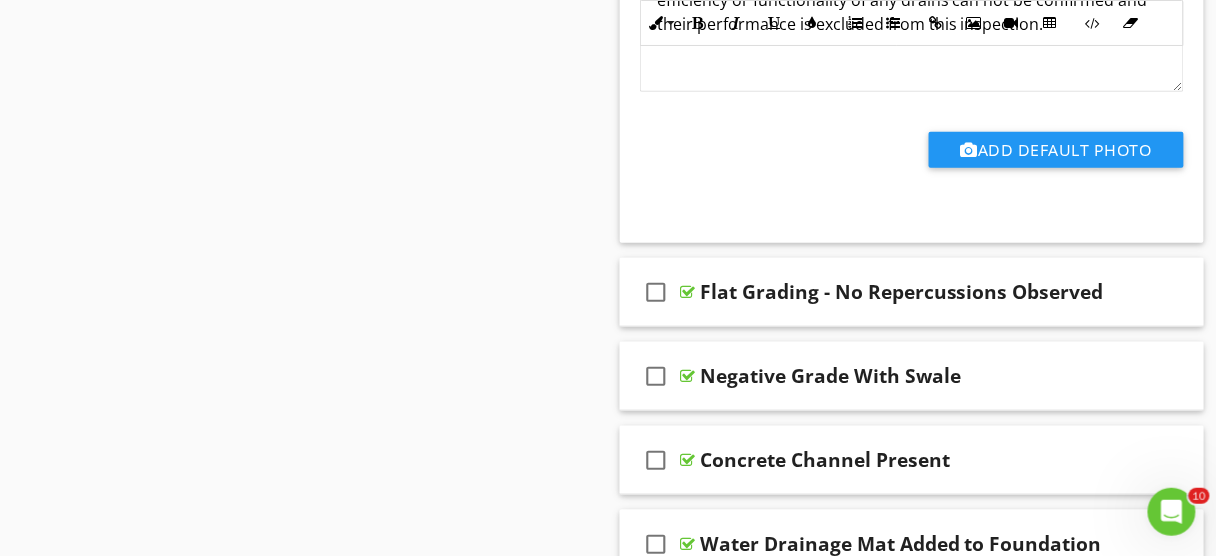 scroll, scrollTop: 6007, scrollLeft: 0, axis: vertical 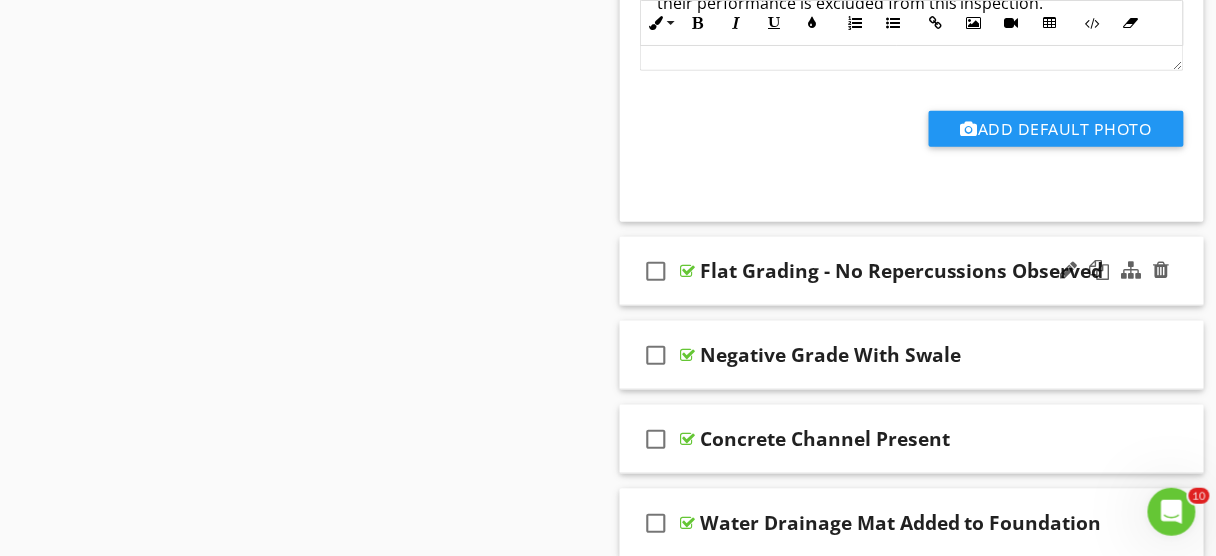 click on "check_box_outline_blank
Flat Grading - No Repercussions Observed" at bounding box center (912, 271) 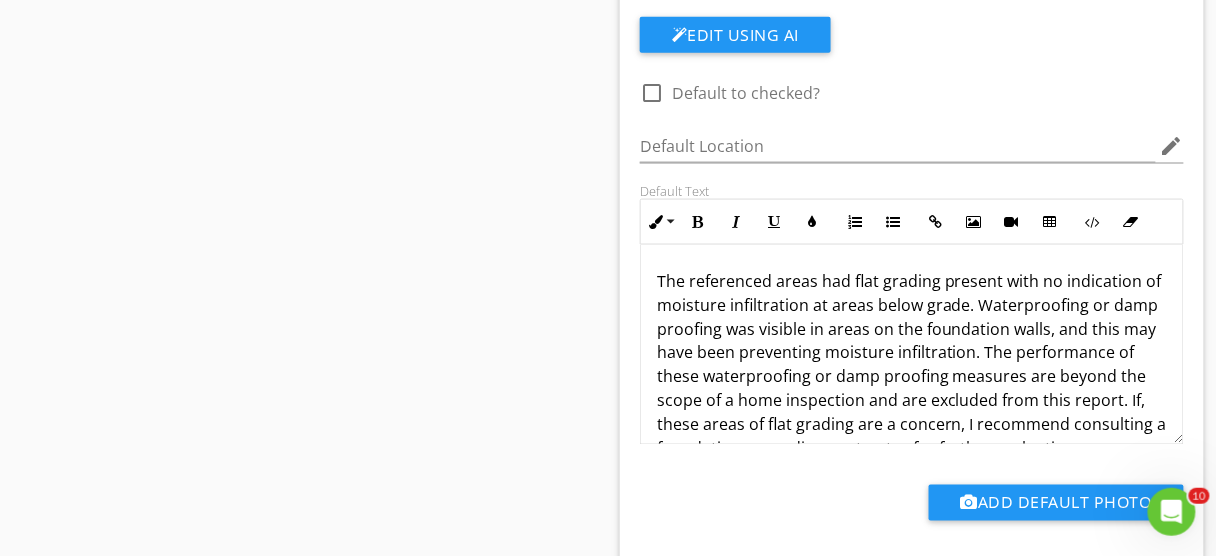 scroll, scrollTop: 6339, scrollLeft: 0, axis: vertical 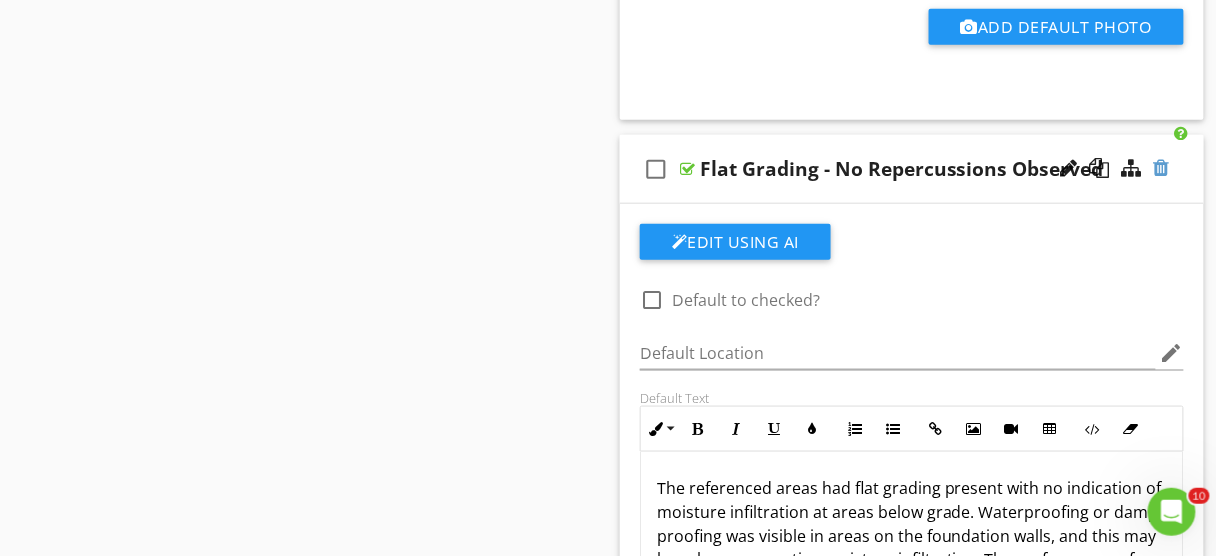 click at bounding box center [1162, 168] 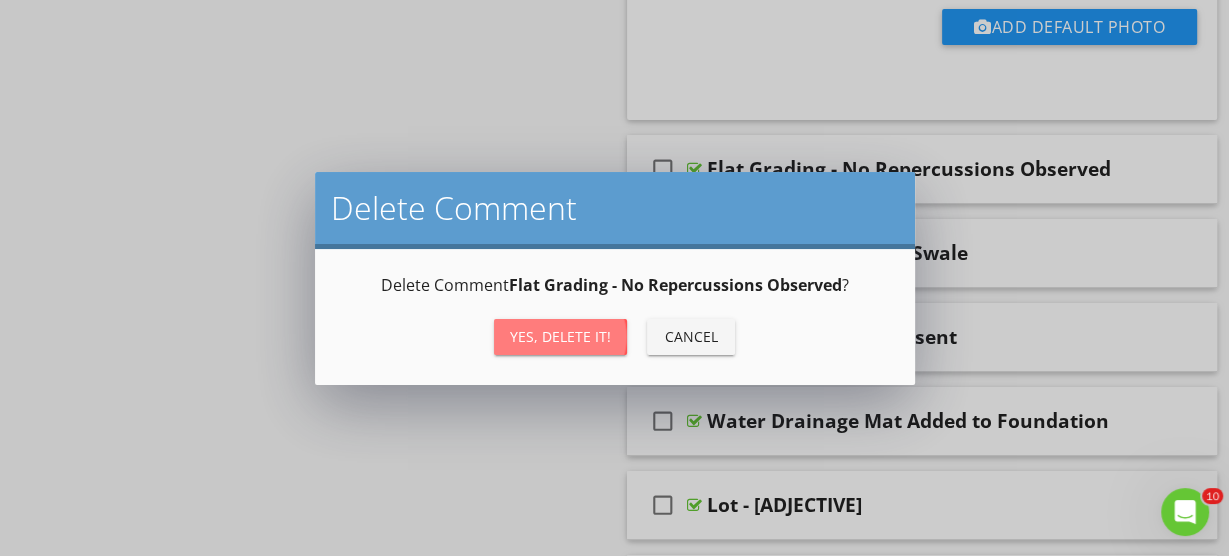 click on "Yes, Delete it!" at bounding box center (560, 336) 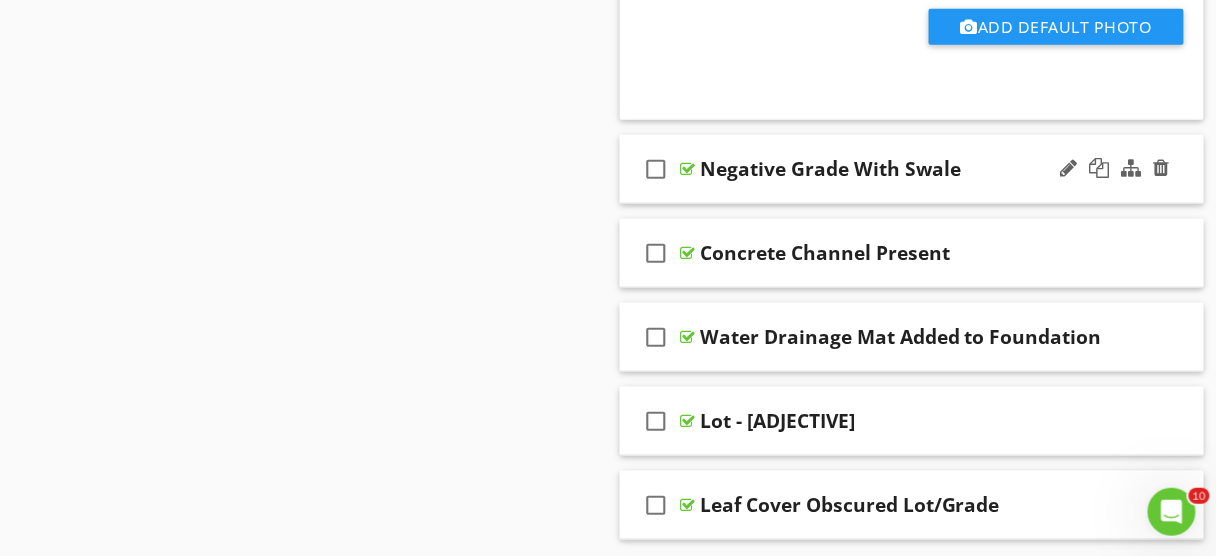 click on "check_box_outline_blank
Negative Grade With Swale" at bounding box center [912, 169] 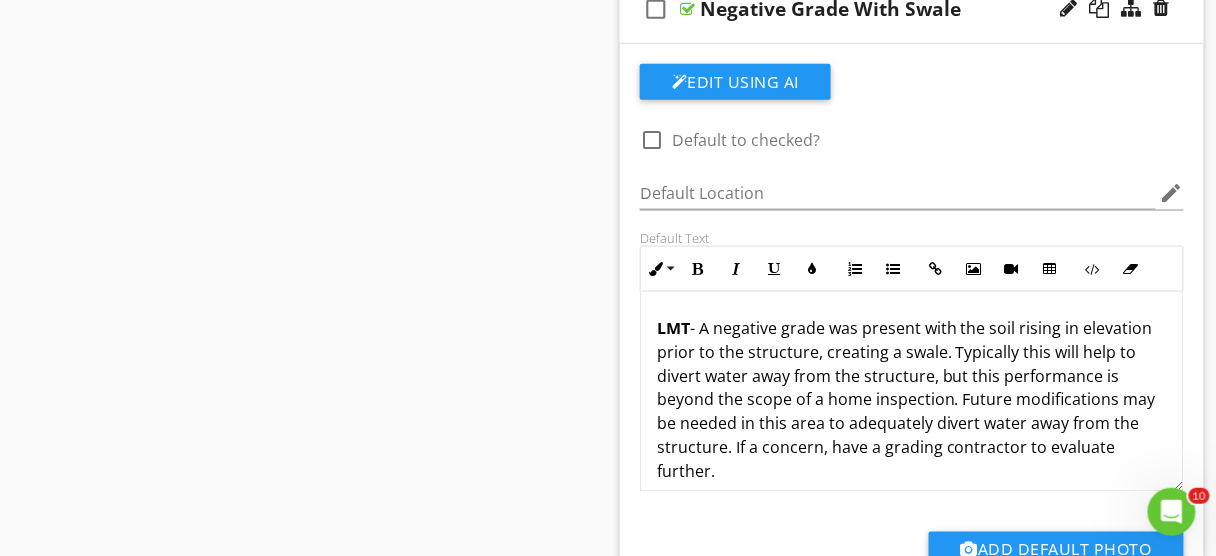 scroll, scrollTop: 6303, scrollLeft: 0, axis: vertical 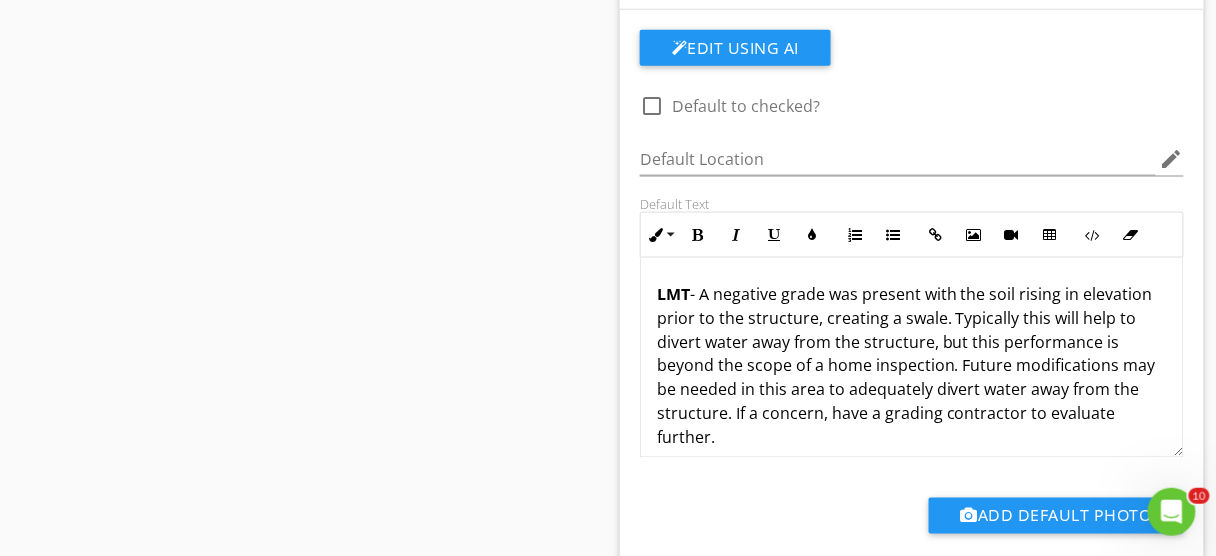click on "LMT  - A negative grade was present with the soil rising in elevation prior to the structure, creating a swale. Typically this will help to divert water away from the structure, but this performance is beyond the scope of a home inspection. Future modifications may be needed in this area to adequately divert water away from the structure. If a concern, have a grading contractor to evaluate further." at bounding box center (912, 366) 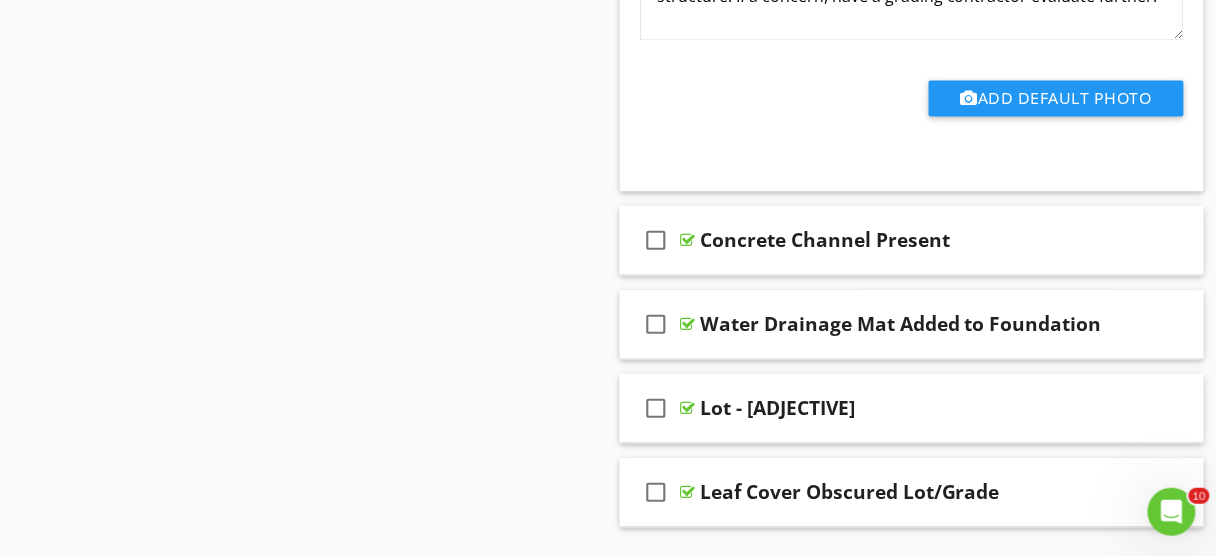 scroll, scrollTop: 6744, scrollLeft: 0, axis: vertical 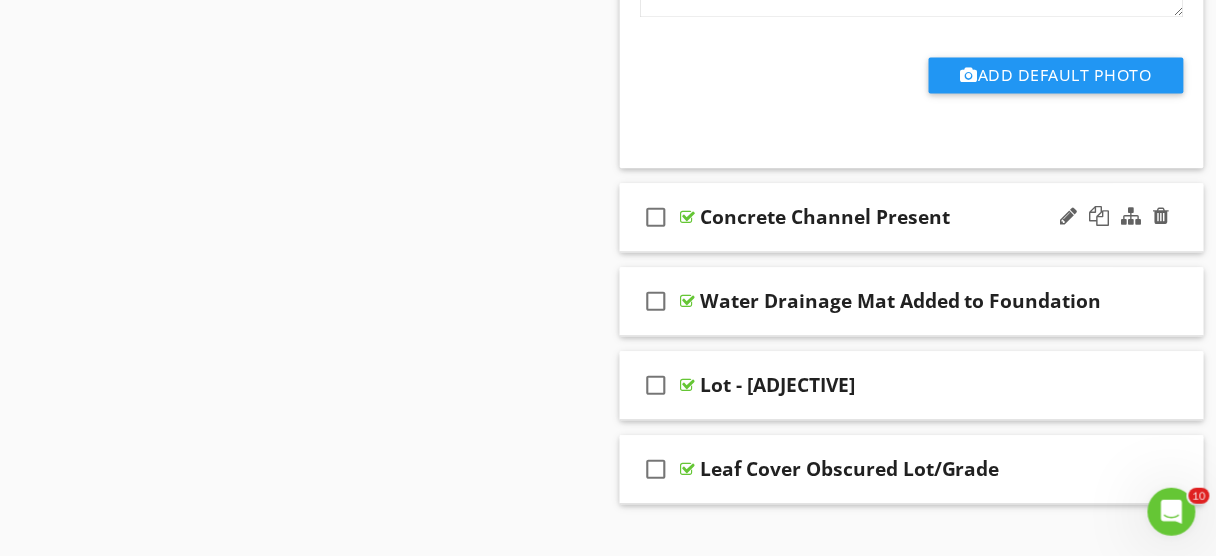 click on "check_box_outline_blank
Concrete Channel Present" at bounding box center (912, 217) 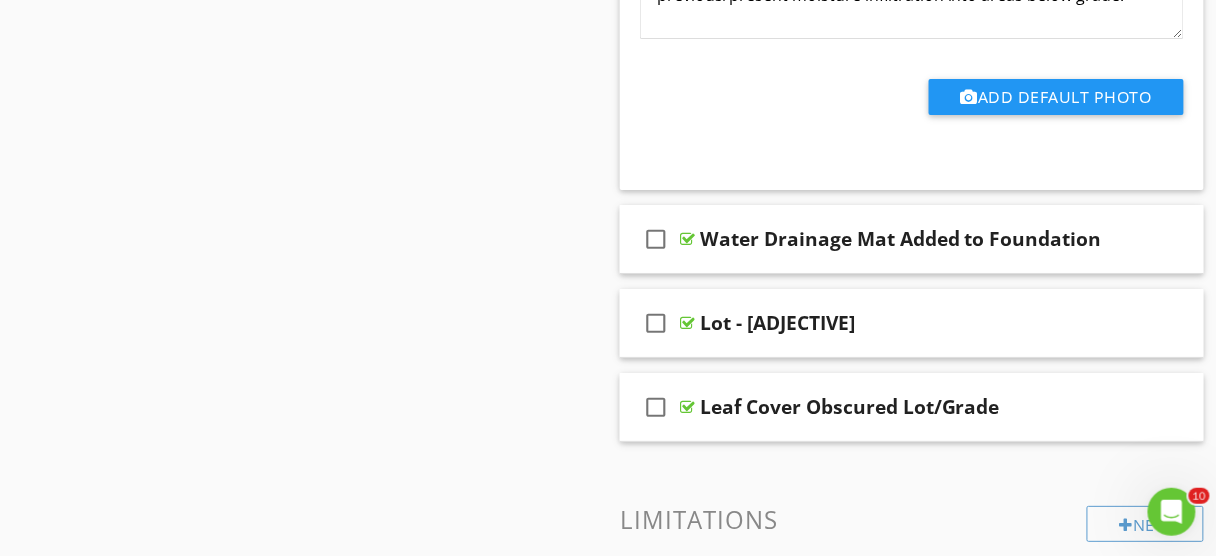 scroll, scrollTop: 7417, scrollLeft: 0, axis: vertical 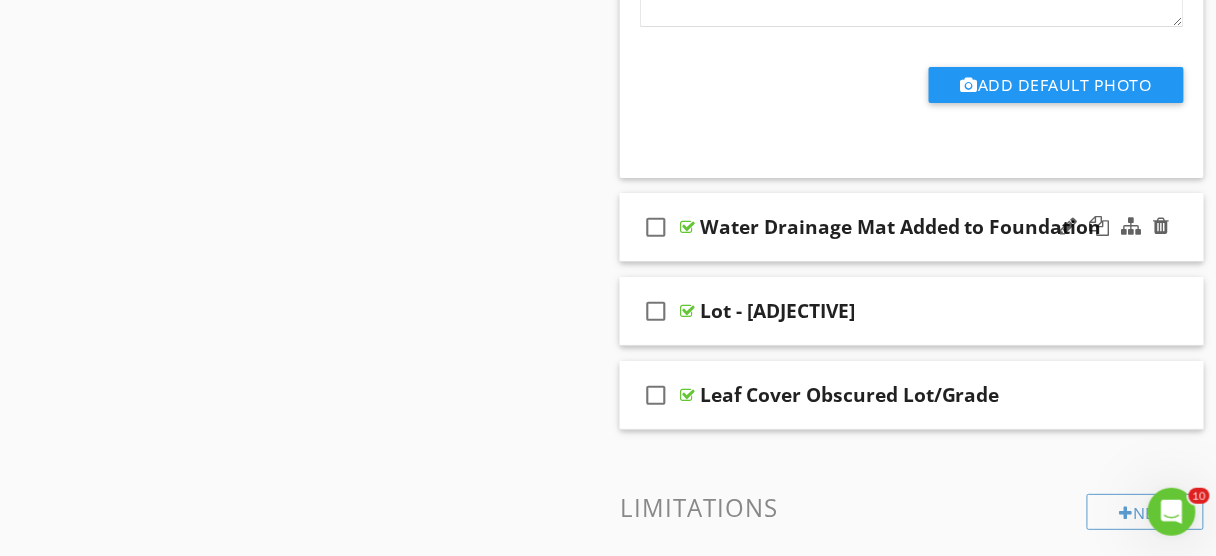 click on "check_box_outline_blank
Water Drainage Mat Added to Foundation" at bounding box center (912, 227) 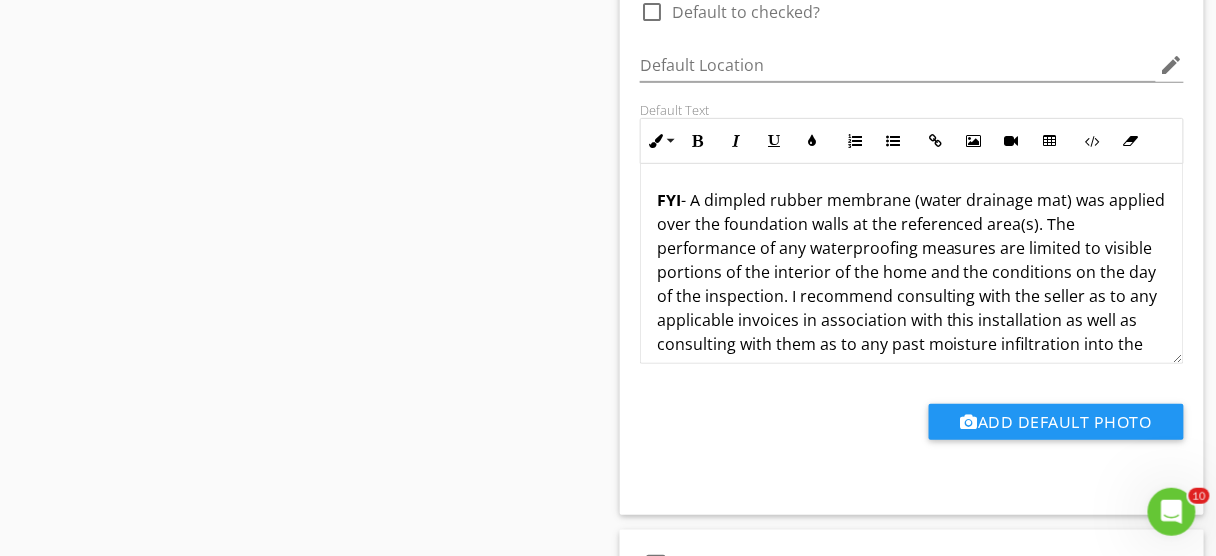 scroll, scrollTop: 7776, scrollLeft: 0, axis: vertical 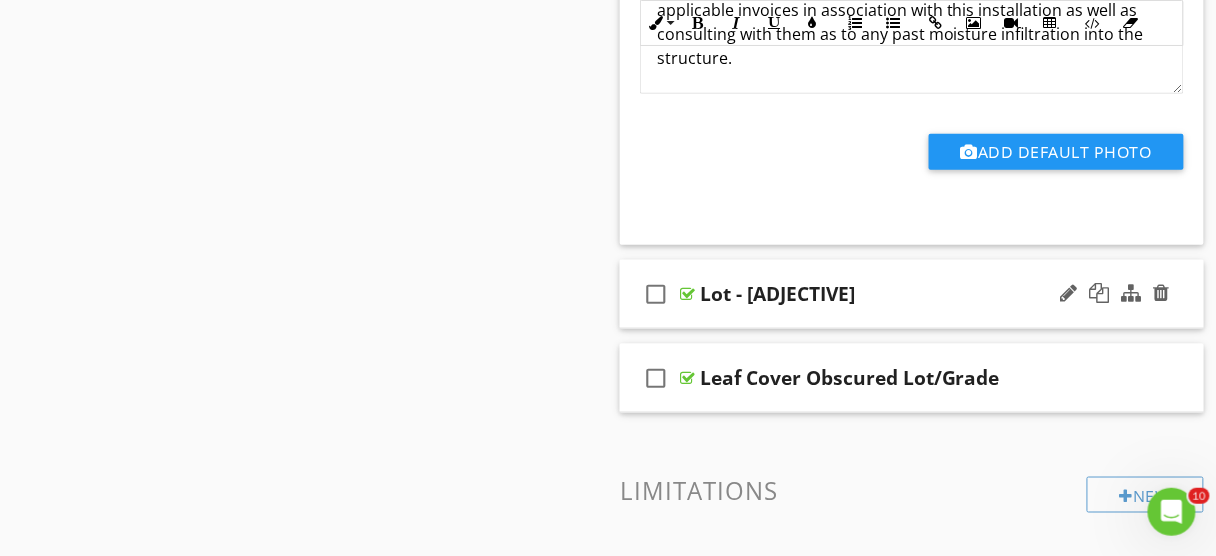 click on "check_box_outline_blank
Lot - Sandy" at bounding box center (912, 294) 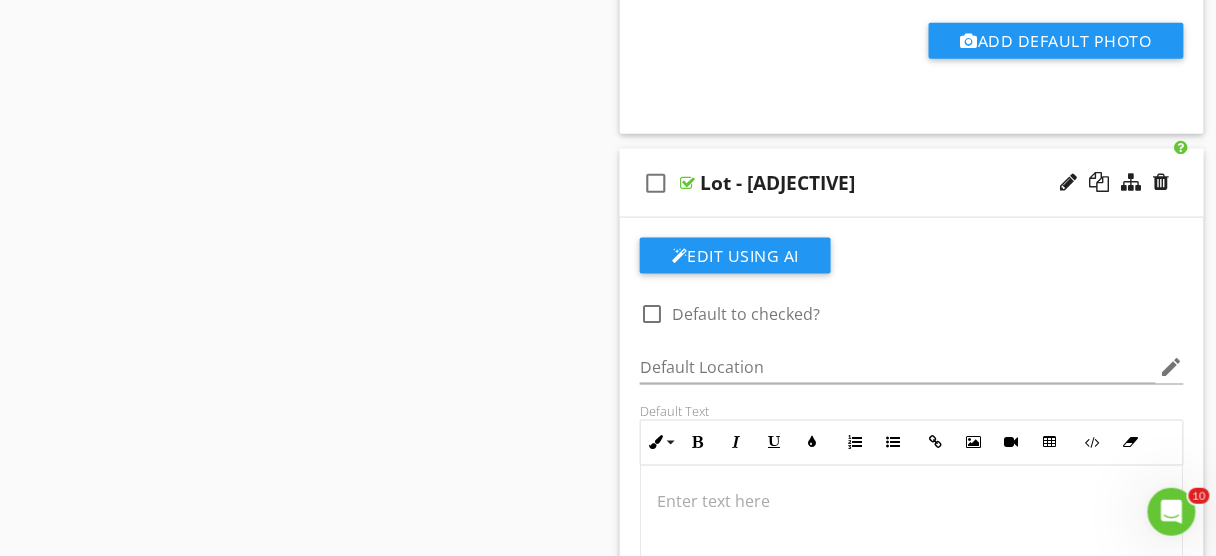 scroll, scrollTop: 8184, scrollLeft: 0, axis: vertical 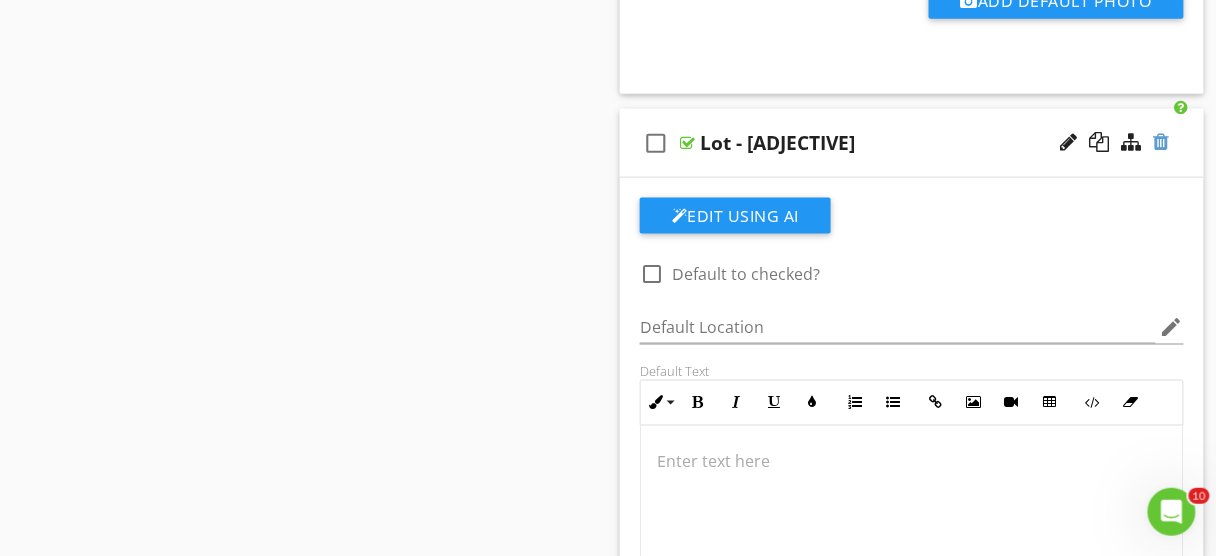 click at bounding box center [1162, 142] 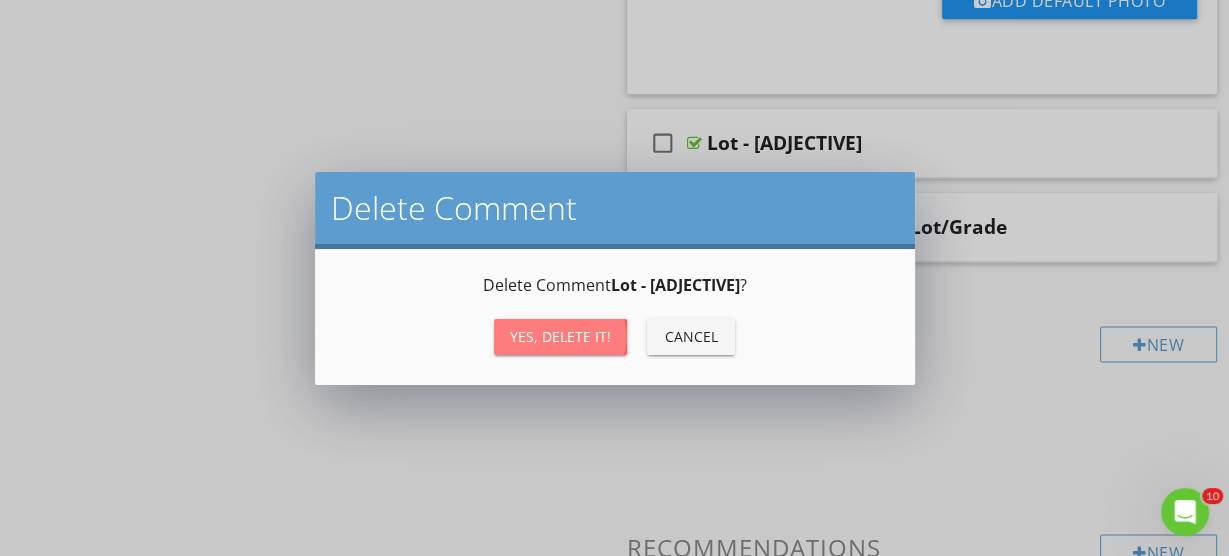 click on "Yes, Delete it!" at bounding box center [560, 336] 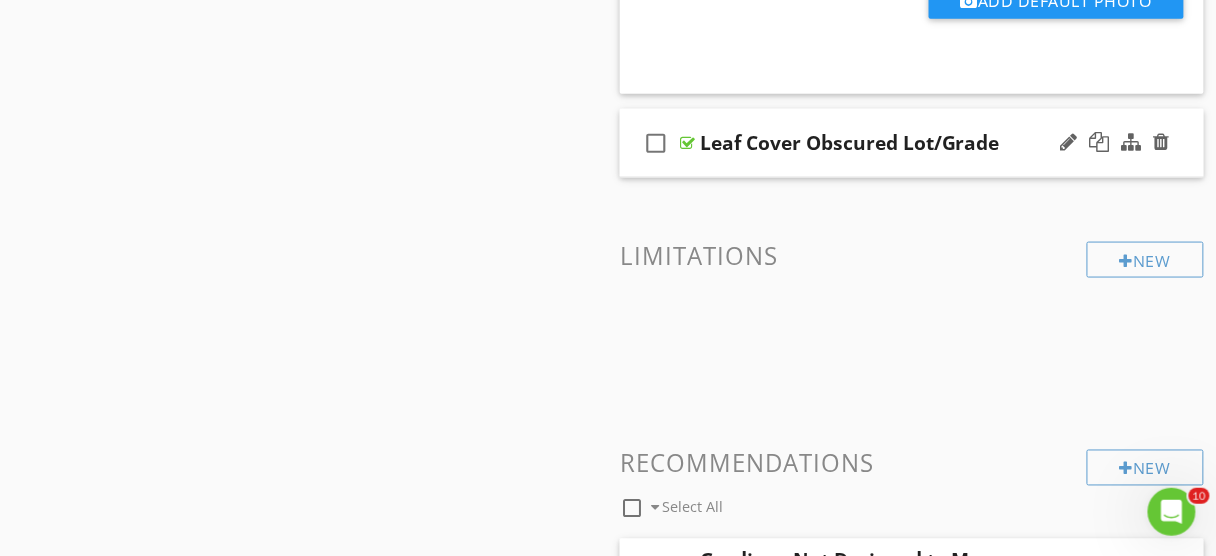 click on "check_box_outline_blank
Leaf Cover Obscured Lot/Grade" at bounding box center [912, 143] 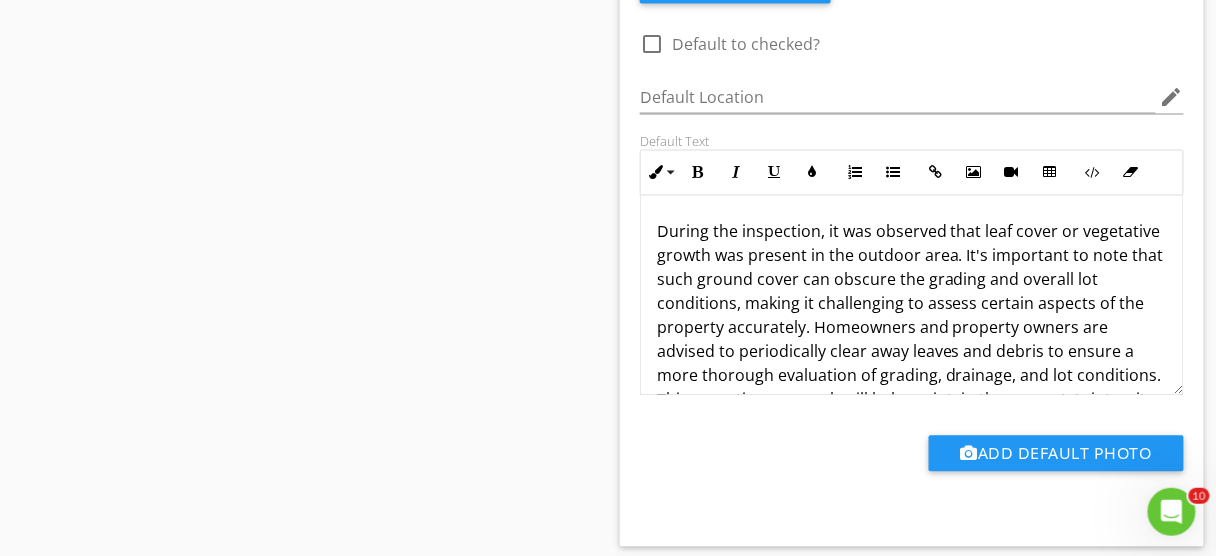 scroll, scrollTop: 8427, scrollLeft: 0, axis: vertical 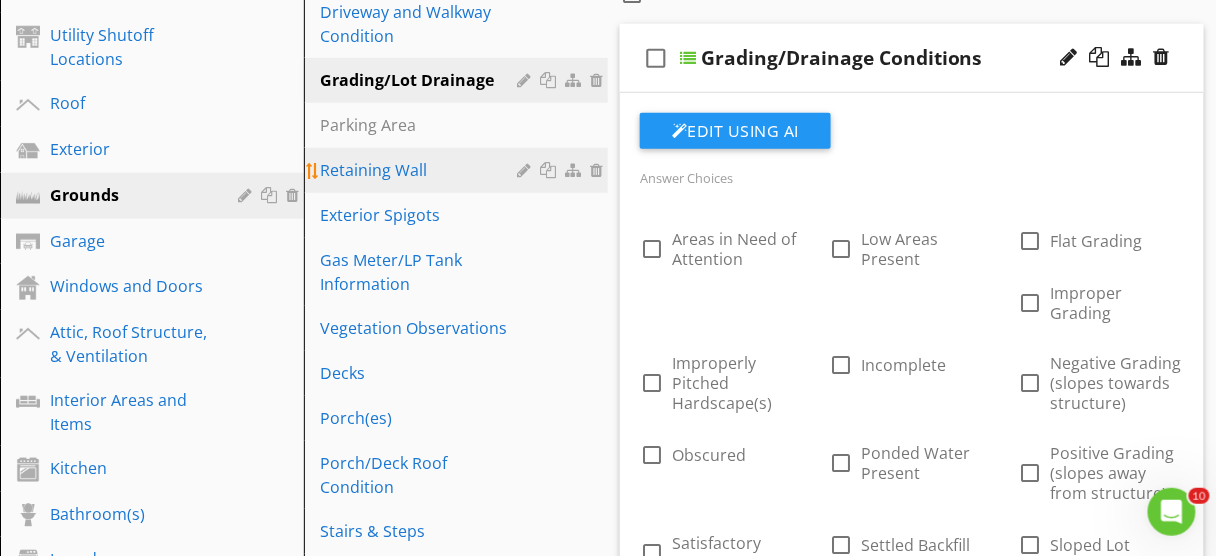 click on "Retaining Wall" at bounding box center [421, 170] 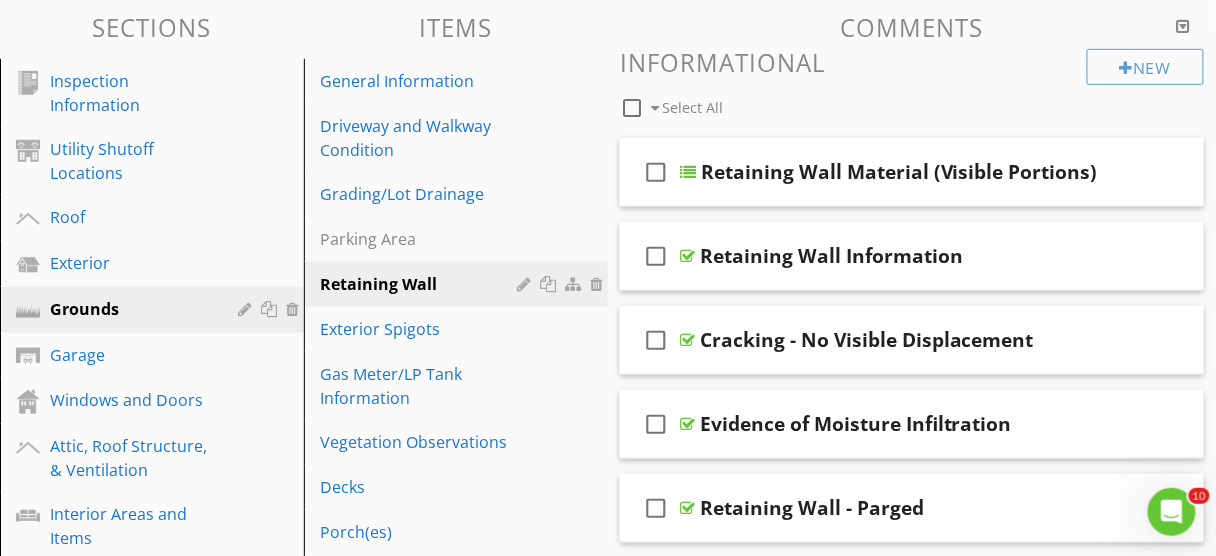 scroll, scrollTop: 240, scrollLeft: 0, axis: vertical 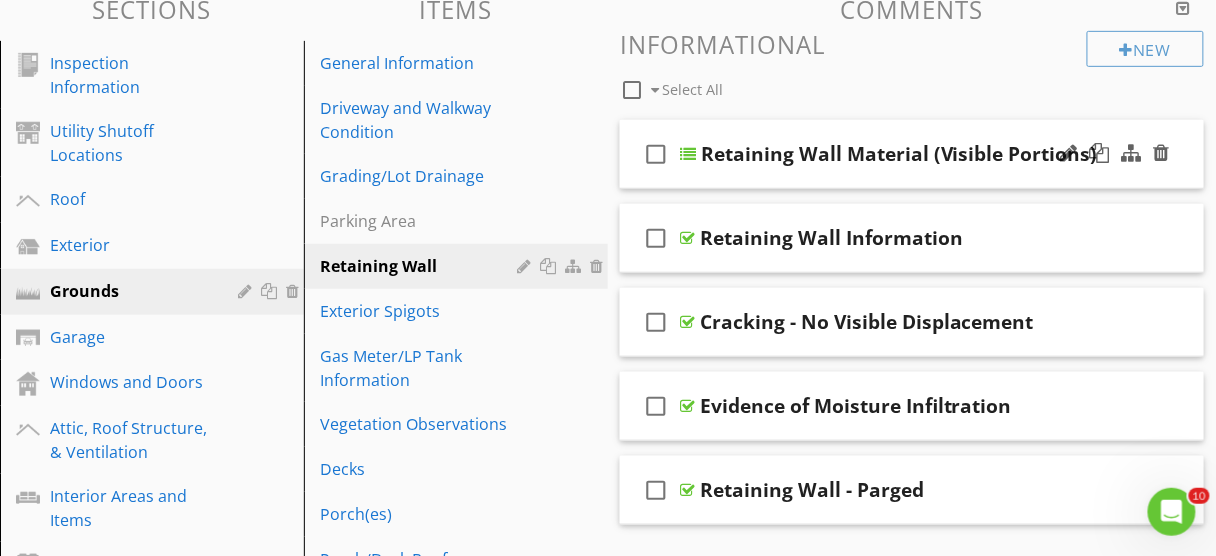 click on "check_box_outline_blank
Retaining Wall Material (Visible Portions)" at bounding box center (912, 154) 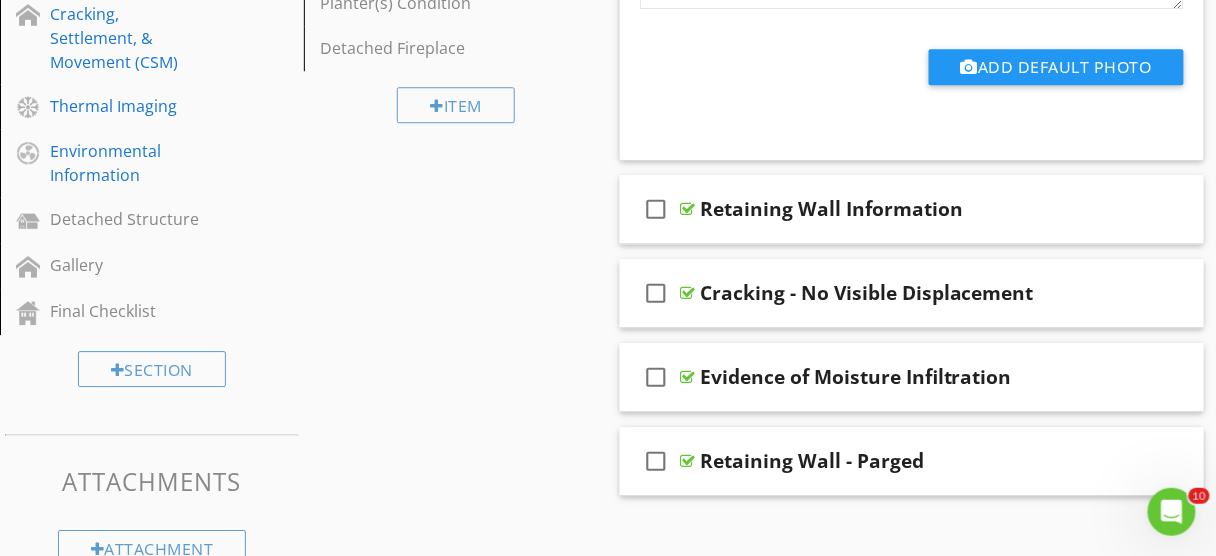 scroll, scrollTop: 1365, scrollLeft: 0, axis: vertical 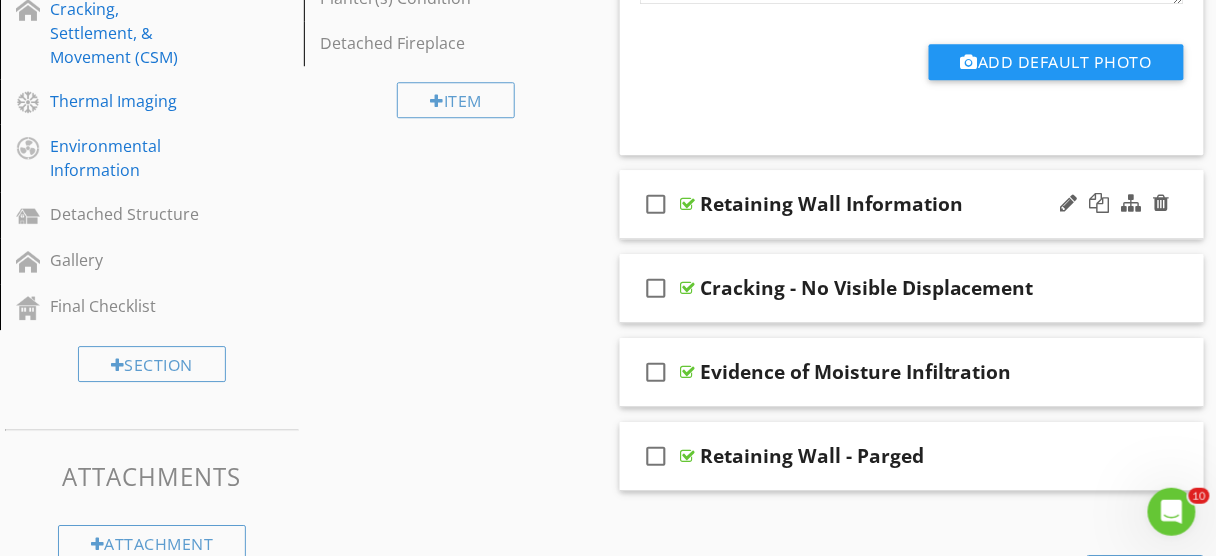 click on "check_box_outline_blank
Retaining Wall Information" at bounding box center (912, 204) 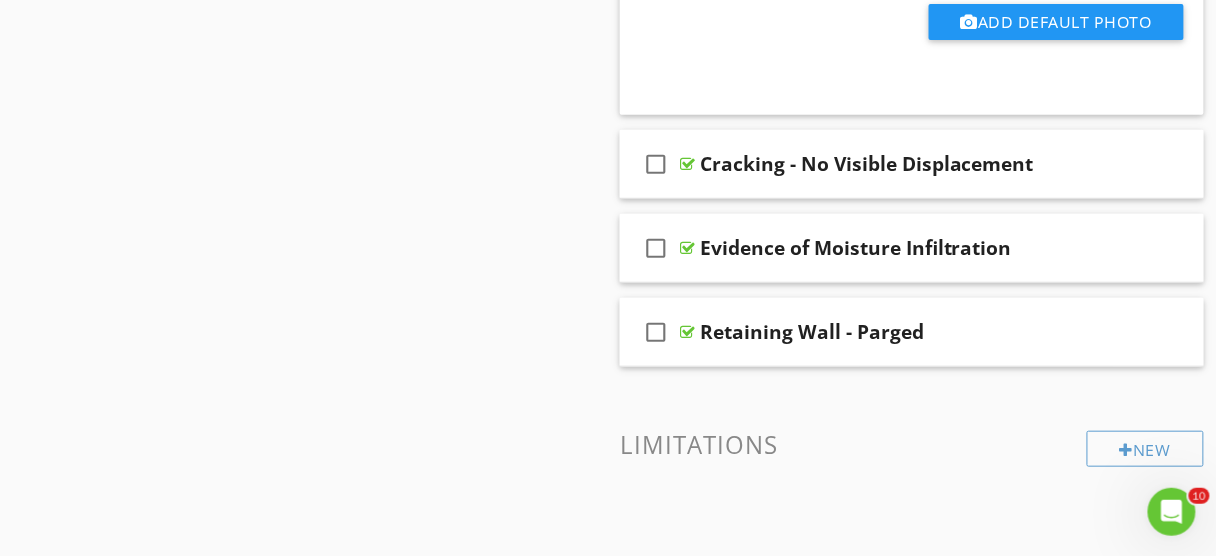 scroll, scrollTop: 2099, scrollLeft: 0, axis: vertical 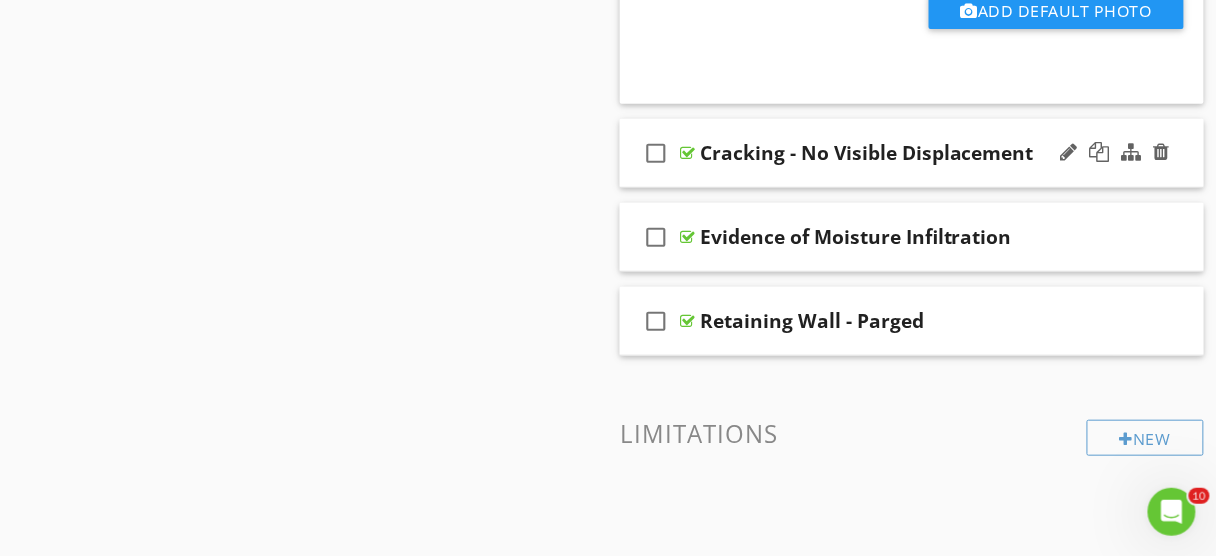 click on "check_box_outline_blank
Cracking - No Visible Displacement" at bounding box center [912, 153] 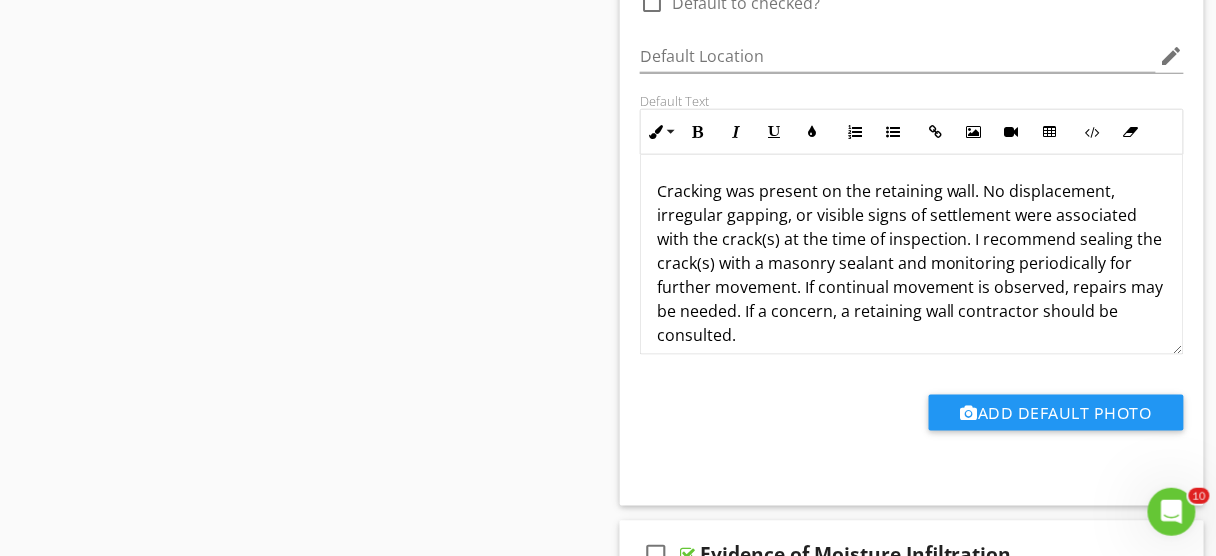 scroll, scrollTop: 2387, scrollLeft: 0, axis: vertical 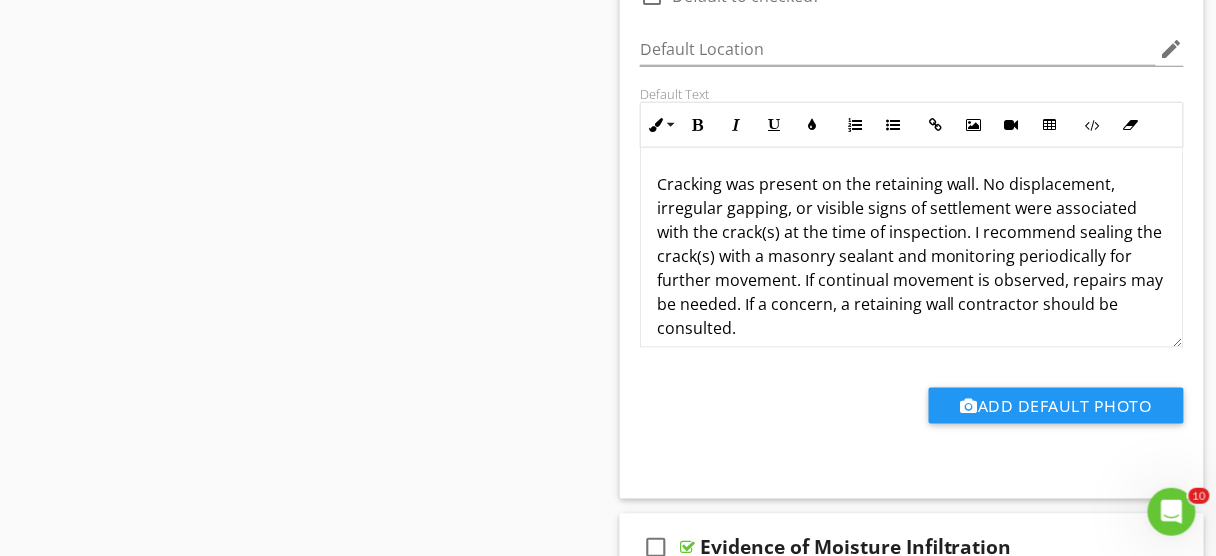click on "Cracking was present on the retaining wall. No displacement, irregular gapping, or visible signs of settlement were associated with the crack(s) at the time of inspection. I recommend sealing the crack(s) with a masonry sealant and monitoring periodically for further movement. If continual movement is observed, repairs may be needed. If a concern, a retaining wall contractor should be consulted." at bounding box center [912, 256] 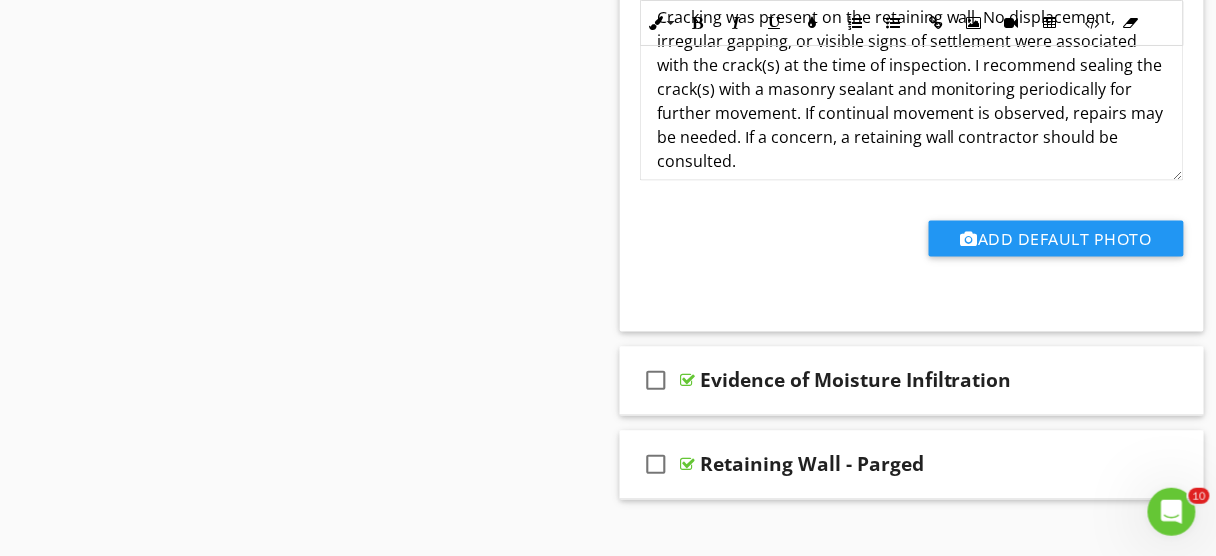 scroll, scrollTop: 2598, scrollLeft: 0, axis: vertical 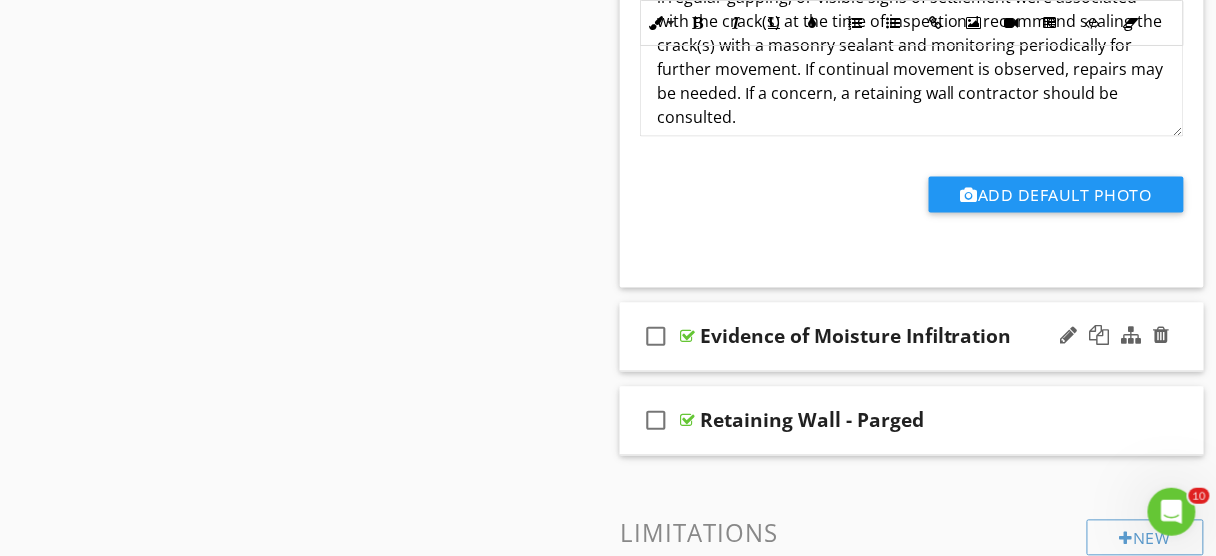 click on "check_box_outline_blank
Evidence of Moisture Infiltration" at bounding box center [912, 337] 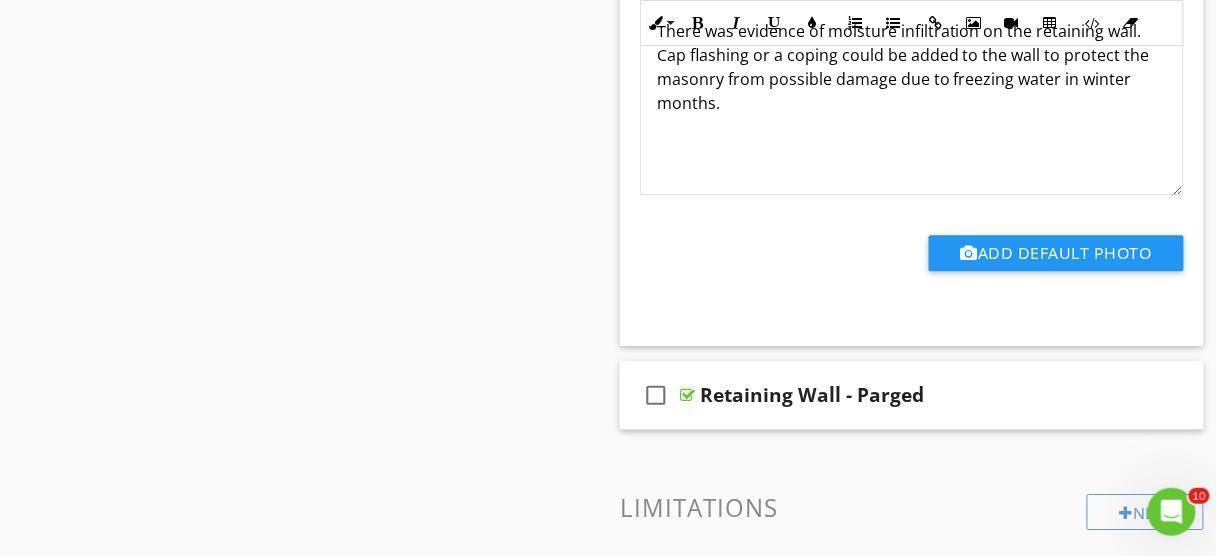 scroll, scrollTop: 3237, scrollLeft: 0, axis: vertical 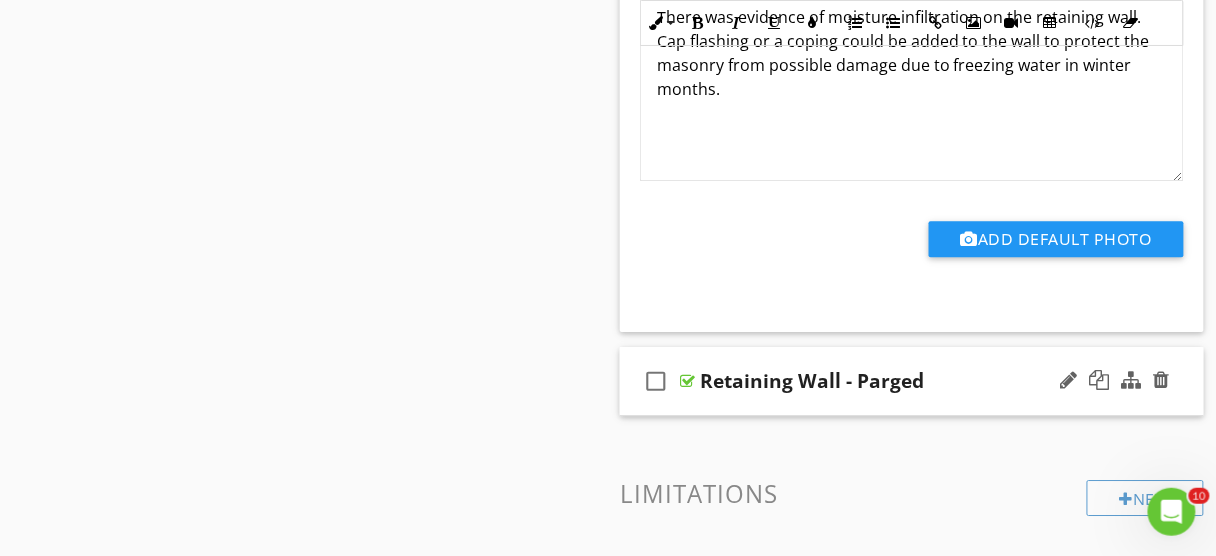 click on "check_box_outline_blank
Retaining Wall - Parged" at bounding box center (912, 381) 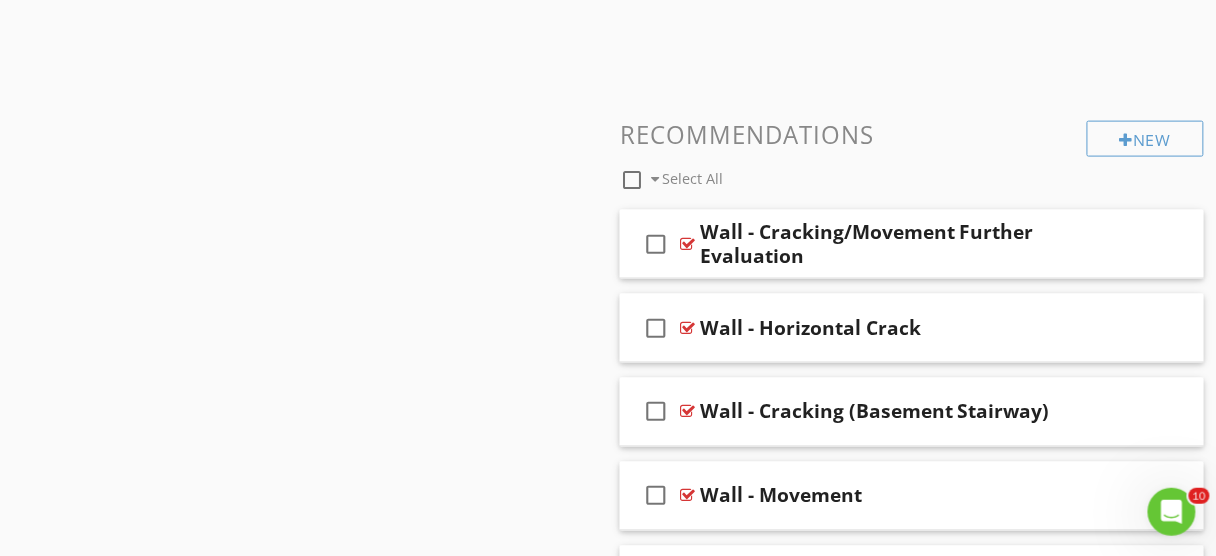 scroll, scrollTop: 4426, scrollLeft: 0, axis: vertical 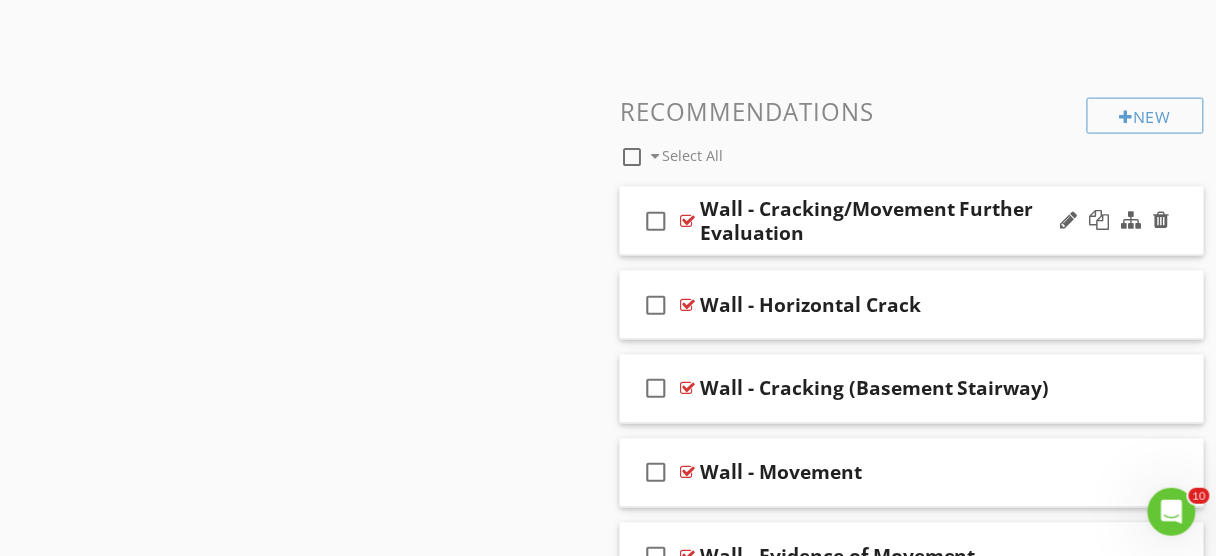 click on "Wall - Cracking/Movement Further Evaluation" at bounding box center (904, 221) 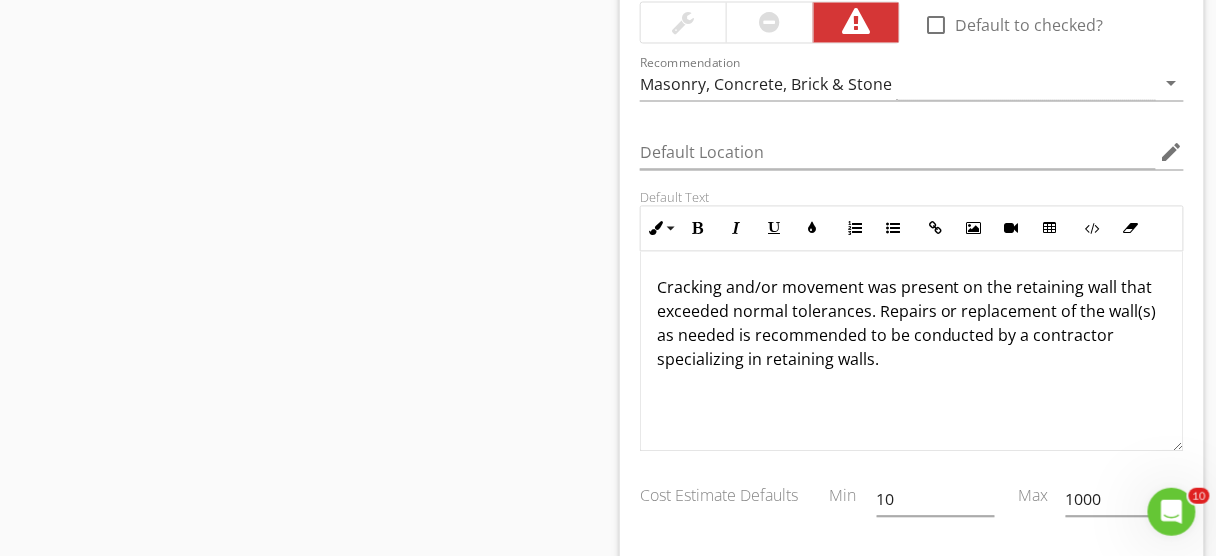 scroll, scrollTop: 4761, scrollLeft: 0, axis: vertical 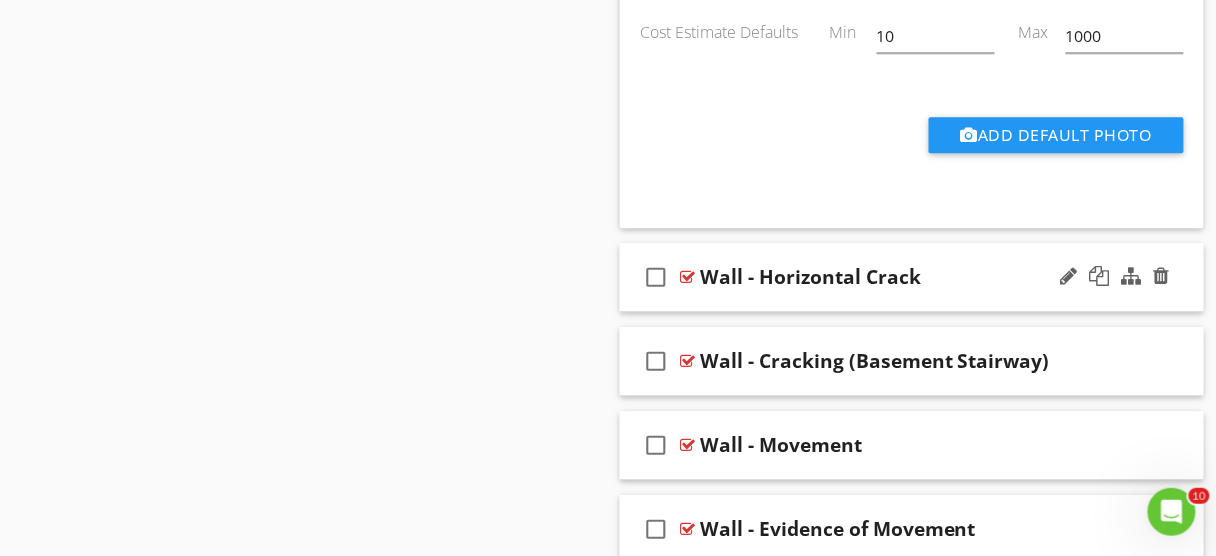 click on "check_box_outline_blank
Wall - Horizontal Crack" at bounding box center (912, 277) 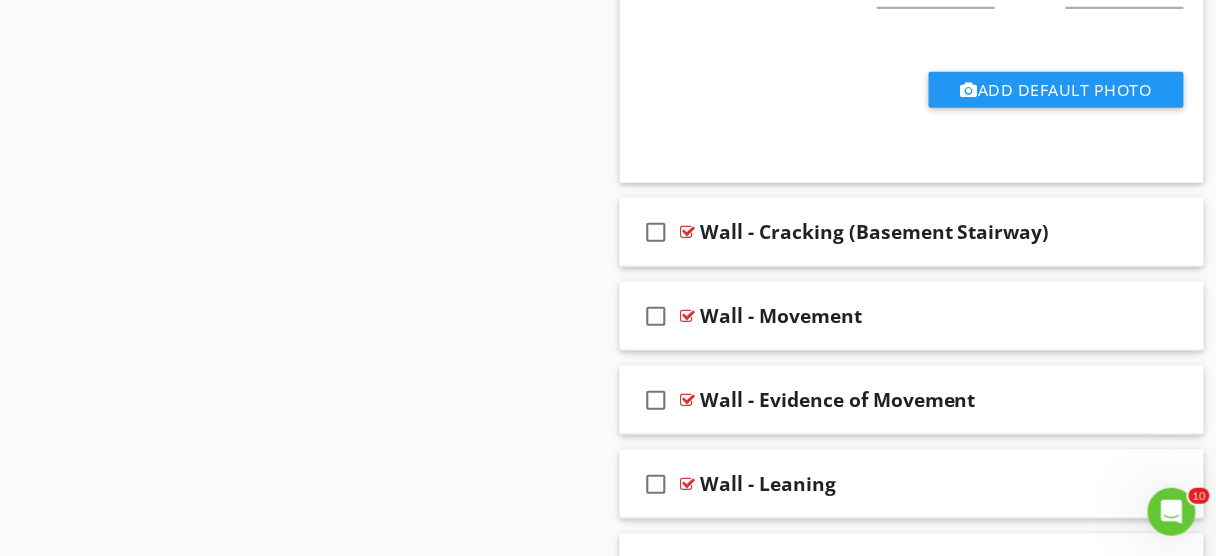 scroll, scrollTop: 6126, scrollLeft: 0, axis: vertical 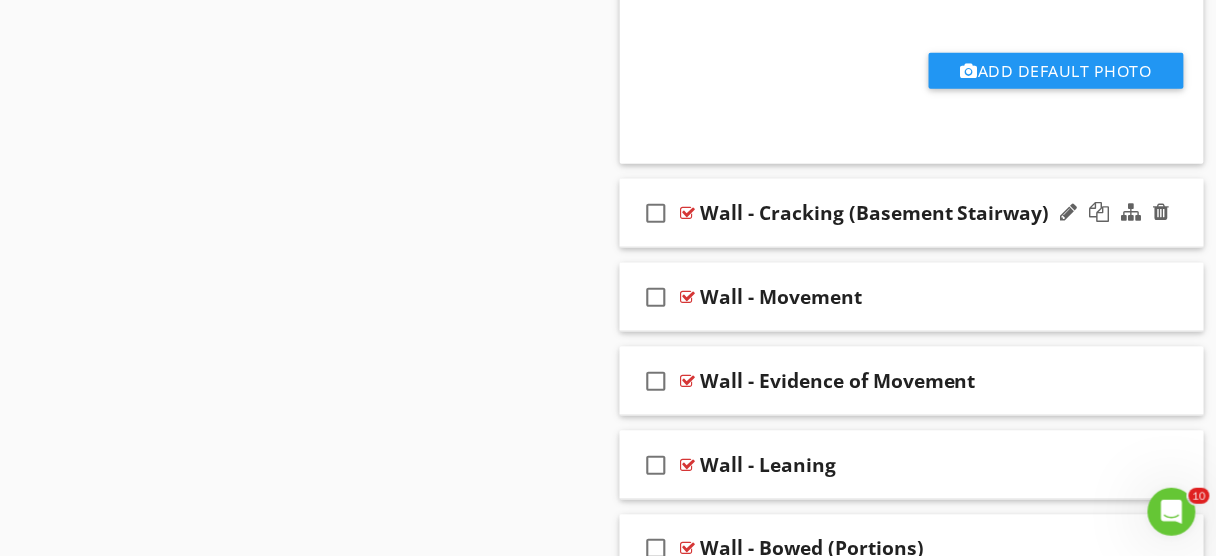 click on "check_box_outline_blank
Wall - Cracking (Basement Stairway)" at bounding box center (912, 213) 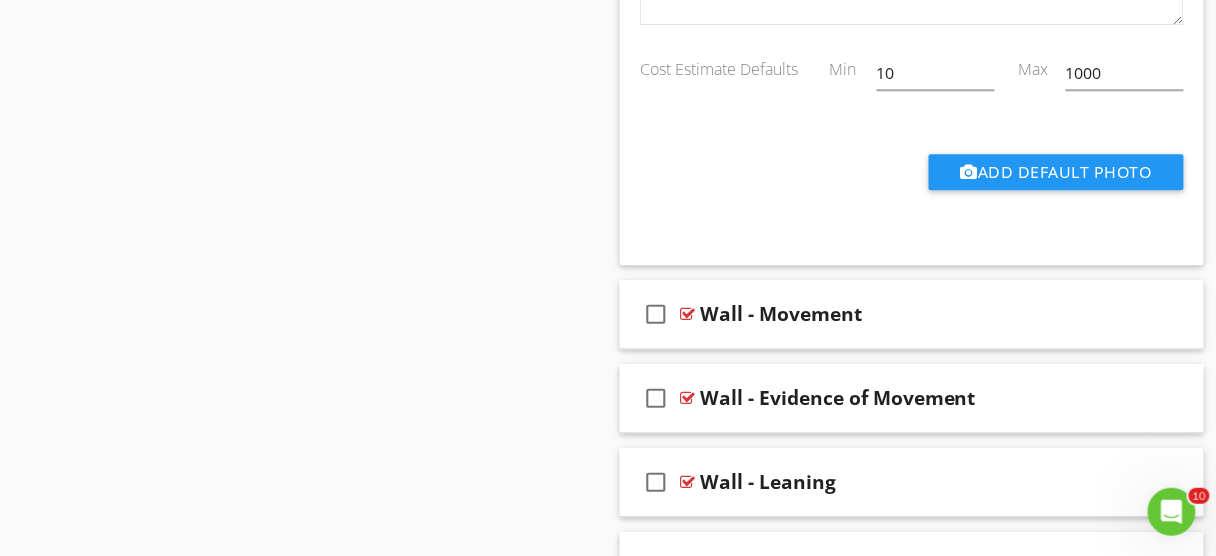 scroll, scrollTop: 6997, scrollLeft: 0, axis: vertical 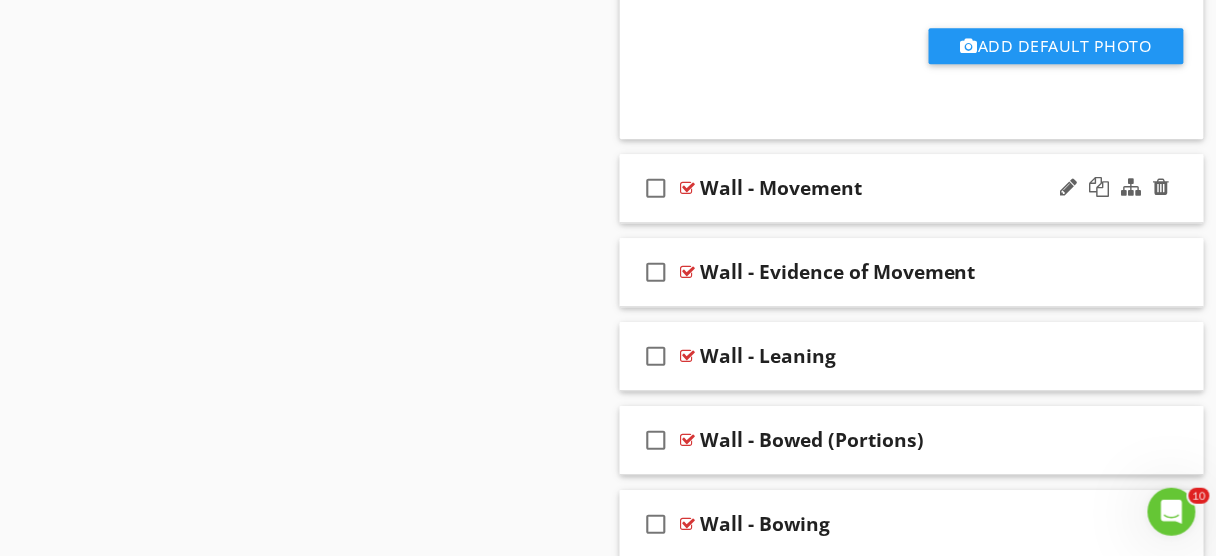 click on "Wall - Movement" at bounding box center (912, 188) 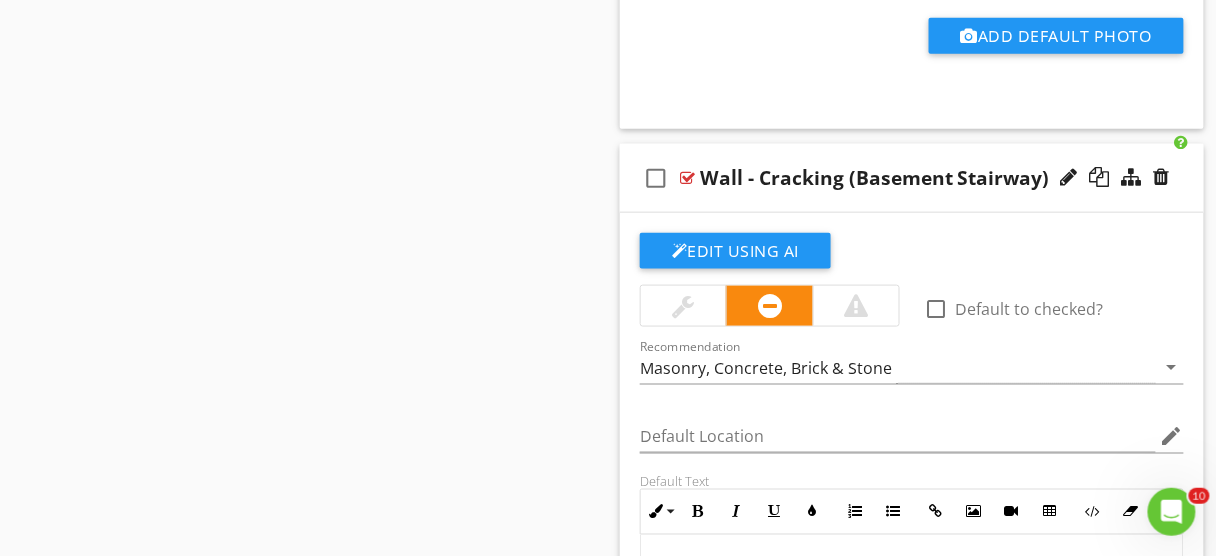 scroll, scrollTop: 6057, scrollLeft: 0, axis: vertical 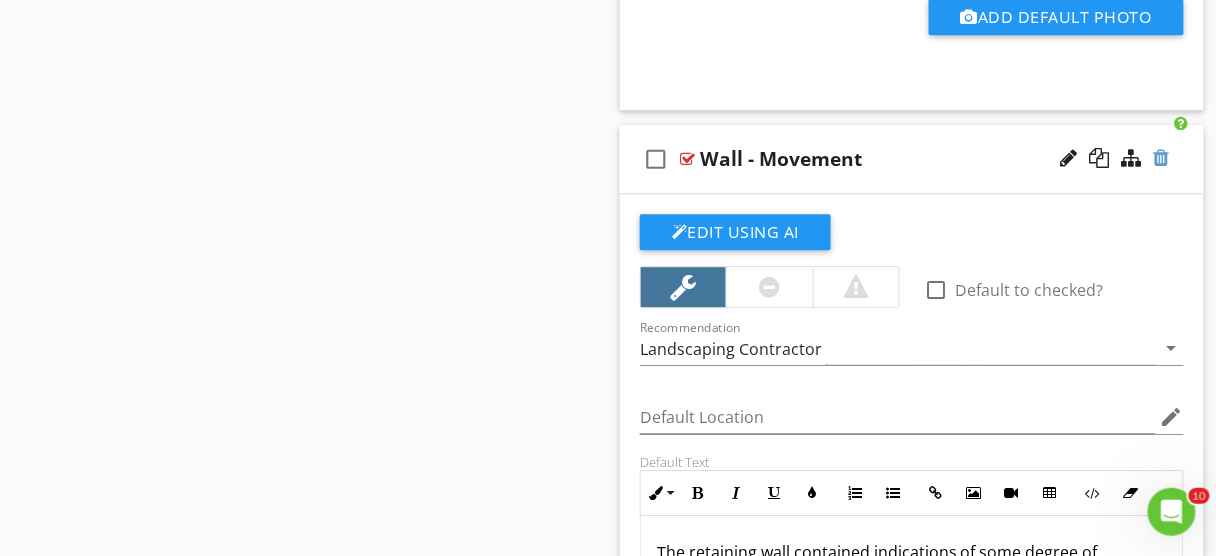 click at bounding box center [1162, 158] 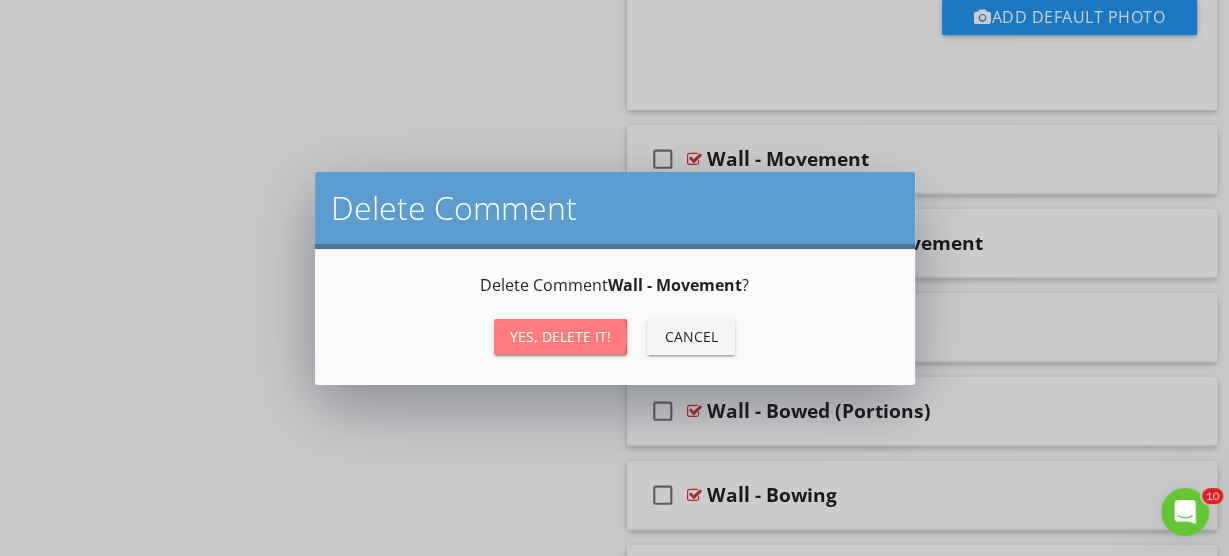 click on "Yes, Delete it!" at bounding box center [560, 336] 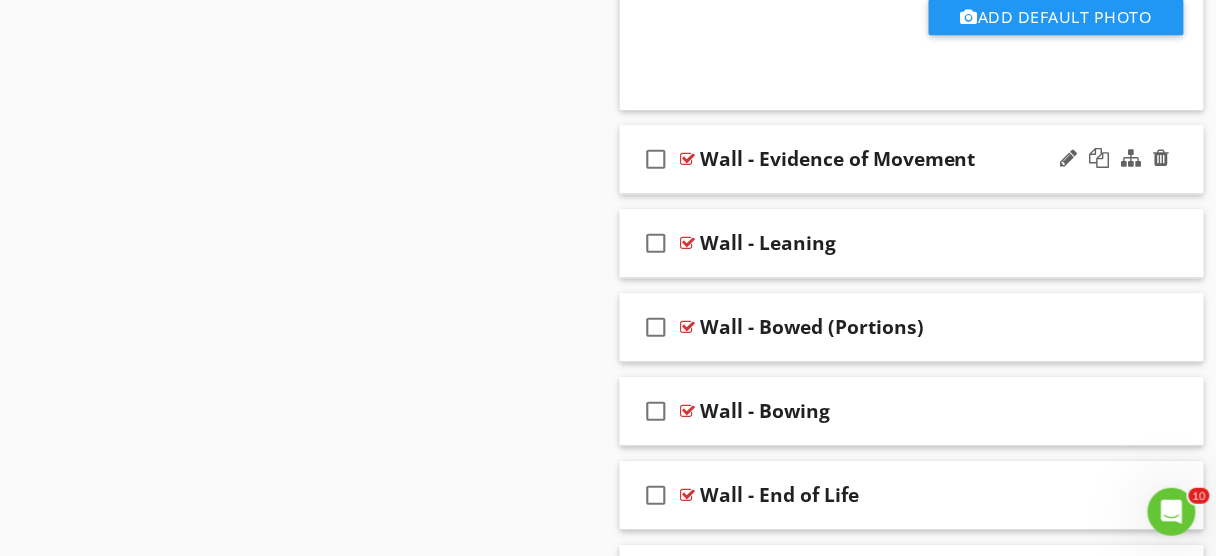 click on "check_box_outline_blank
Wall - Evidence of Movement" at bounding box center (912, 159) 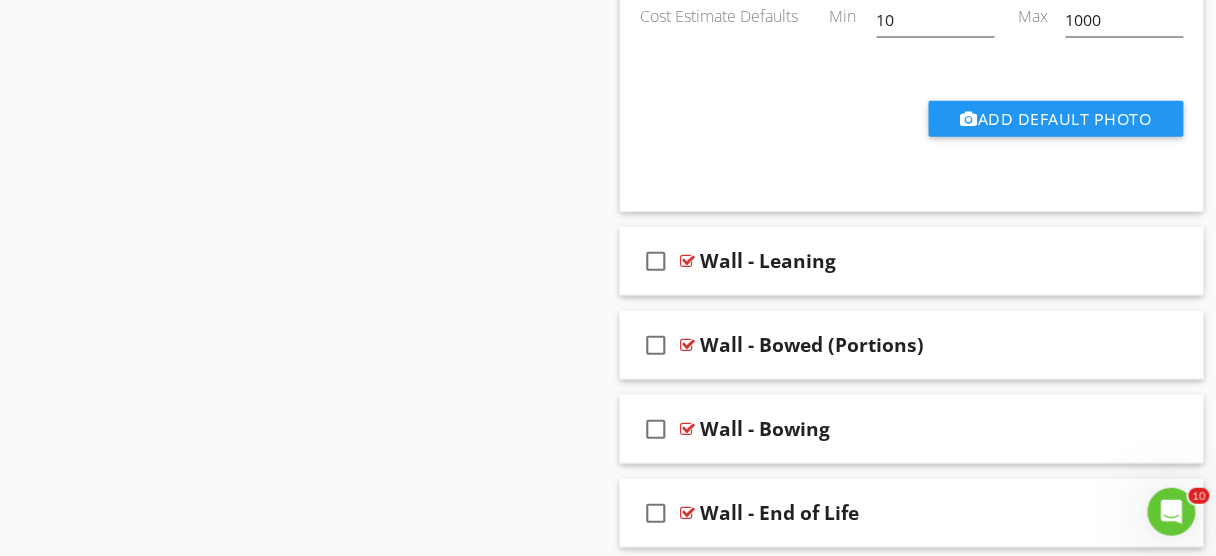 scroll, scrollTop: 7782, scrollLeft: 0, axis: vertical 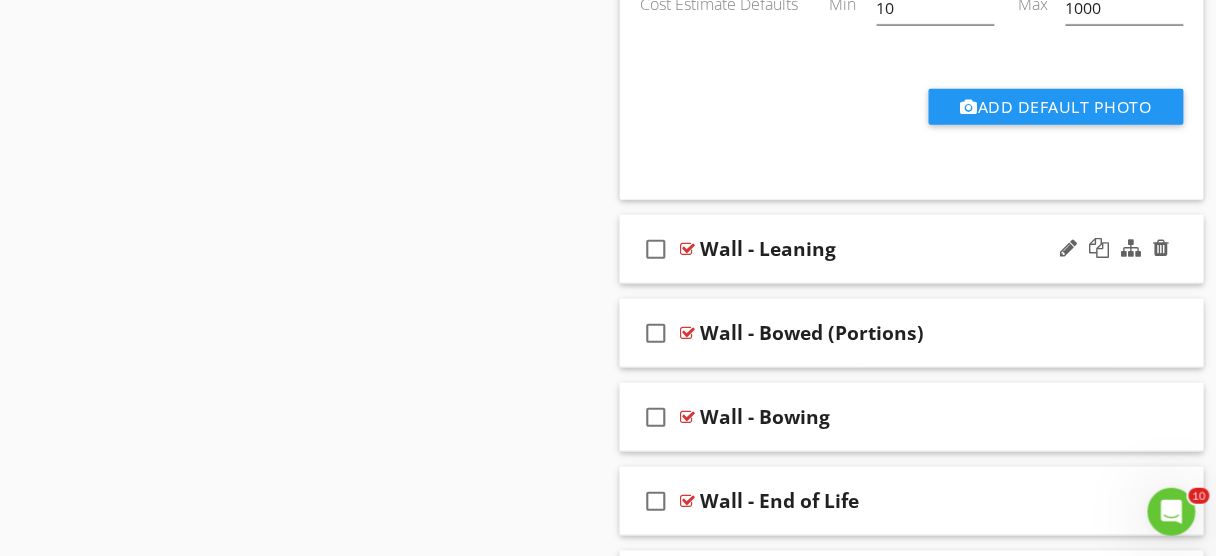 click on "check_box_outline_blank
Wall - Leaning" at bounding box center [912, 249] 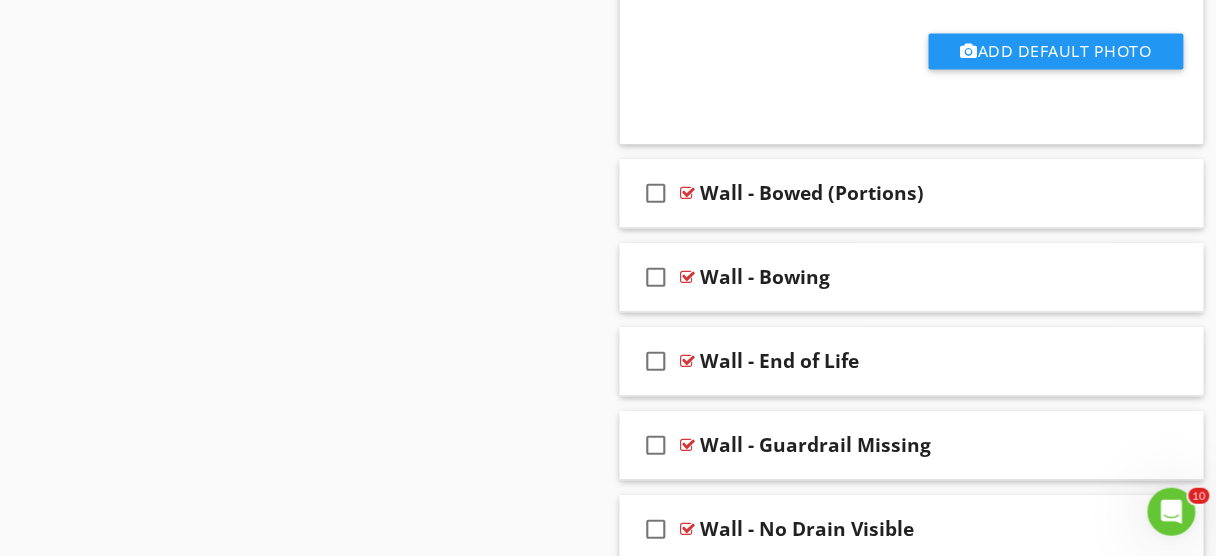 scroll, scrollTop: 8784, scrollLeft: 0, axis: vertical 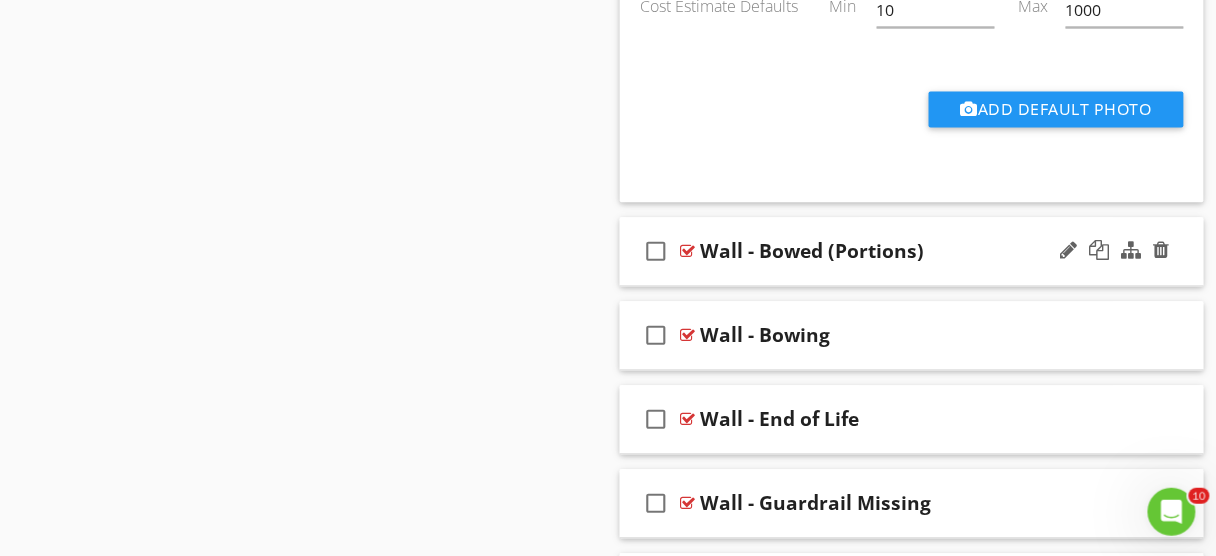 click on "check_box_outline_blank
Wall - Bowed (Portions)" at bounding box center [912, 251] 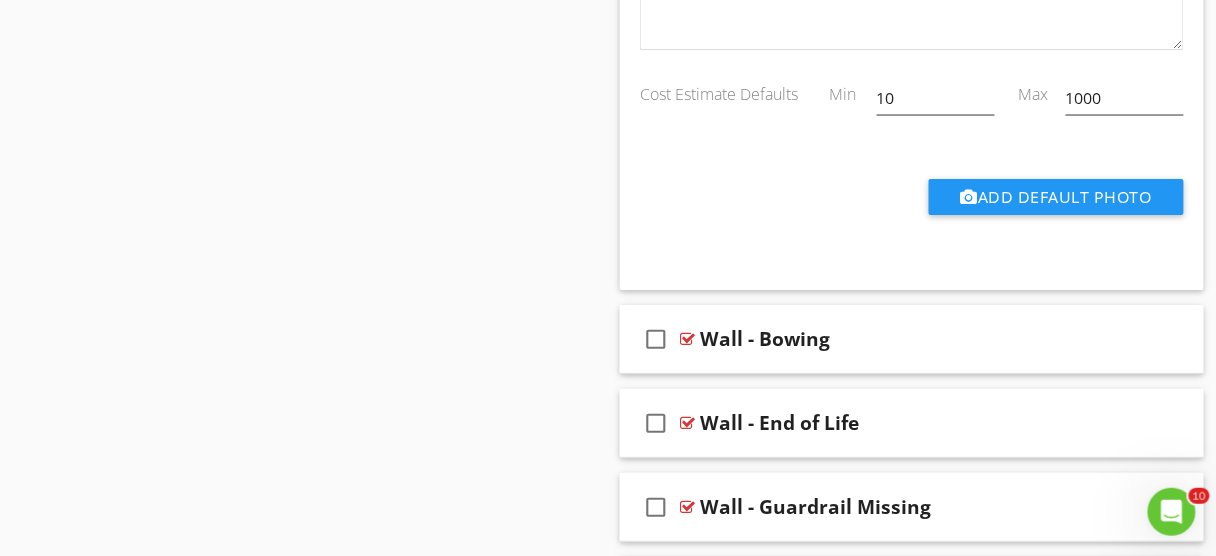 scroll, scrollTop: 9411, scrollLeft: 0, axis: vertical 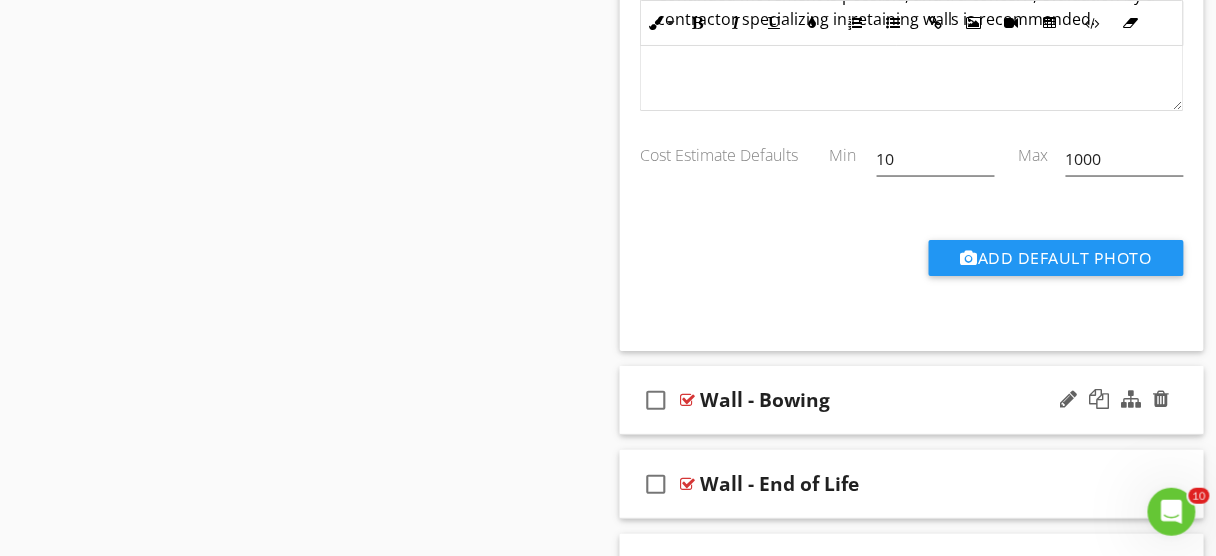 click on "check_box_outline_blank
Wall - Bowing" at bounding box center [912, 400] 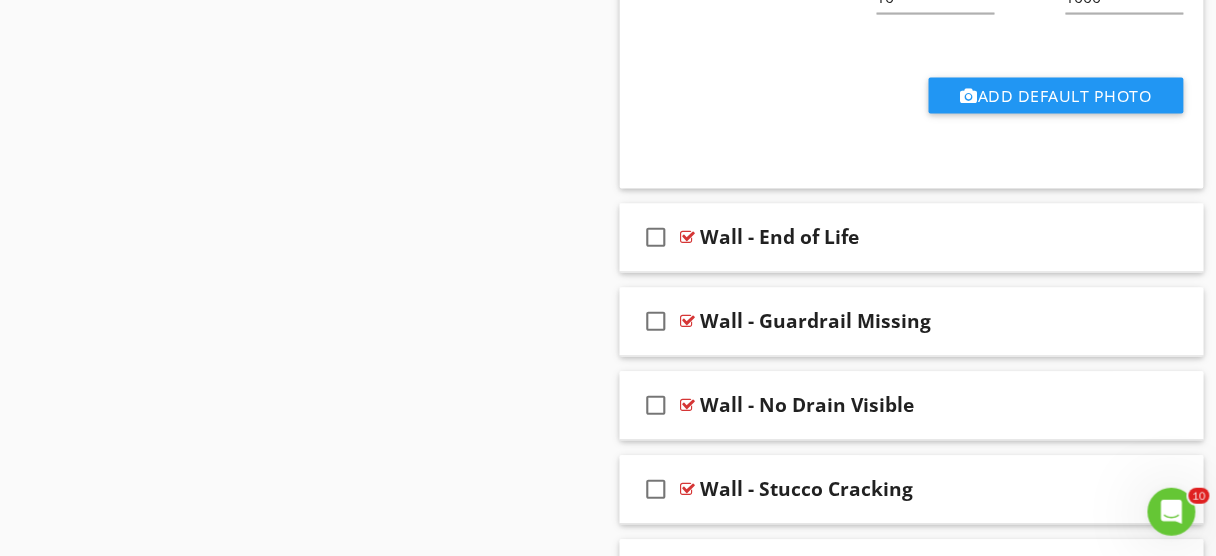 scroll, scrollTop: 10416, scrollLeft: 0, axis: vertical 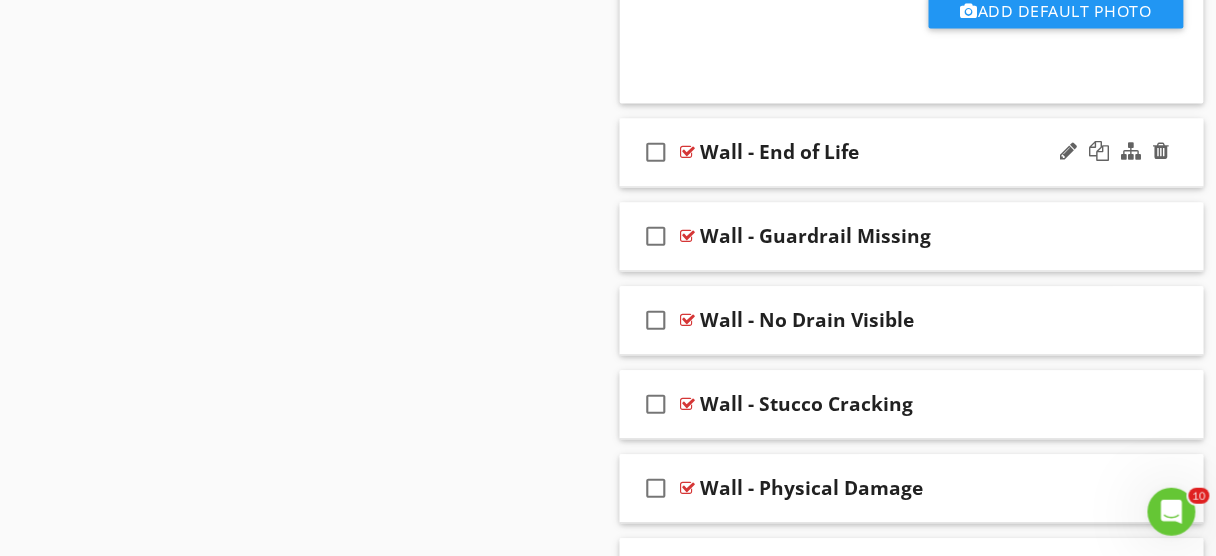 click on "check_box_outline_blank
Wall - End of Life" at bounding box center [912, 153] 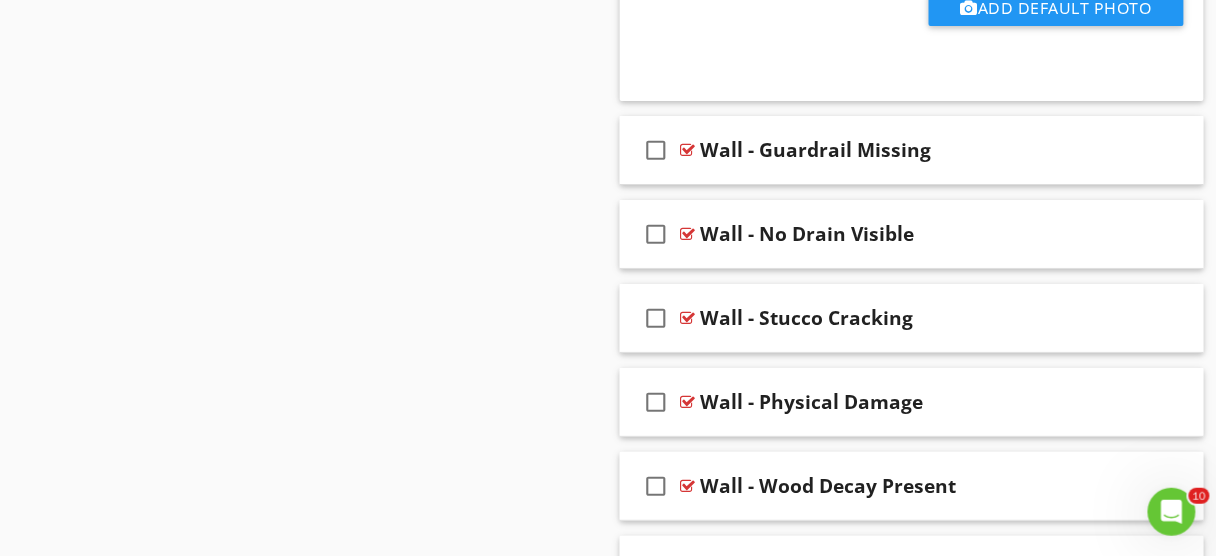scroll, scrollTop: 11296, scrollLeft: 0, axis: vertical 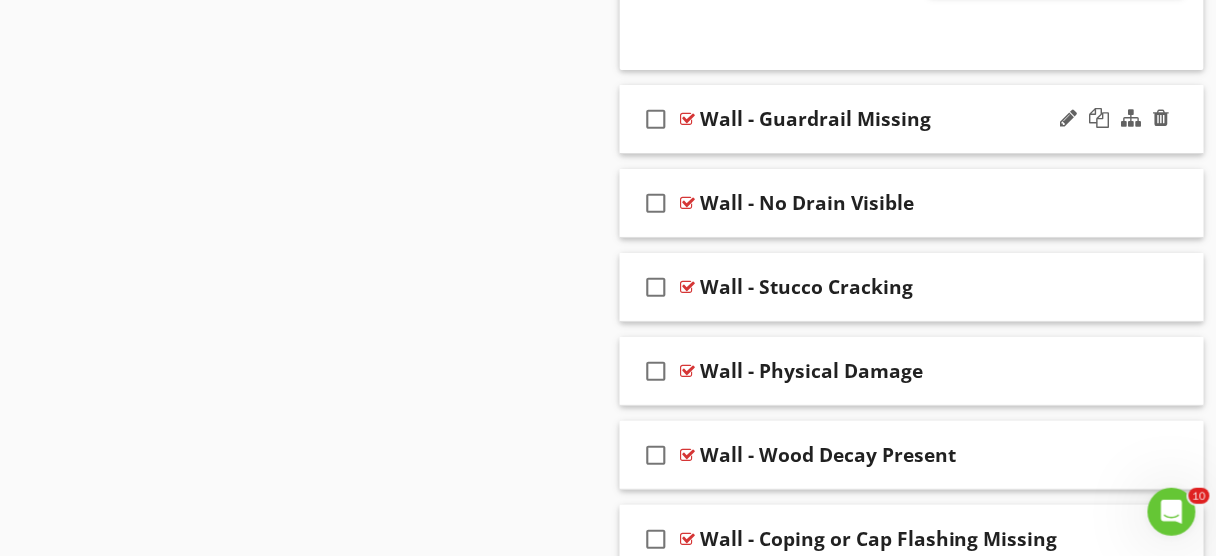 click on "check_box_outline_blank
Wall - Guardrail Missing" at bounding box center (912, 119) 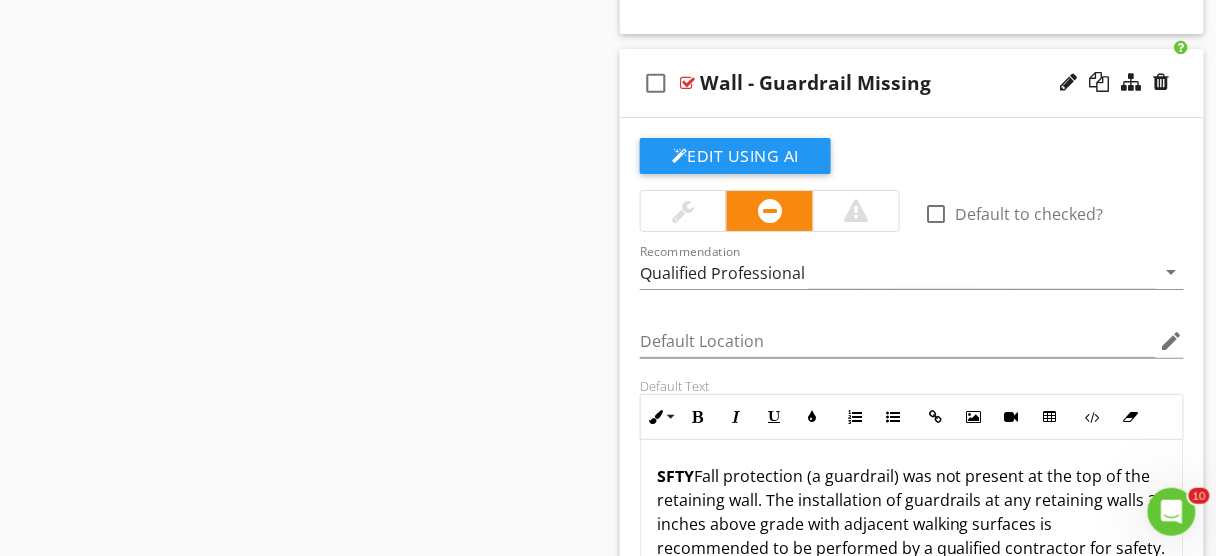 scroll, scrollTop: 11349, scrollLeft: 0, axis: vertical 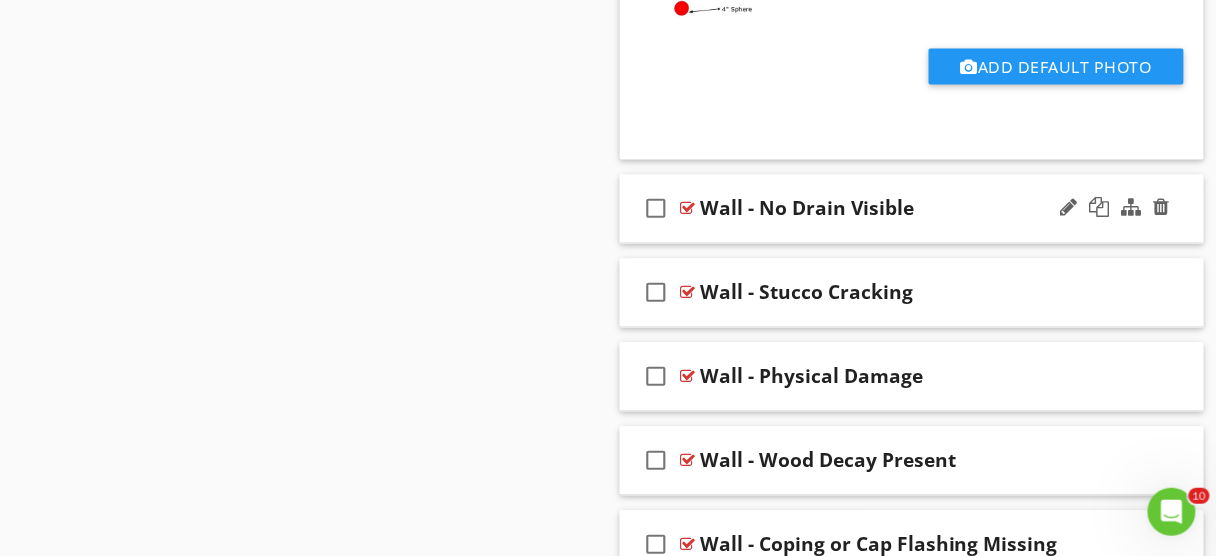 click on "check_box_outline_blank
Wall - No Drain Visible" at bounding box center [912, 209] 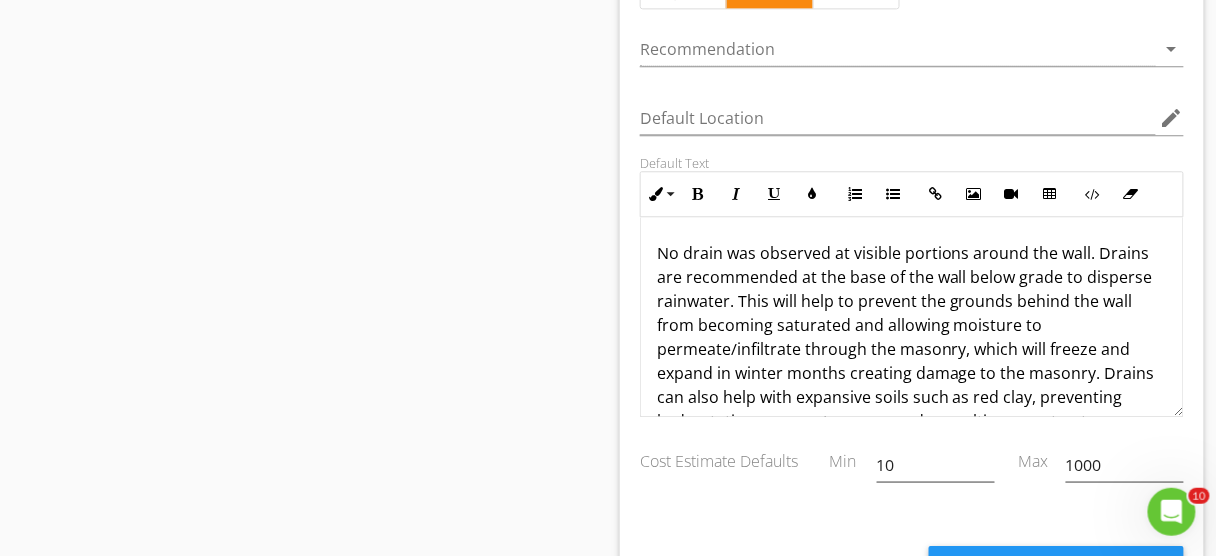 scroll, scrollTop: 12642, scrollLeft: 0, axis: vertical 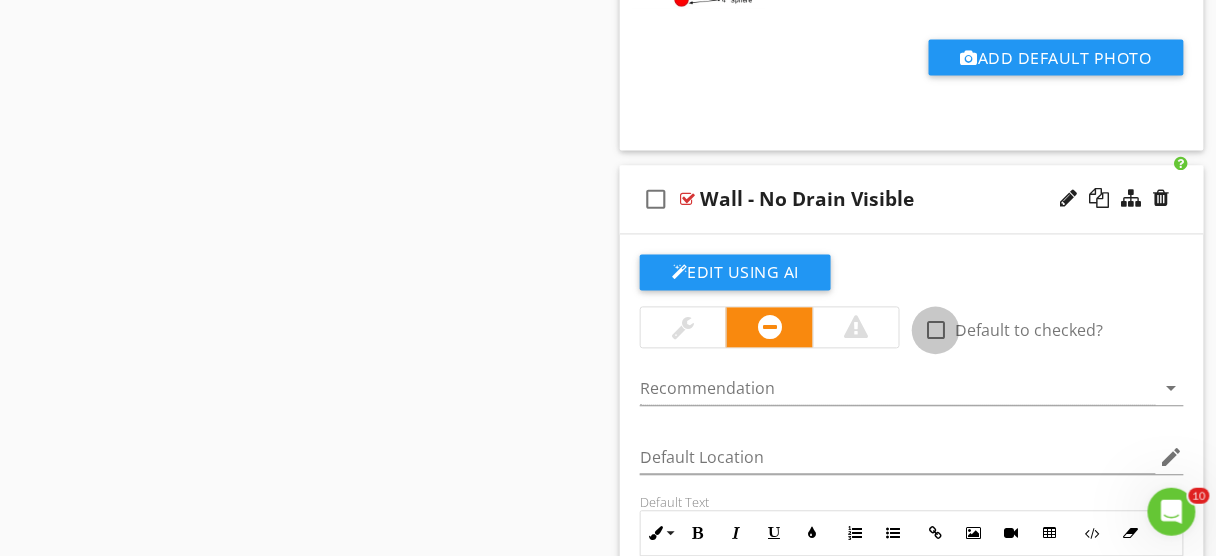 click at bounding box center [936, 331] 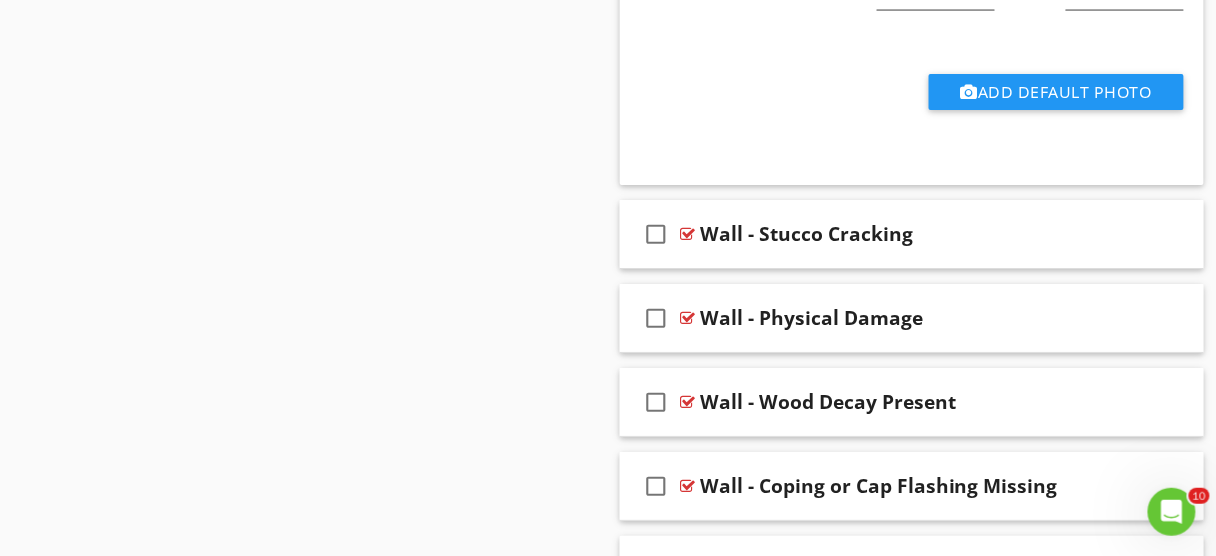 scroll, scrollTop: 13097, scrollLeft: 0, axis: vertical 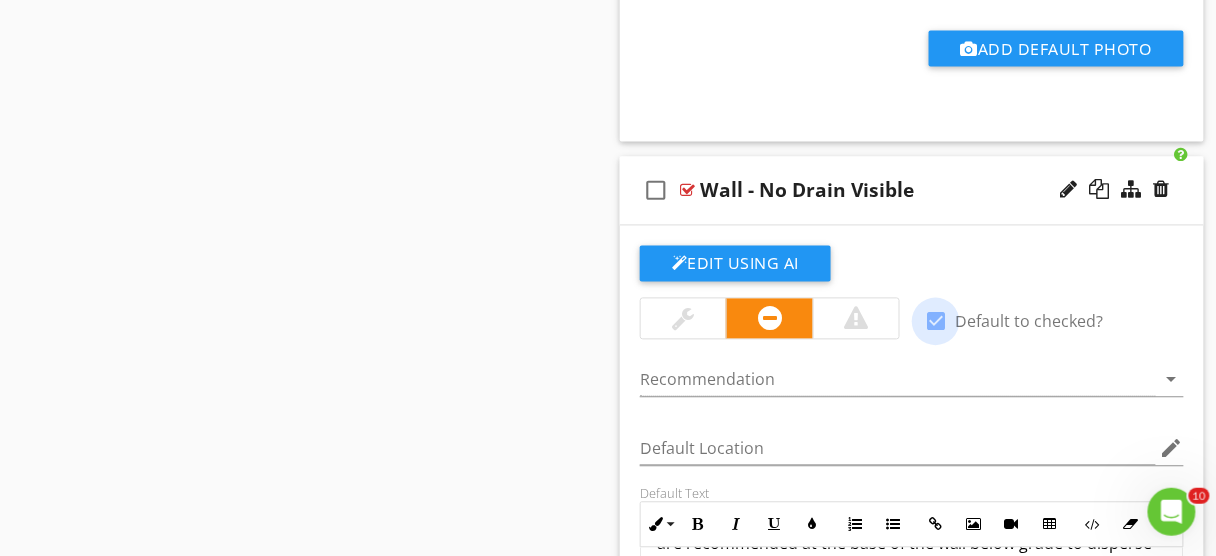 click at bounding box center (936, 322) 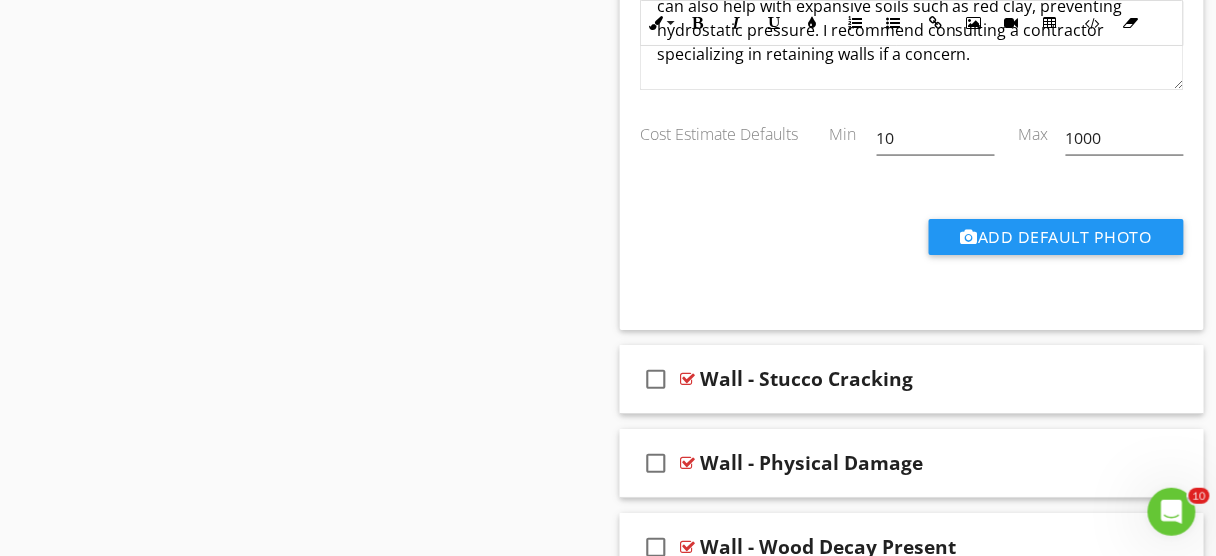 scroll, scrollTop: 13020, scrollLeft: 0, axis: vertical 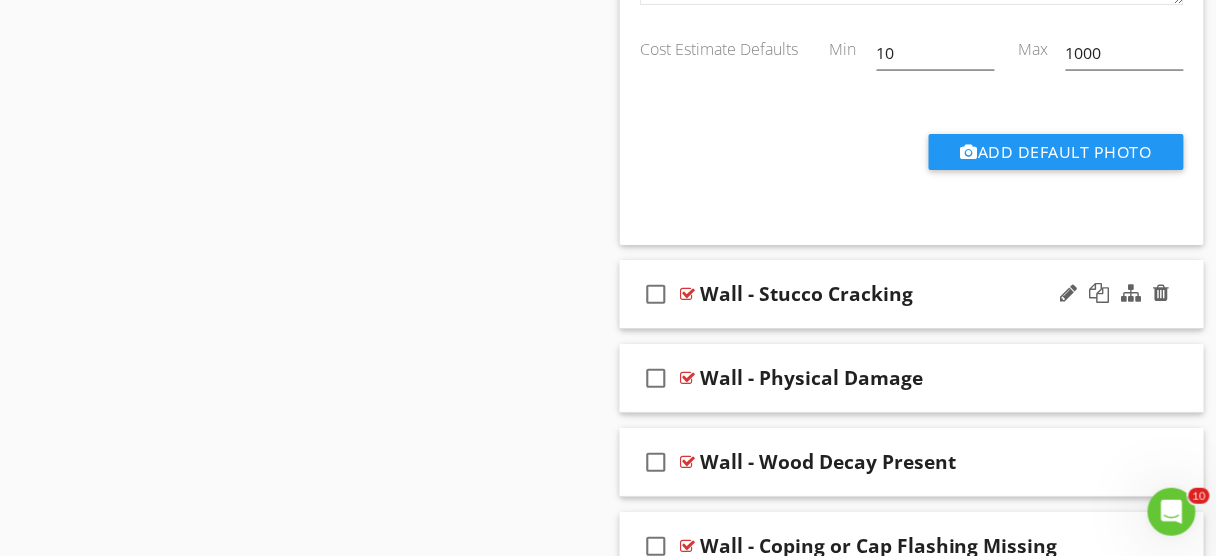 click on "check_box_outline_blank
Wall - Stucco Cracking" at bounding box center [912, 294] 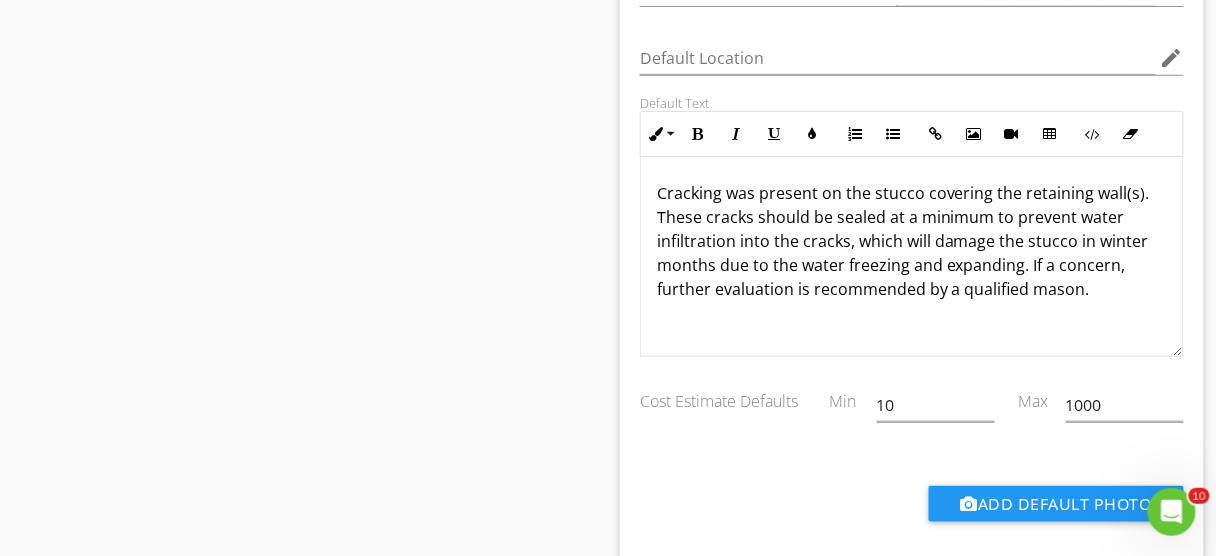 scroll, scrollTop: 13532, scrollLeft: 0, axis: vertical 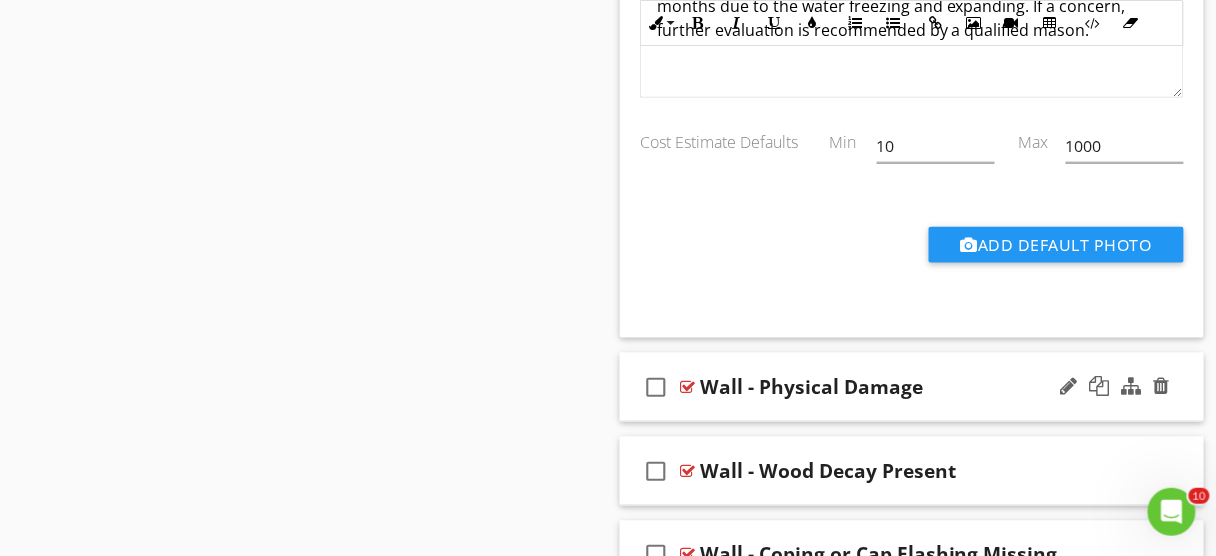 click on "check_box_outline_blank
Wall - Physical Damage" at bounding box center (912, 387) 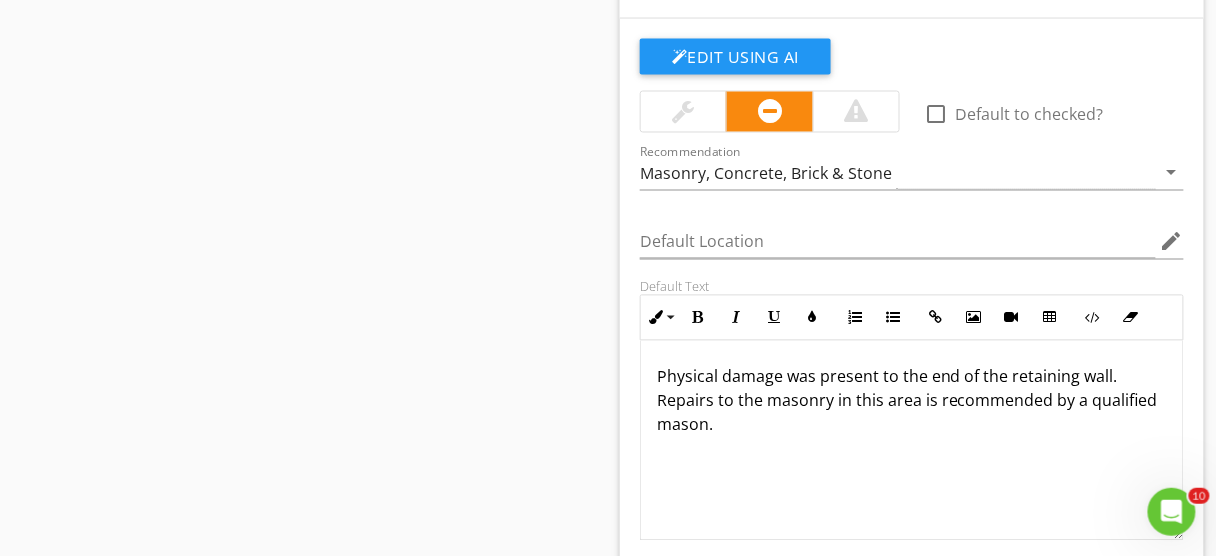 scroll, scrollTop: 14252, scrollLeft: 0, axis: vertical 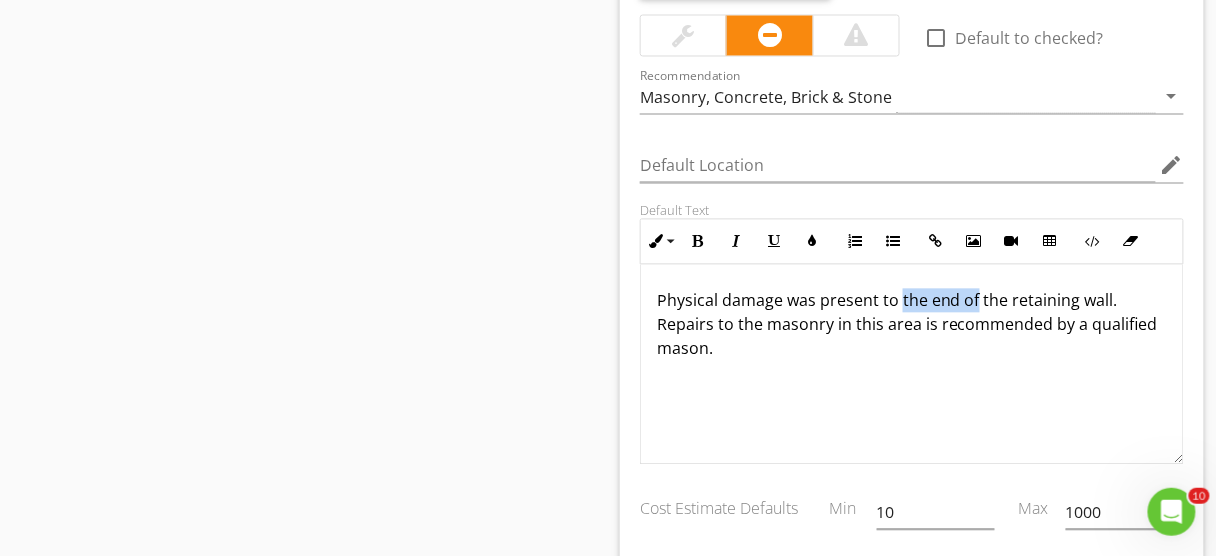 drag, startPoint x: 977, startPoint y: 260, endPoint x: 899, endPoint y: 259, distance: 78.00641 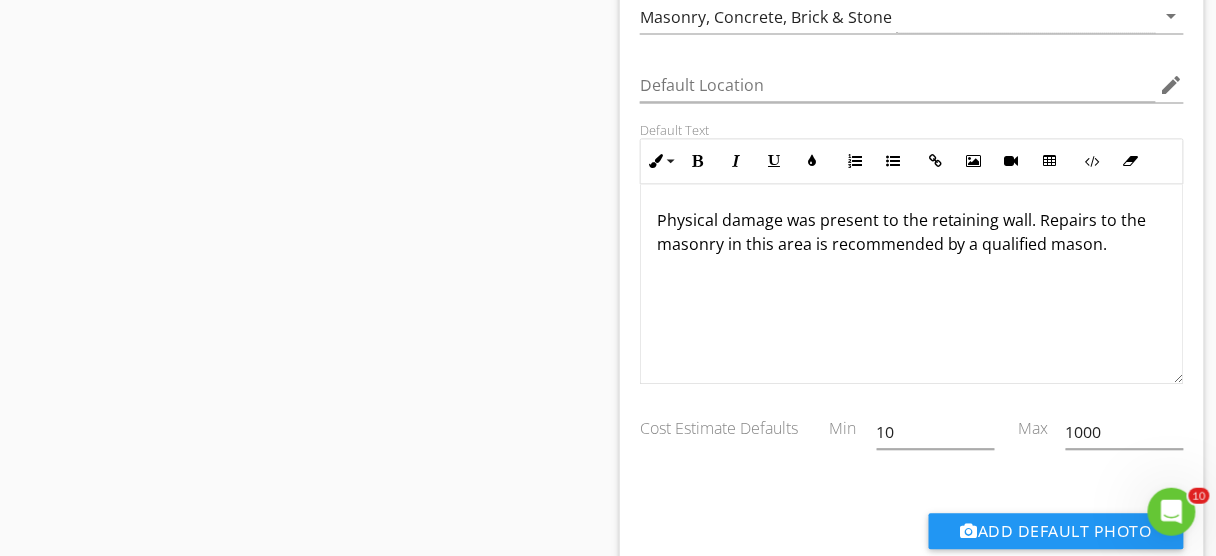 scroll, scrollTop: 14338, scrollLeft: 0, axis: vertical 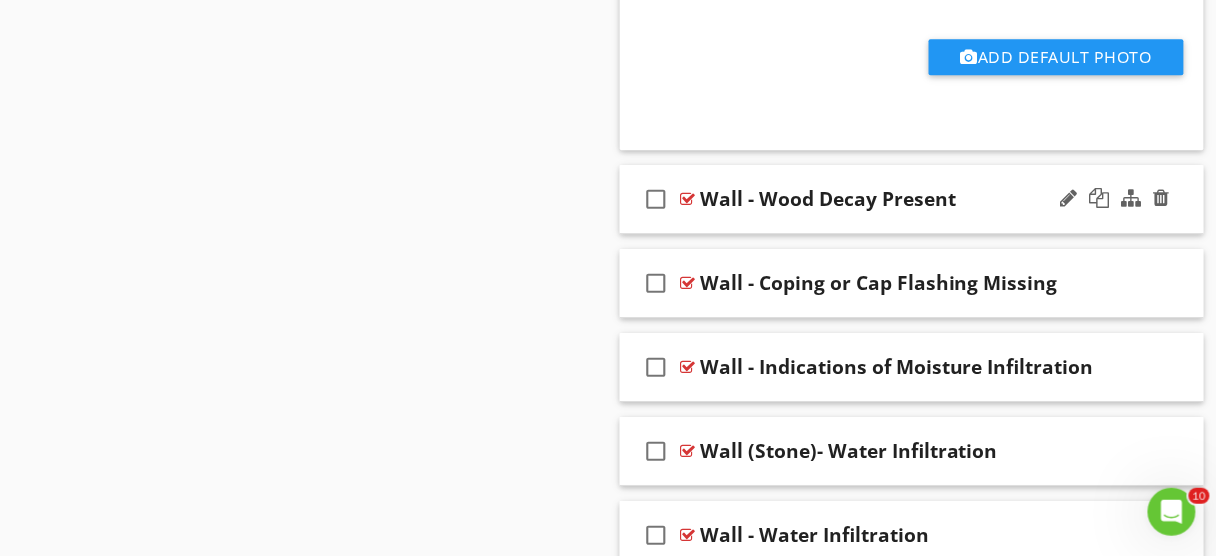 click on "check_box_outline_blank
Wall - Wood Decay Present" at bounding box center (912, 199) 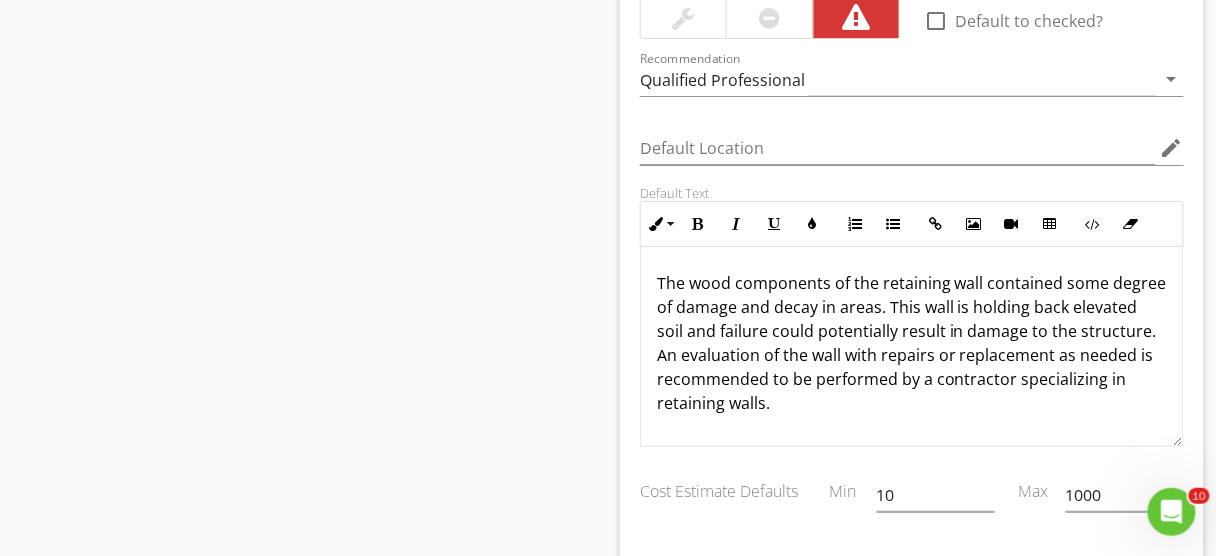 scroll, scrollTop: 15191, scrollLeft: 0, axis: vertical 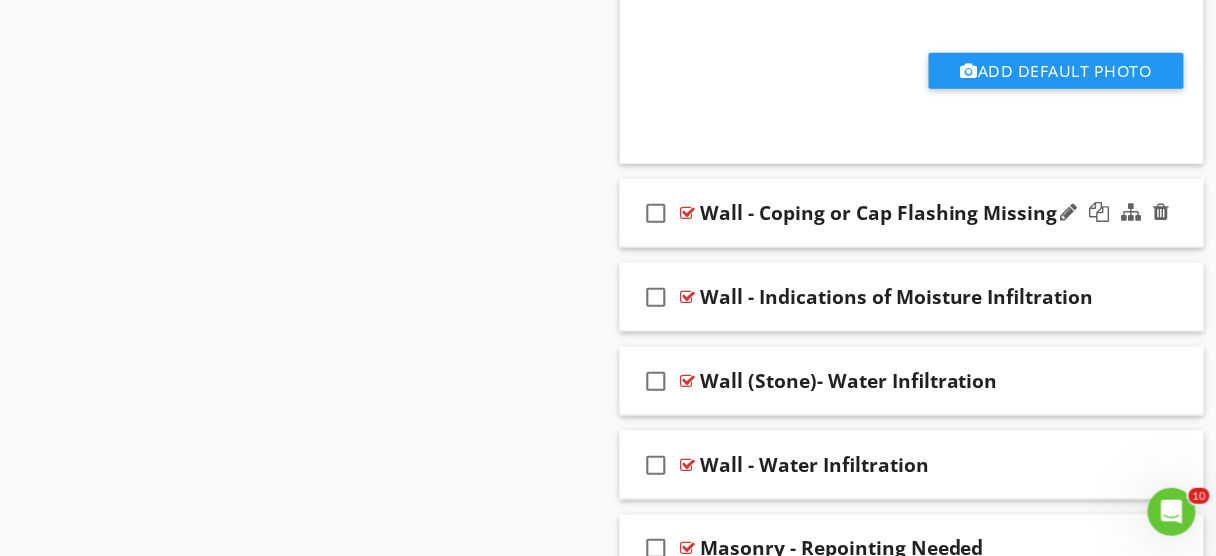 click on "check_box_outline_blank
Wall - Coping or Cap Flashing Missing" at bounding box center (912, 213) 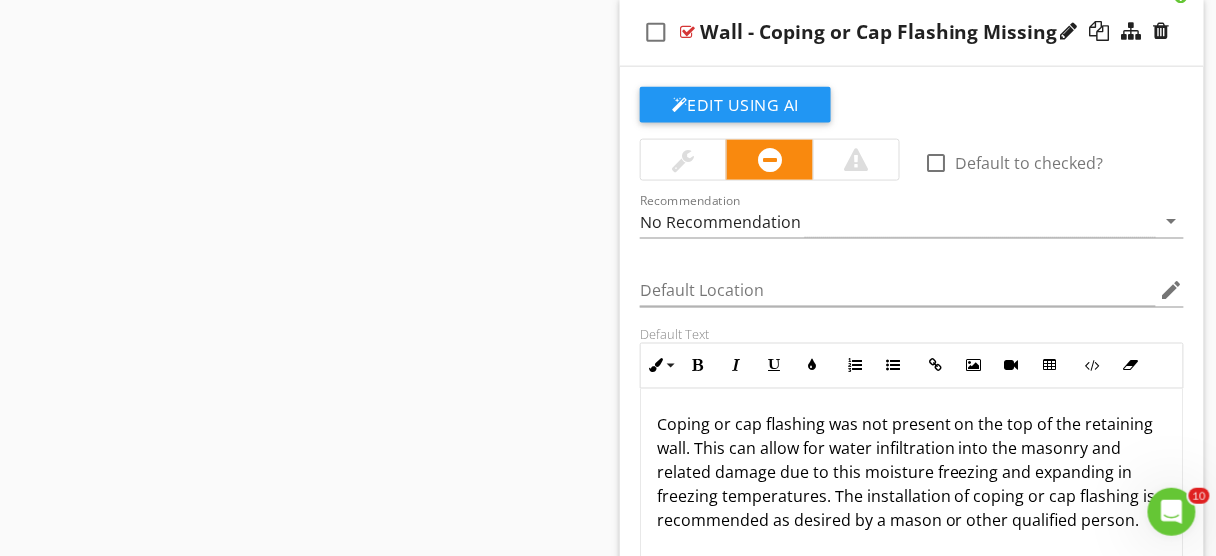 scroll, scrollTop: 15873, scrollLeft: 0, axis: vertical 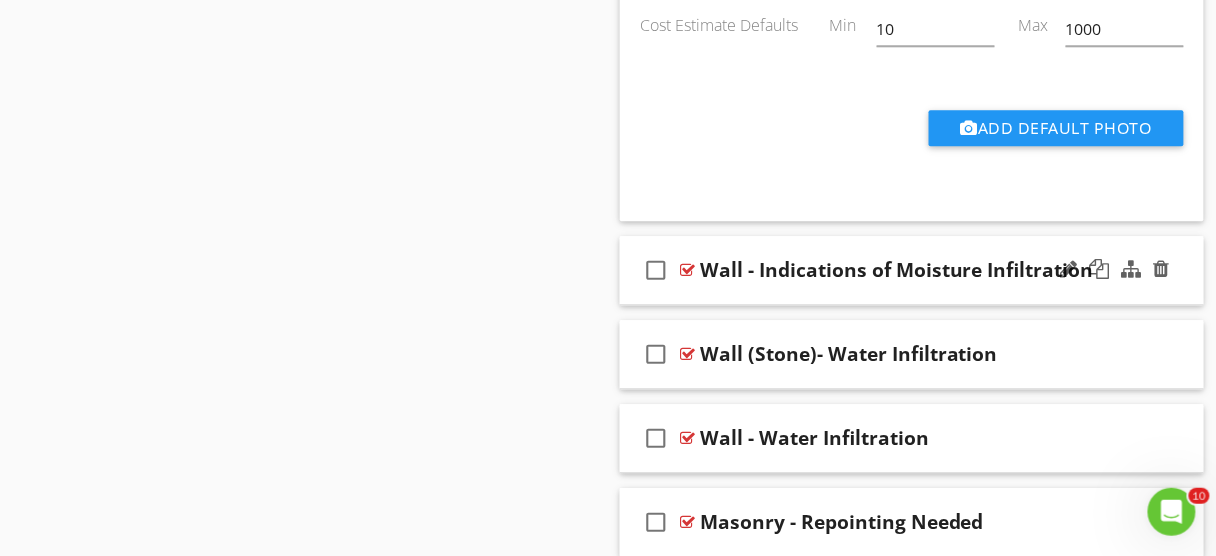 click on "check_box_outline_blank
Wall - Indications of Moisture Infiltration" at bounding box center [912, 270] 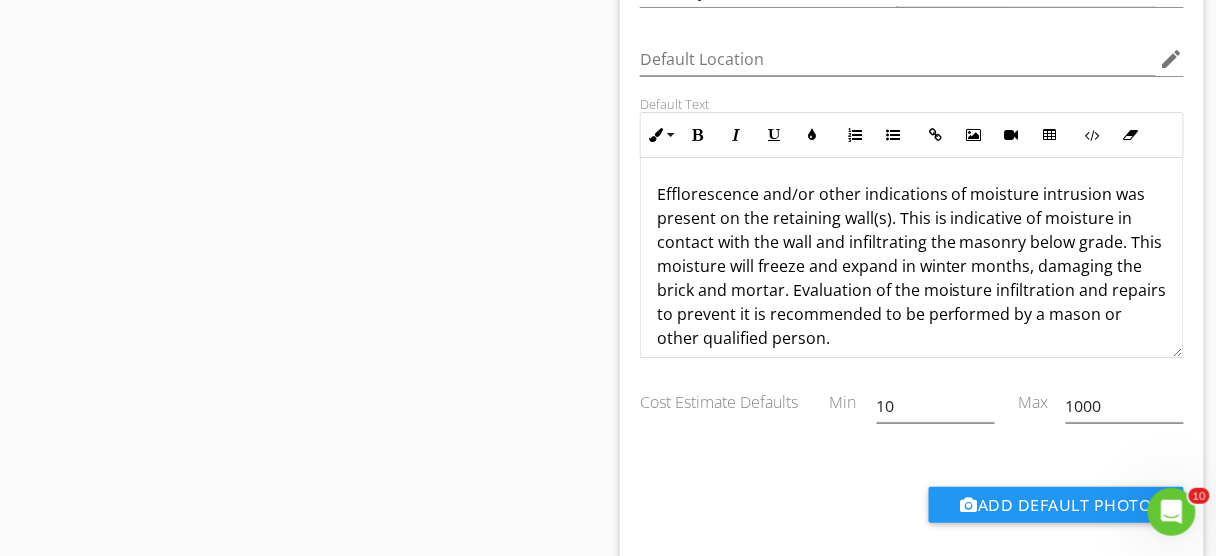 scroll, scrollTop: 16918, scrollLeft: 0, axis: vertical 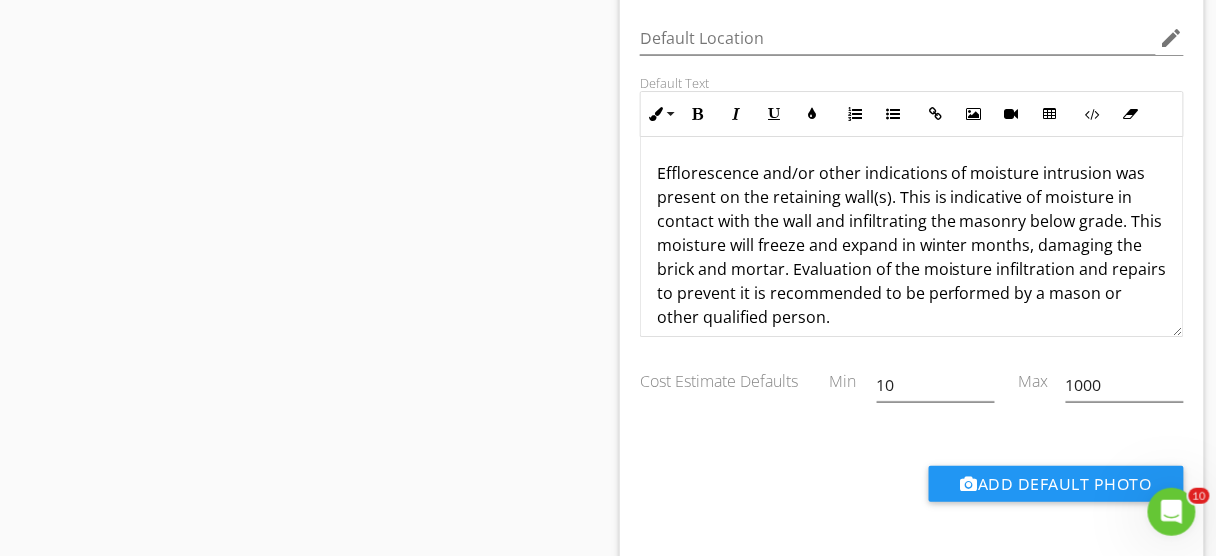 click on "Efflorescence and/or other indications of moisture intrusion was present on the retaining wall(s). This is indicative of moisture in contact with the wall and infiltrating the masonry below grade. This moisture will freeze and expand in winter months, damaging the brick and mortar. Evaluation of the moisture infiltration and repairs to prevent it is recommended to be performed by a mason or other qualified person." at bounding box center (912, 245) 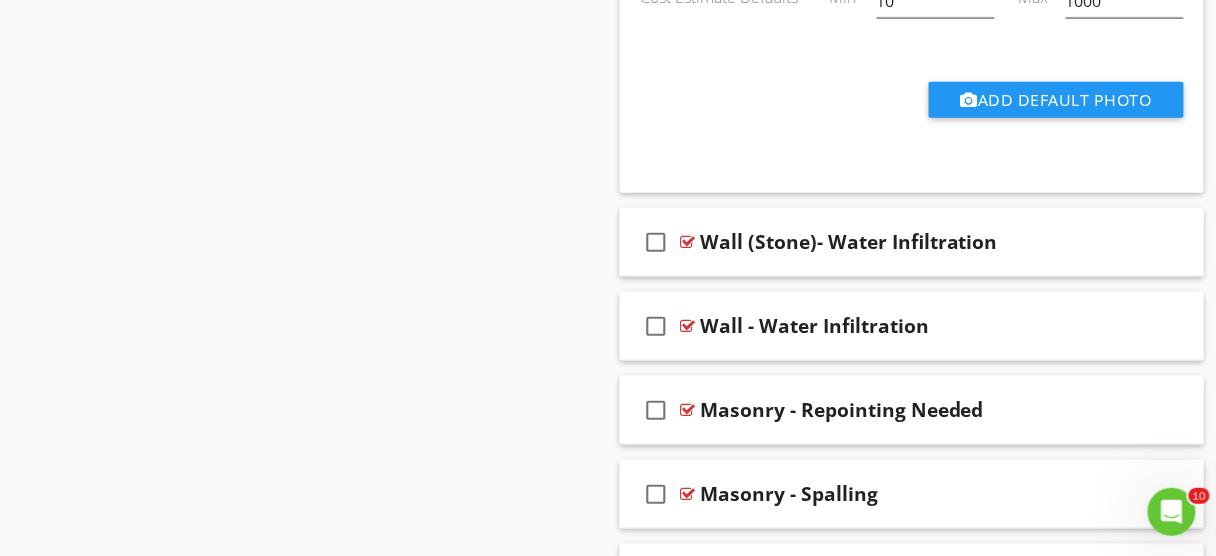 scroll, scrollTop: 17355, scrollLeft: 0, axis: vertical 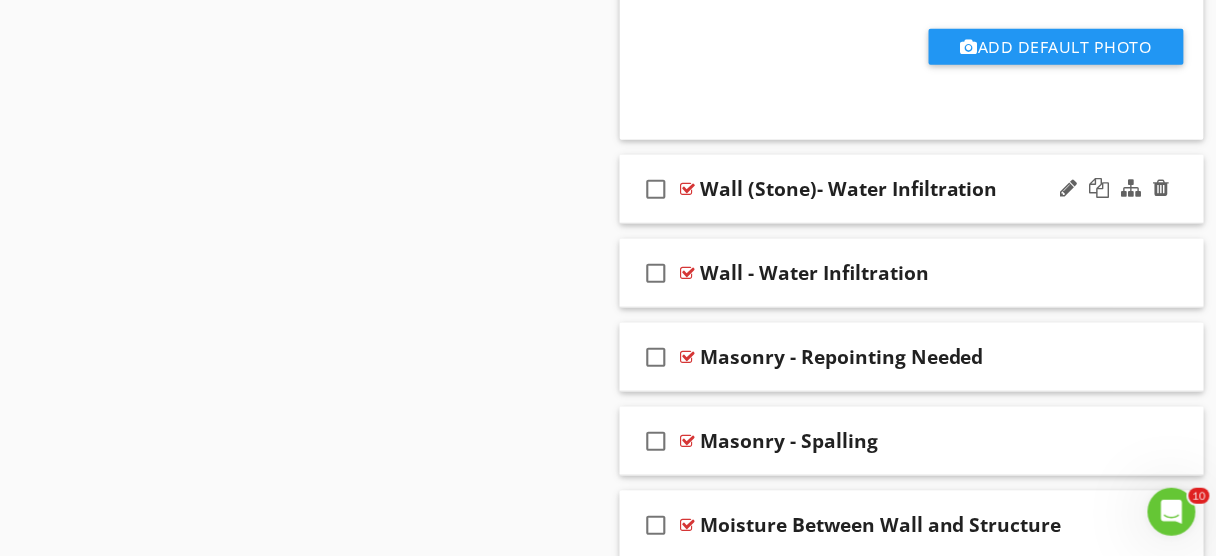 click on "check_box_outline_blank
Wall (Stone)- Water Infiltration" at bounding box center (912, 189) 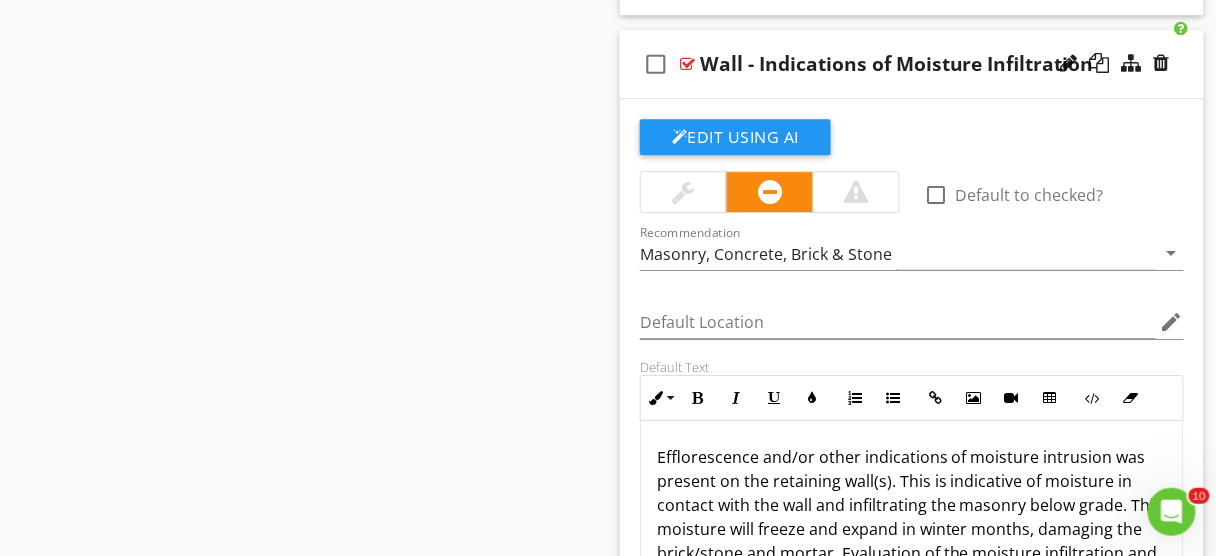 scroll, scrollTop: 16588, scrollLeft: 0, axis: vertical 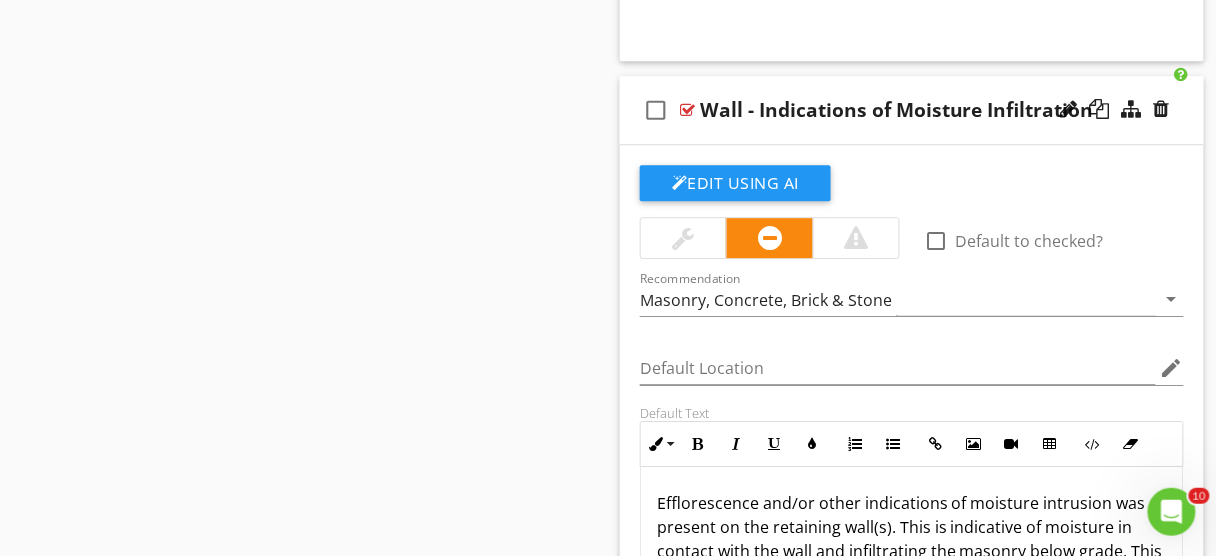 click on "Wall - Indications of Moisture Infiltration" at bounding box center [897, 110] 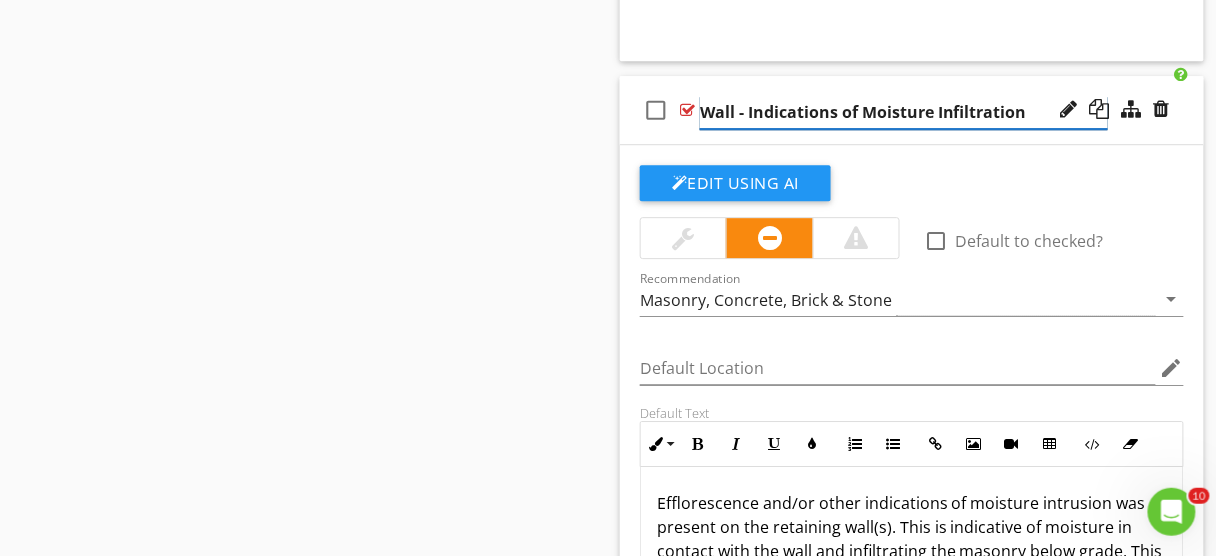 click on "Wall - Indications of Moisture Infiltration" at bounding box center (904, 112) 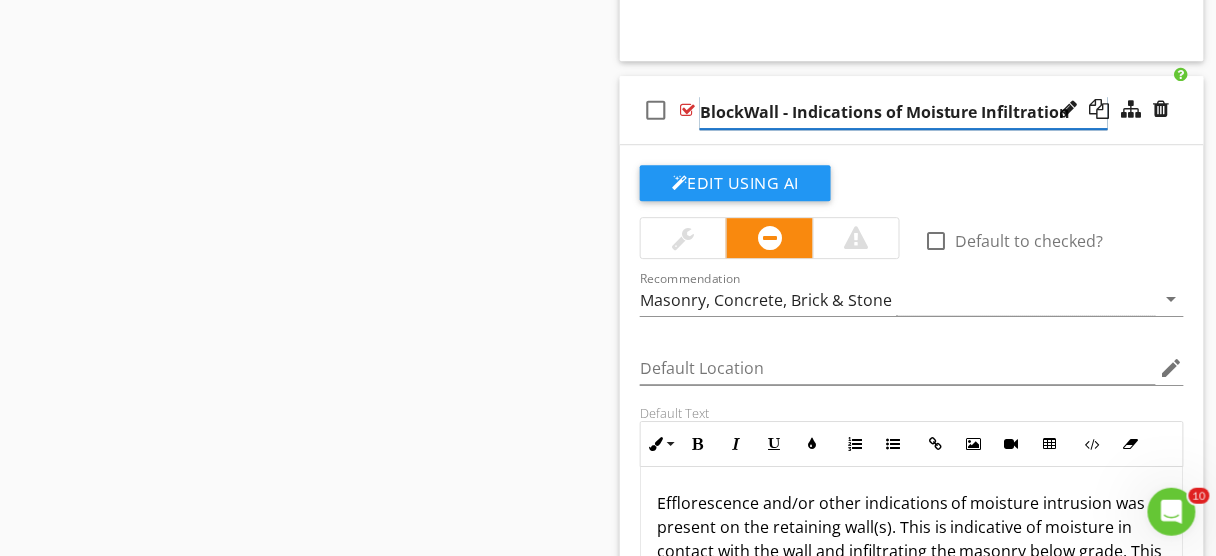 type on "Block Wall - Indications of Moisture Infiltration" 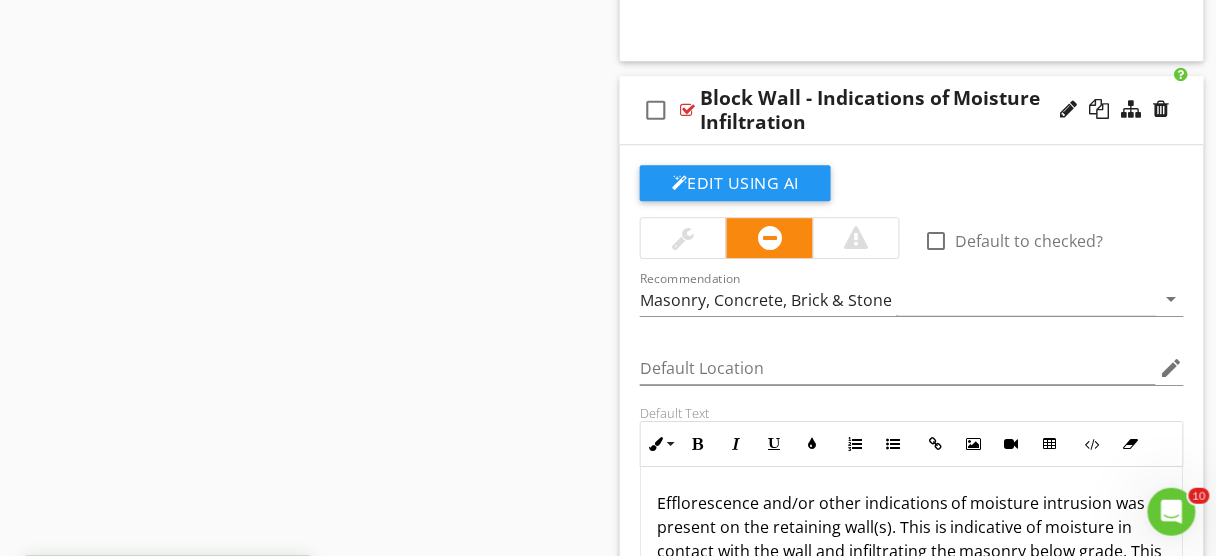 click on "Efflorescence and/or other indications of moisture intrusion was present on the retaining wall(s). This is indicative of moisture in contact with the wall and infiltrating the masonry below grade. This moisture will freeze and expand in winter months, damaging the brick/stone and mortar. Evaluation of the moisture infiltration and repairs to prevent it is recommended to be performed by a mason or other qualified person." at bounding box center (912, 575) 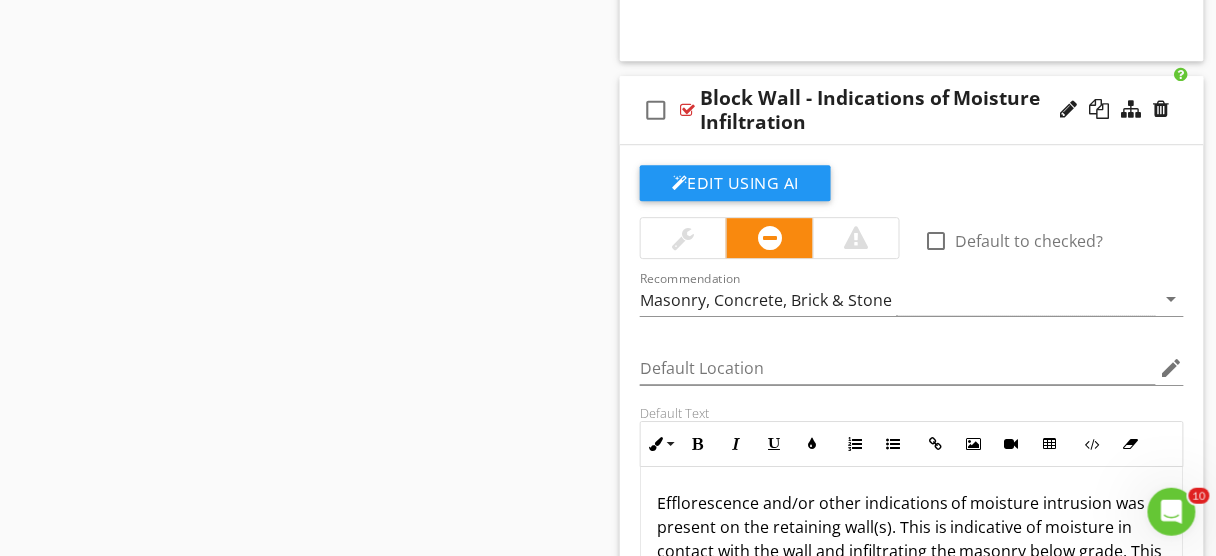 drag, startPoint x: 769, startPoint y: 548, endPoint x: 686, endPoint y: 545, distance: 83.0542 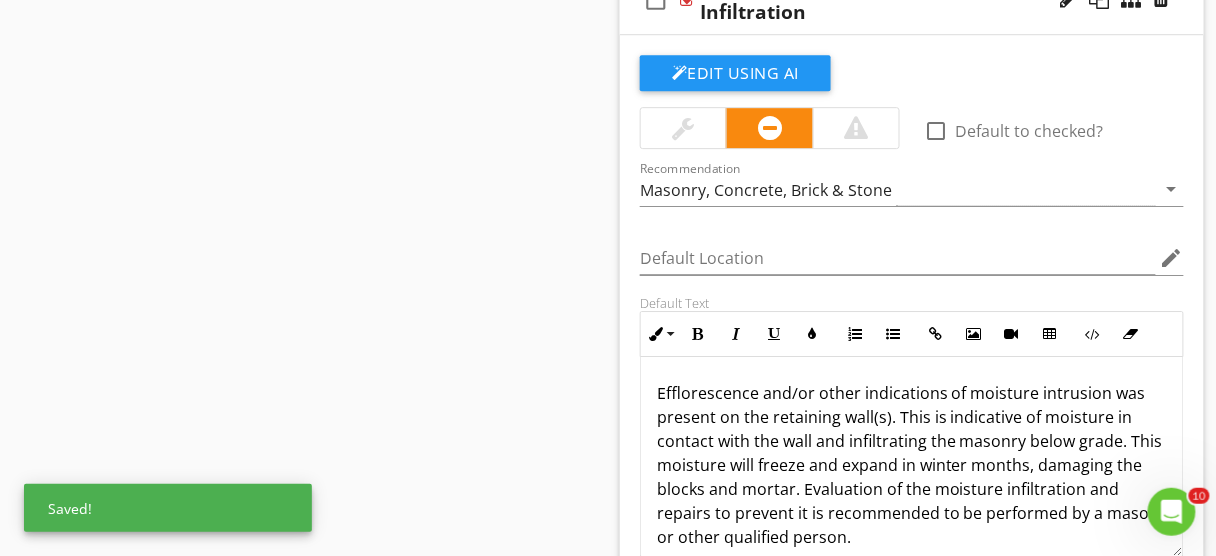 scroll, scrollTop: 16826, scrollLeft: 0, axis: vertical 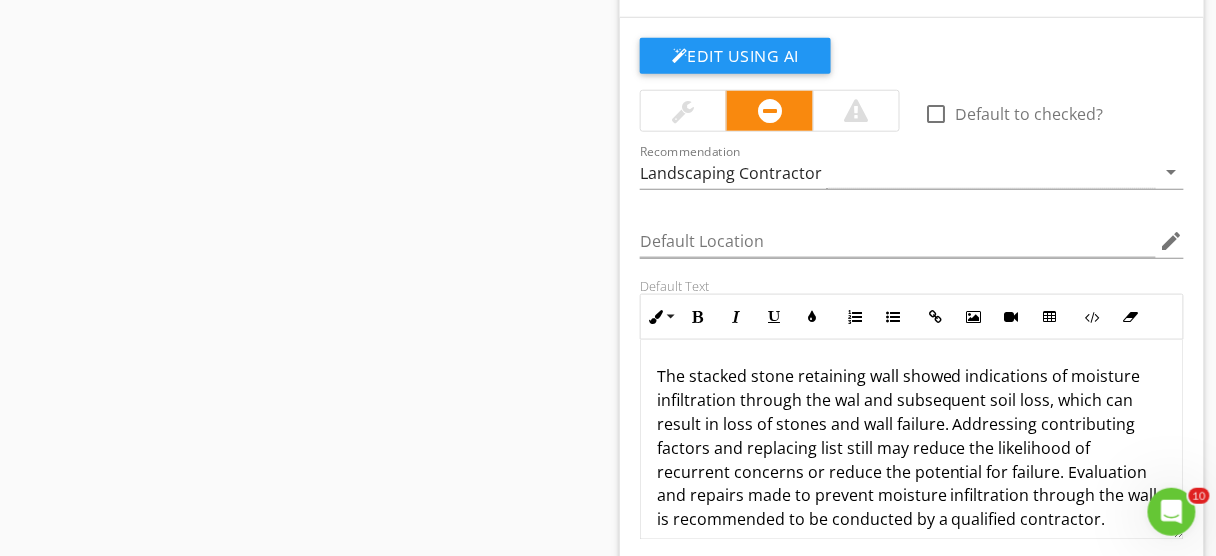 click on "The stacked stone retaining wall showed indications of moisture infiltration through the wal and subsequent soil loss, which can result in loss of stones and wall failure. Addressing contributing factors and replacing list still may reduce the likelihood of recurrent concerns or reduce the potential for failure. Evaluation and repairs made to prevent moisture infiltration through the wall is recommended to be conducted by a qualified contractor." at bounding box center [912, 448] 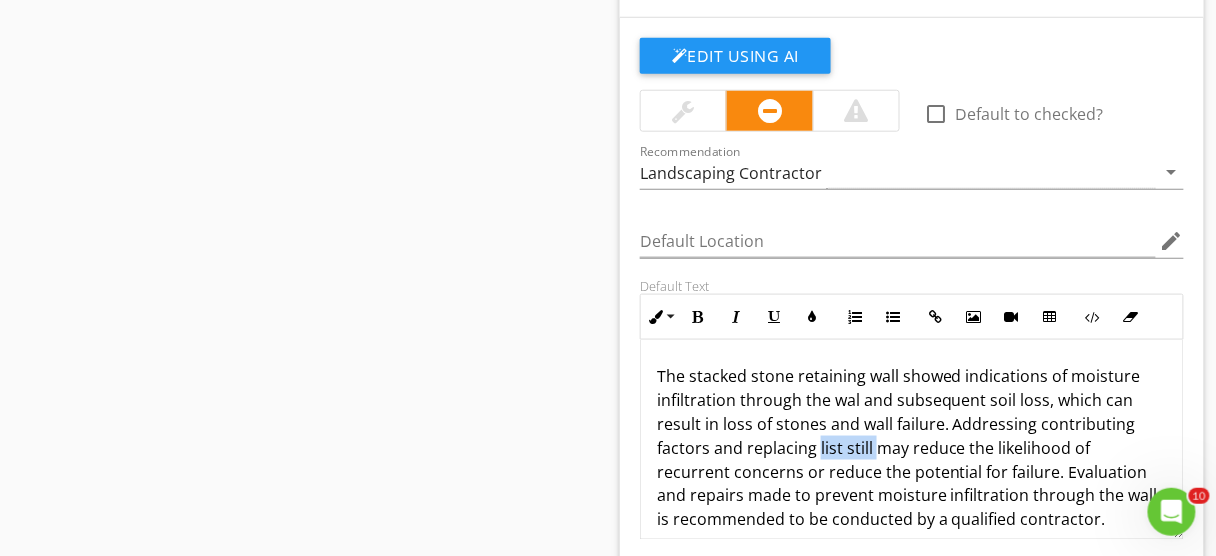 drag, startPoint x: 869, startPoint y: 397, endPoint x: 821, endPoint y: 401, distance: 48.166378 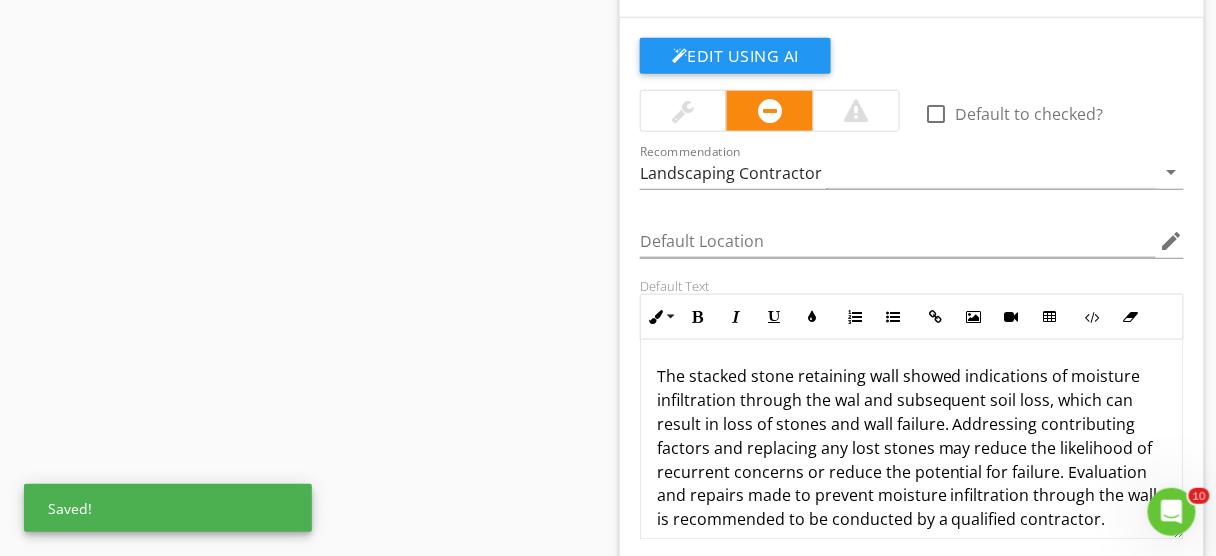 click on "The stacked stone retaining wall showed indications of moisture infiltration through the wal and subsequent soil loss, which can result in loss of stones and wall failure. Addressing contributing factors and replacing any lost stones may reduce the likelihood of recurrent concerns or reduce the potential for failure. Evaluation and repairs made to prevent moisture infiltration through the wall is recommended to be conducted by a qualified contractor." at bounding box center (912, 448) 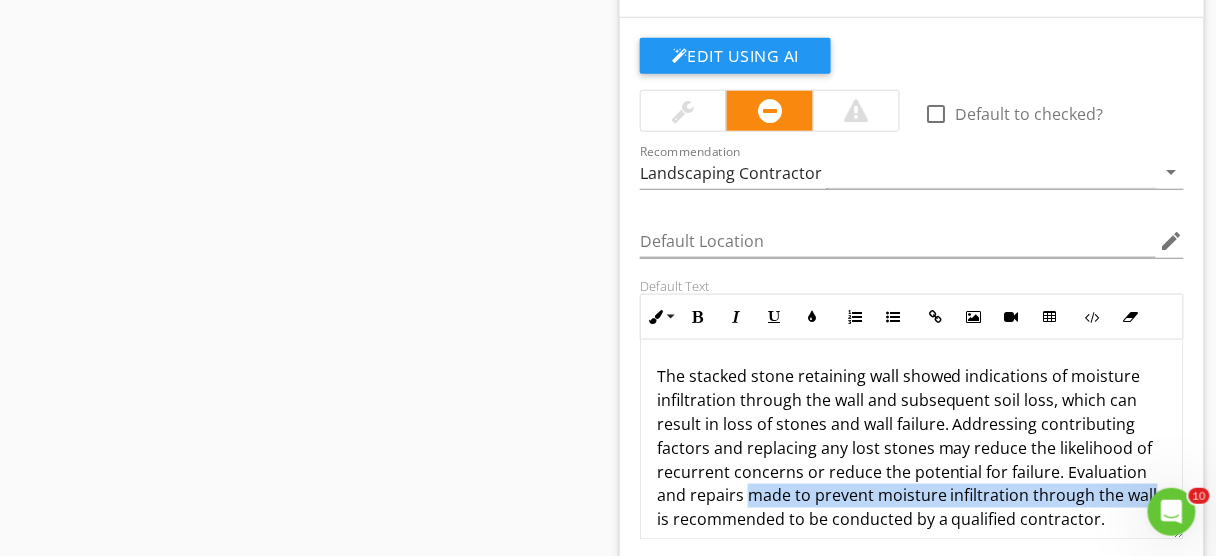 drag, startPoint x: 744, startPoint y: 437, endPoint x: 1155, endPoint y: 446, distance: 411.09854 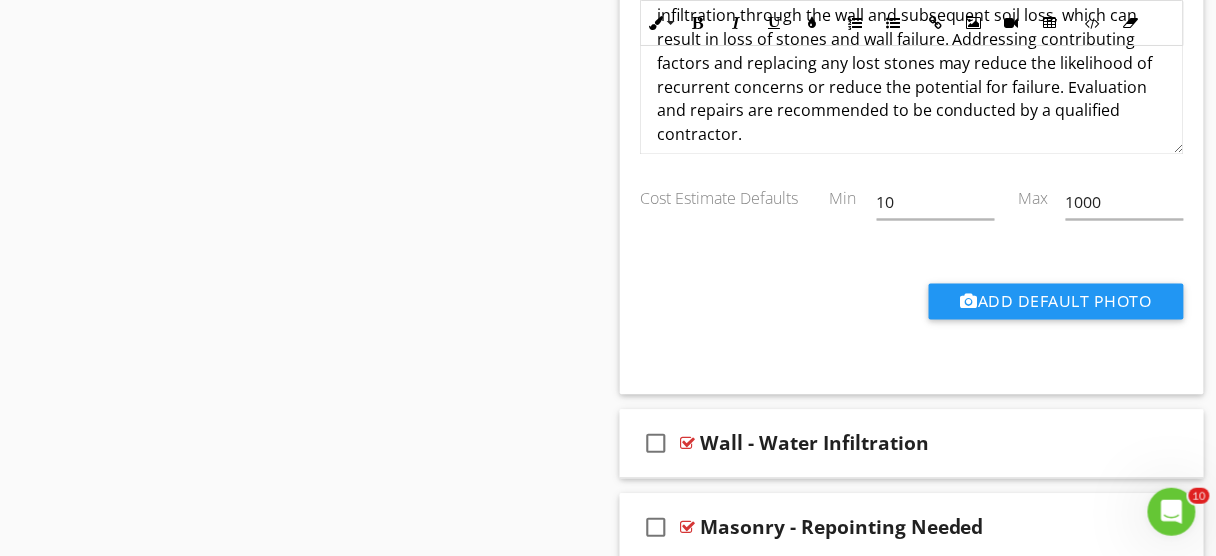 scroll, scrollTop: 17956, scrollLeft: 0, axis: vertical 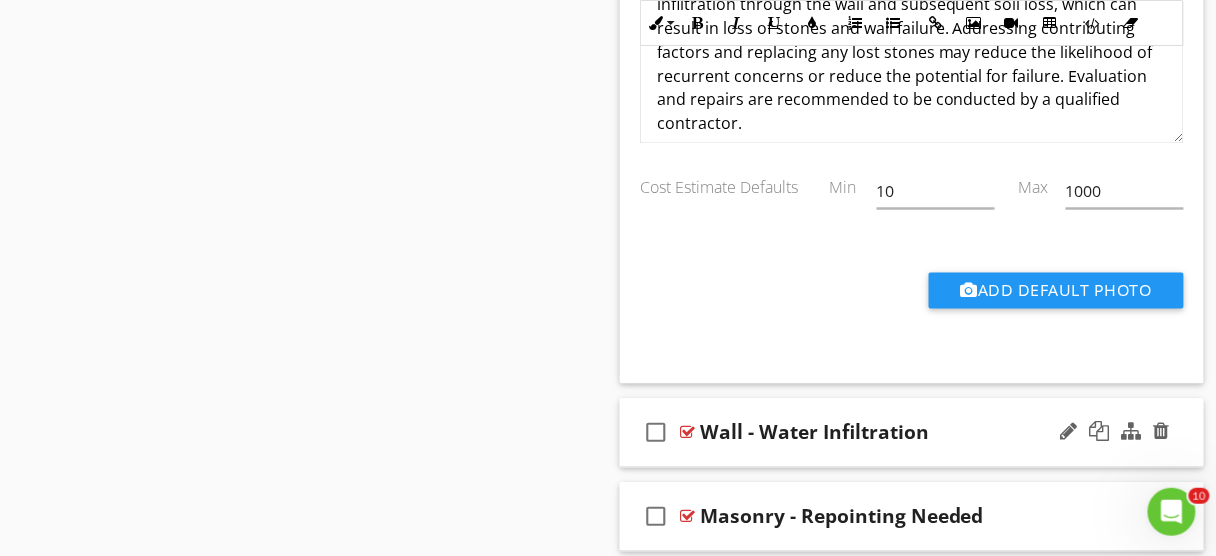 click on "check_box_outline_blank
Wall - Water Infiltration" at bounding box center (912, 433) 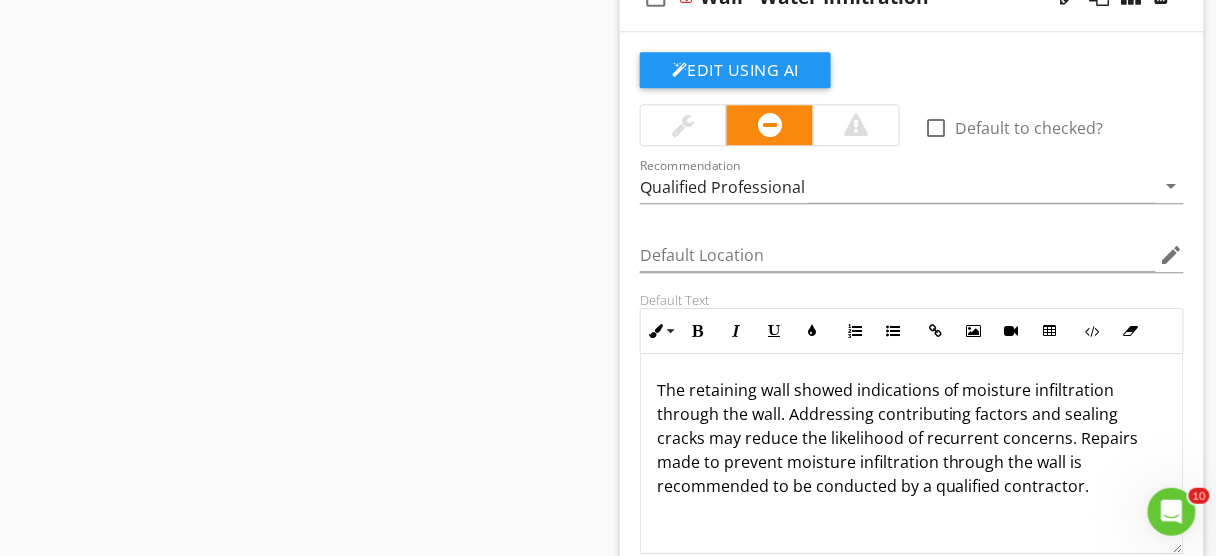 scroll, scrollTop: 18468, scrollLeft: 0, axis: vertical 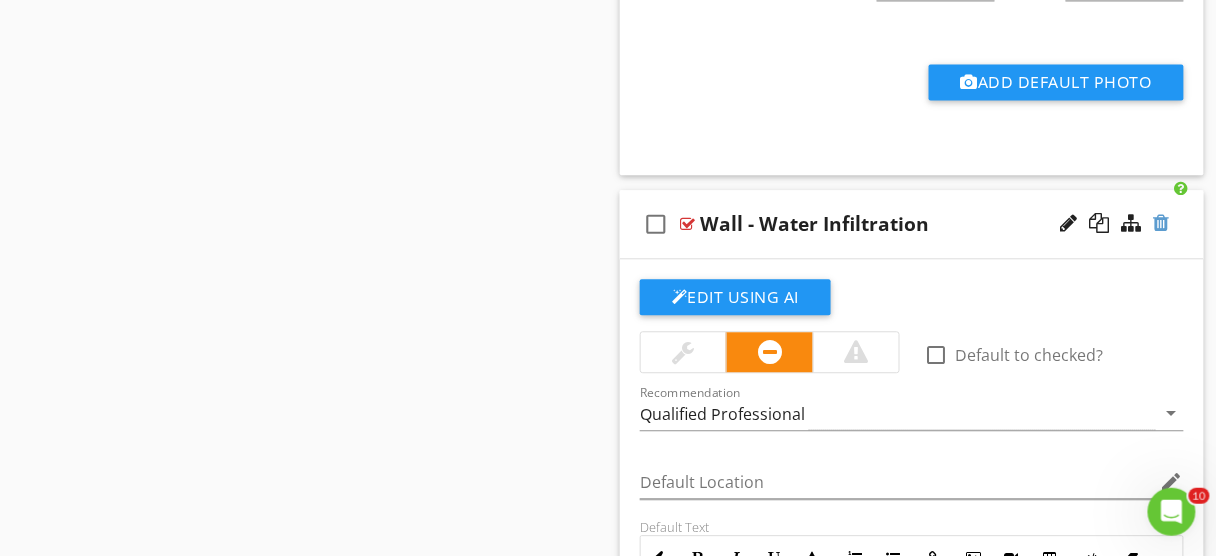 click at bounding box center (1162, 223) 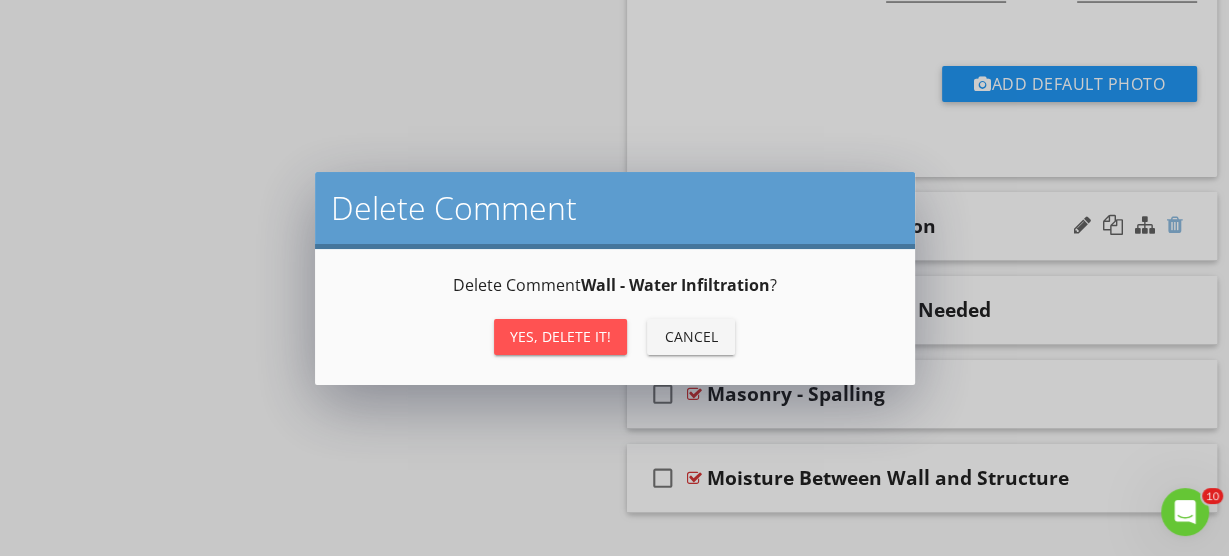 scroll, scrollTop: 18151, scrollLeft: 0, axis: vertical 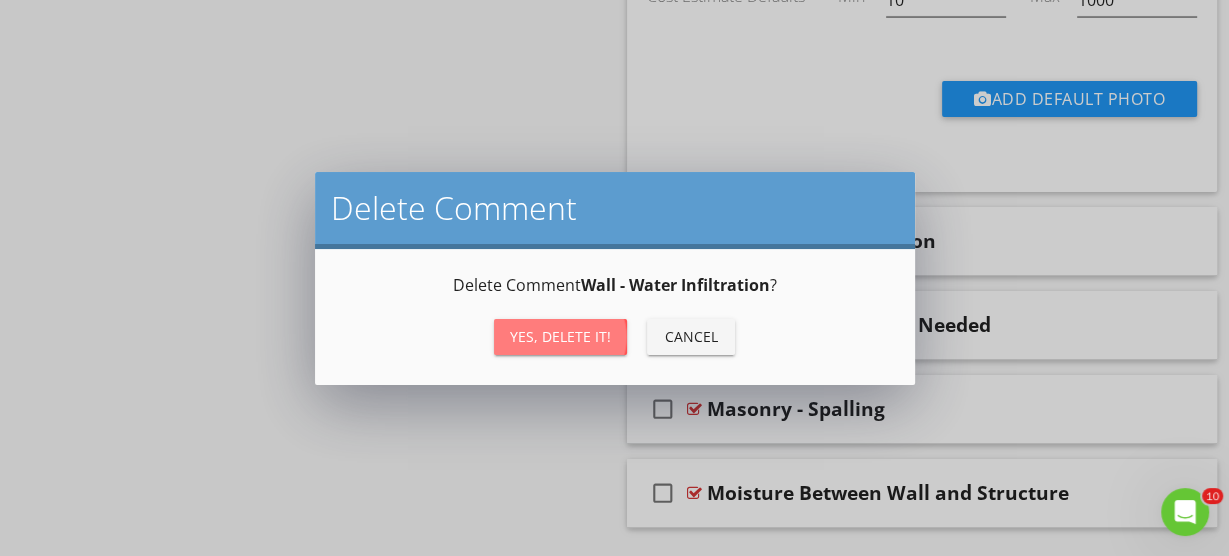 click on "Yes, Delete it!" at bounding box center (560, 337) 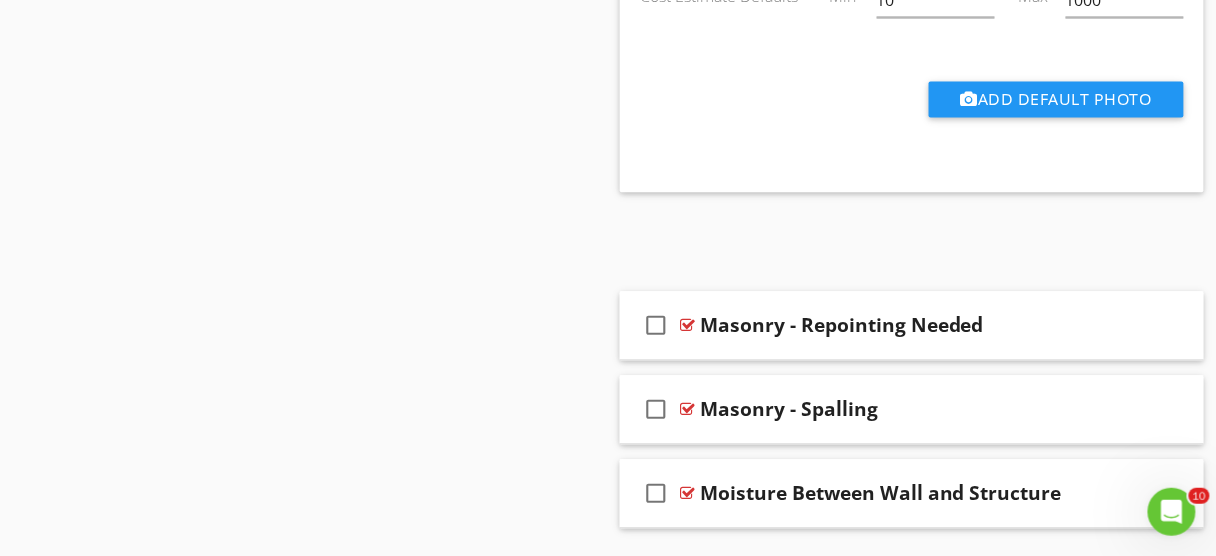 scroll, scrollTop: 18066, scrollLeft: 0, axis: vertical 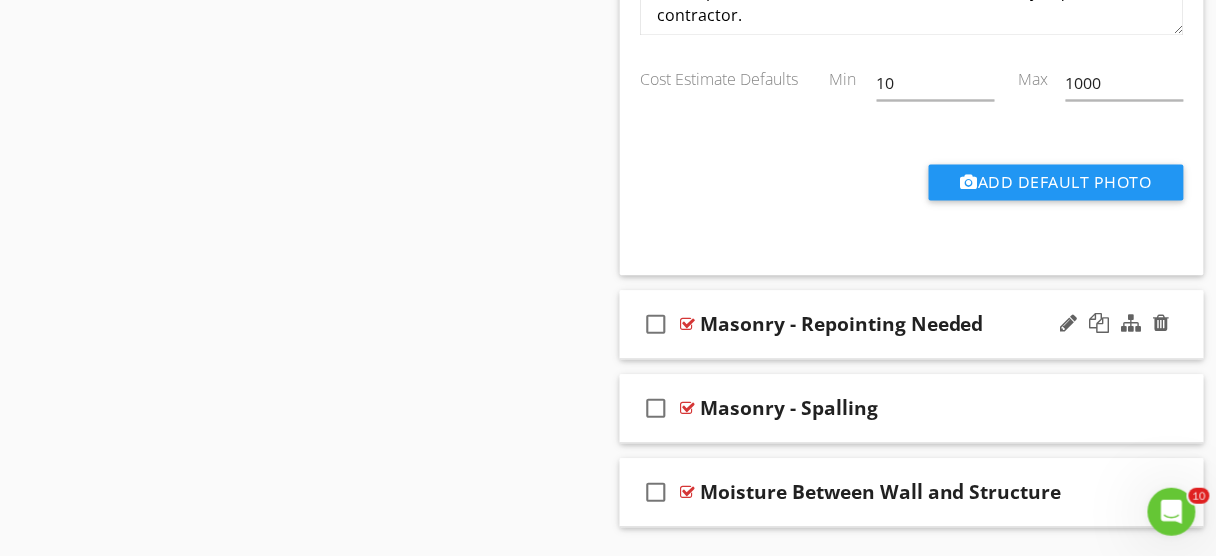 click on "check_box_outline_blank
Masonry - Repointing Needed" at bounding box center [912, 324] 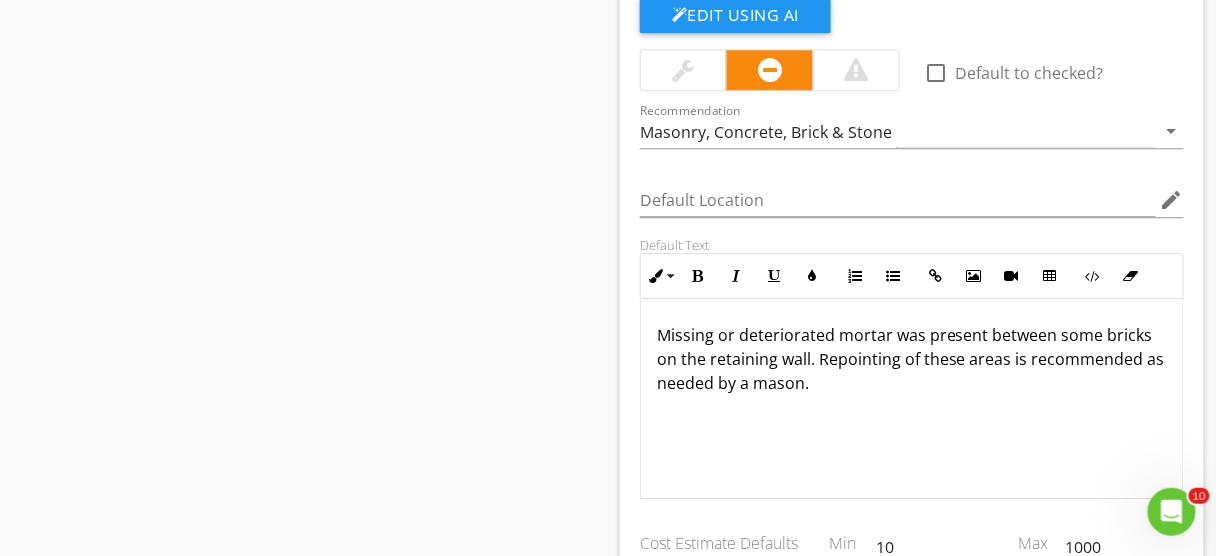 scroll, scrollTop: 18533, scrollLeft: 0, axis: vertical 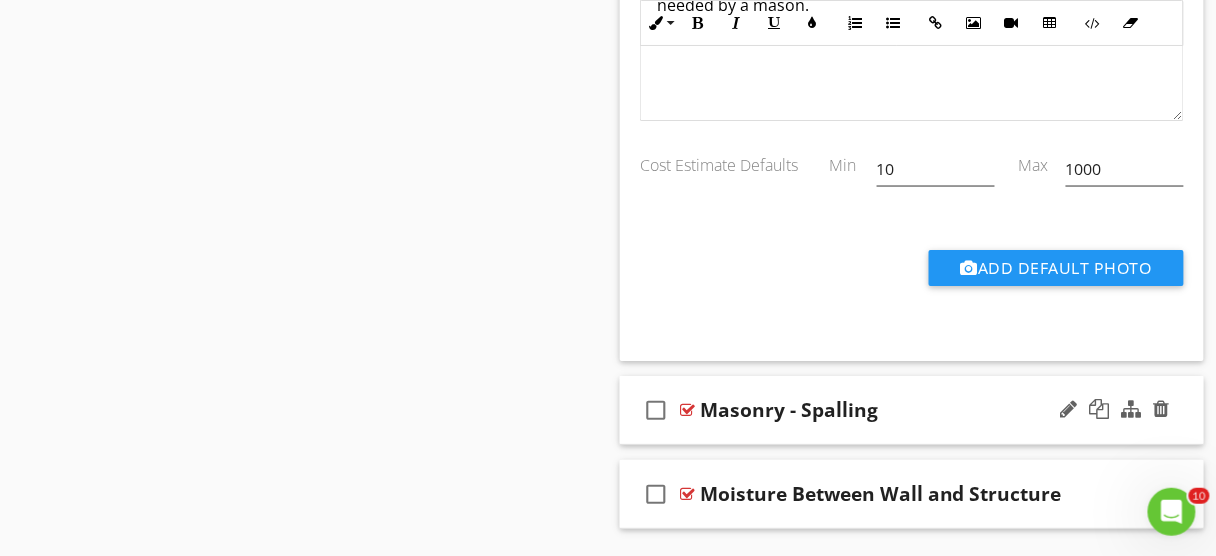 click on "check_box_outline_blank
Masonry - Spalling" at bounding box center [912, 410] 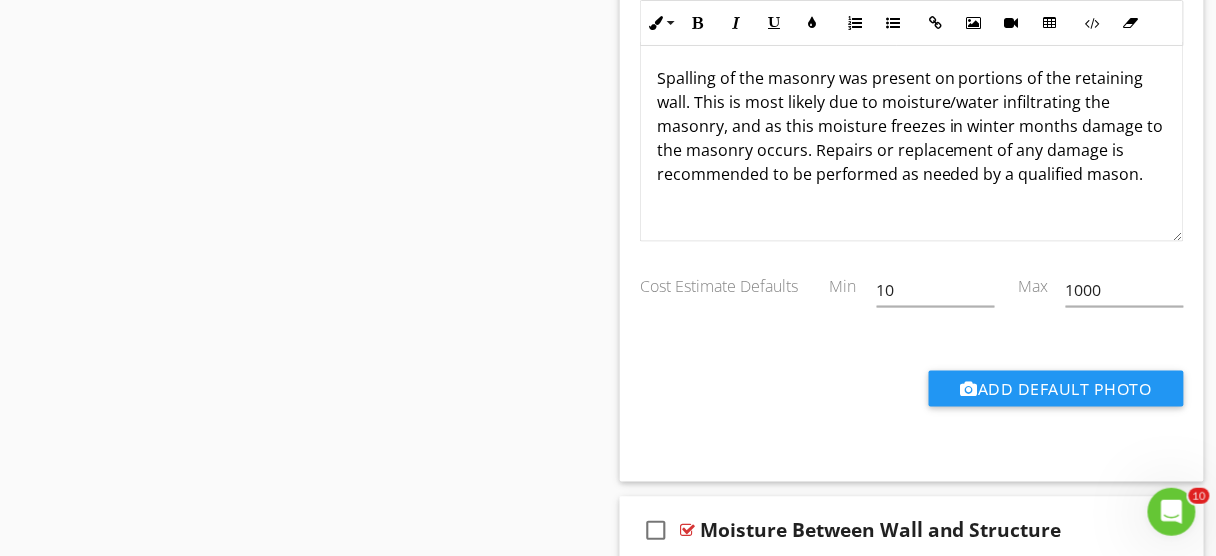 scroll, scrollTop: 19585, scrollLeft: 0, axis: vertical 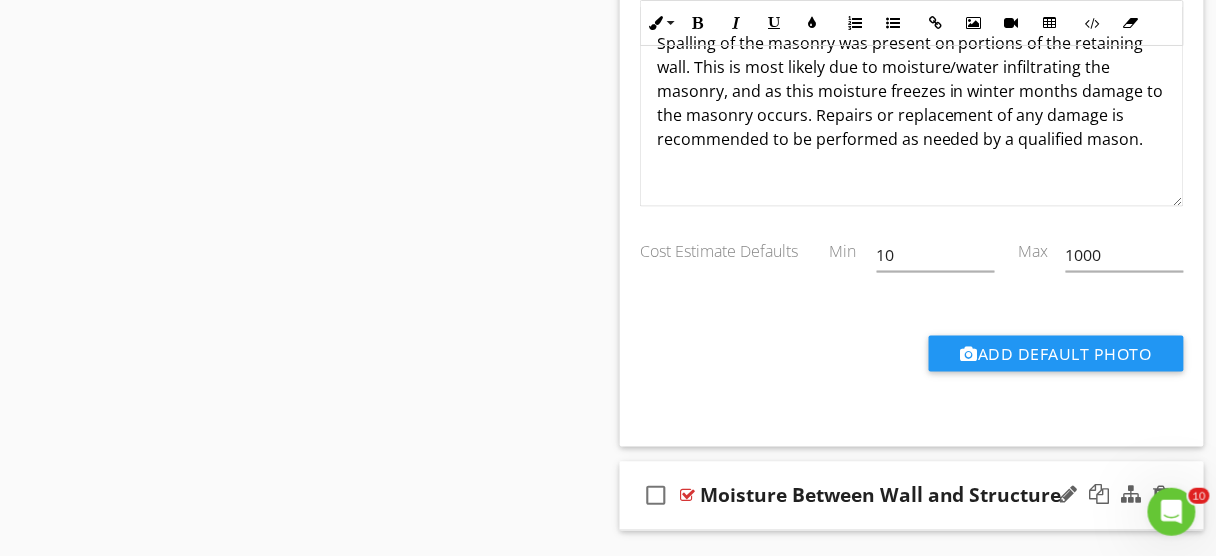 click on "check_box_outline_blank
Moisture Between Wall and Structure" at bounding box center [912, 496] 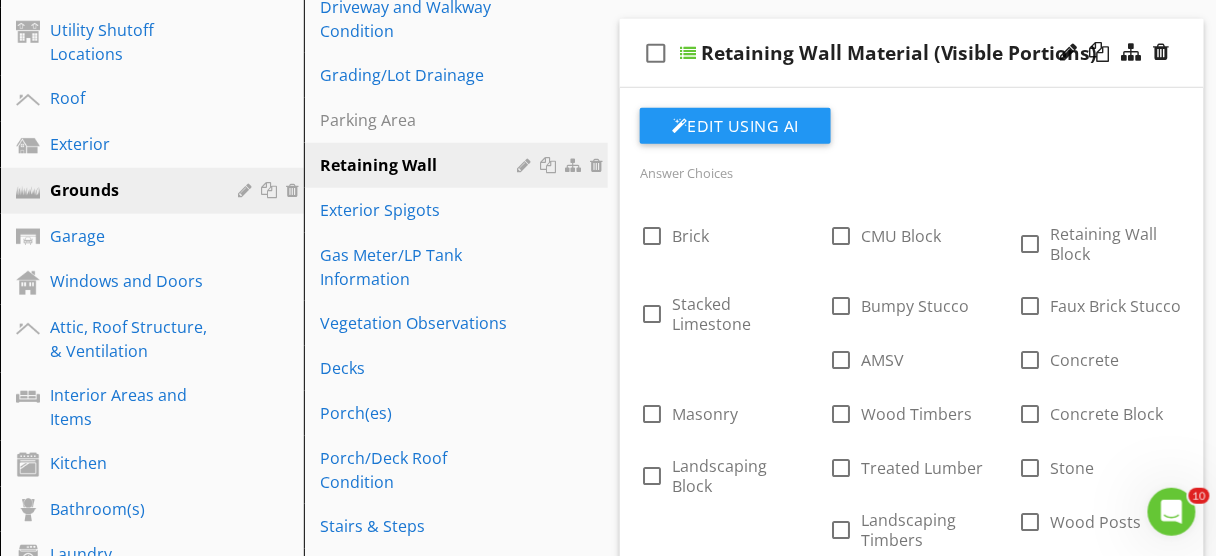 scroll, scrollTop: 362, scrollLeft: 0, axis: vertical 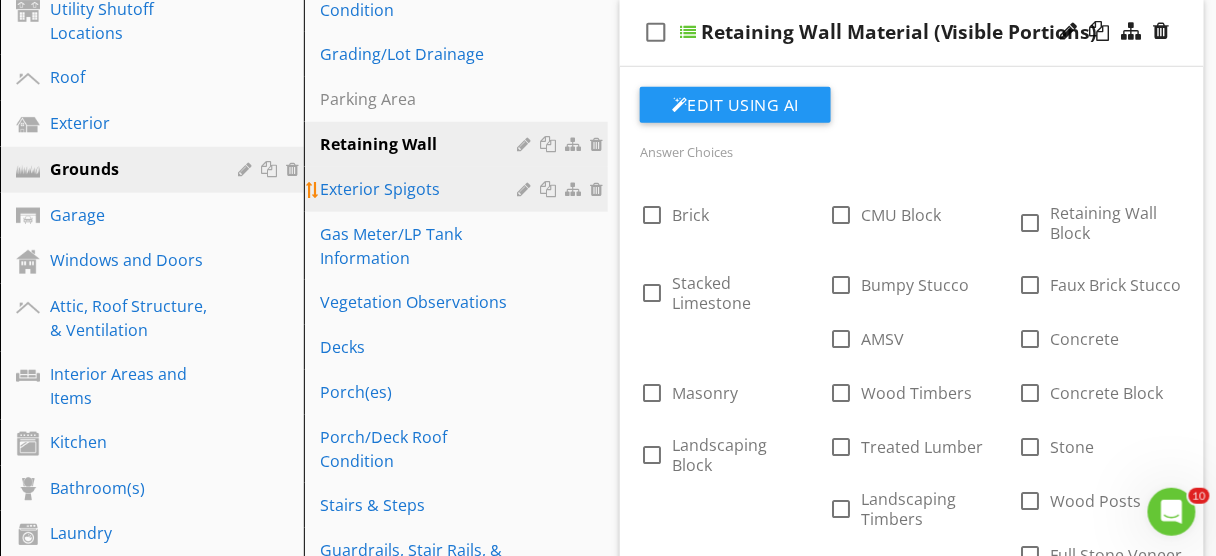 click on "Exterior Spigots" at bounding box center [421, 189] 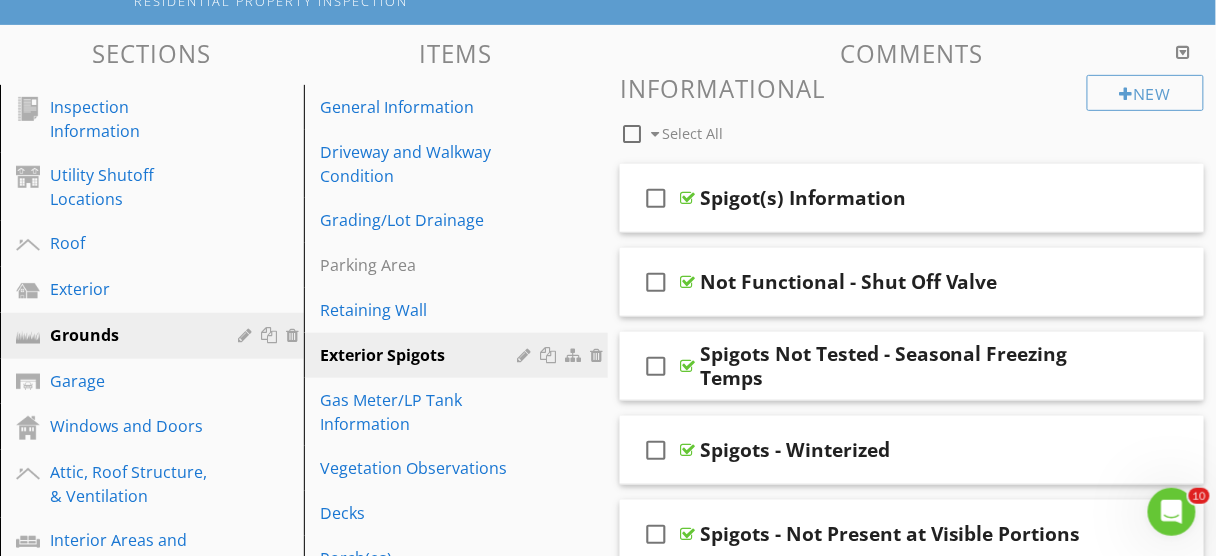 scroll, scrollTop: 174, scrollLeft: 0, axis: vertical 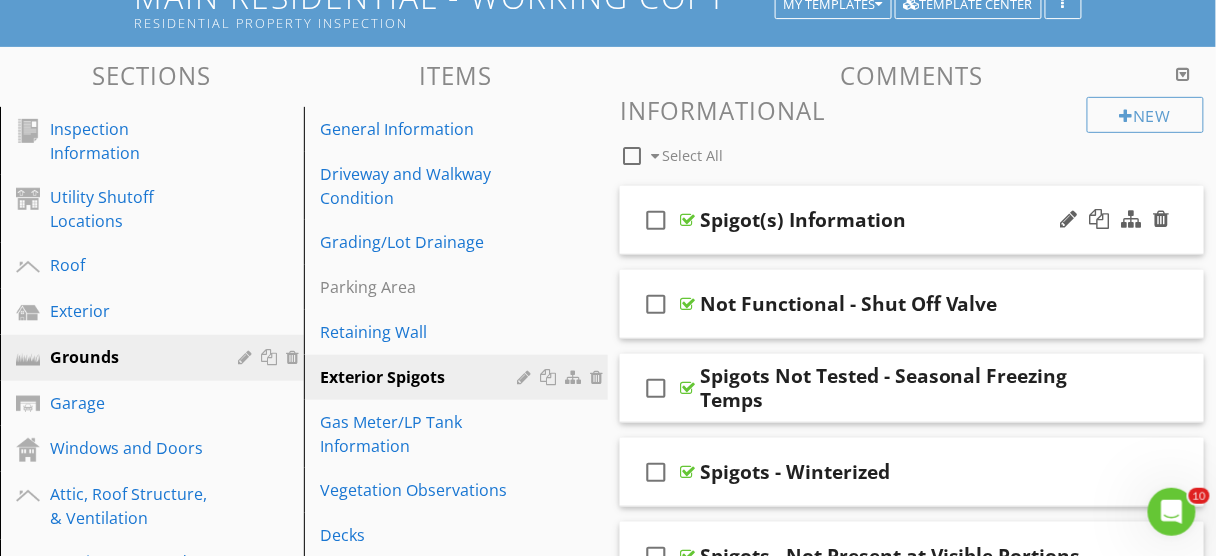 click on "Spigot(s) Information" at bounding box center [803, 220] 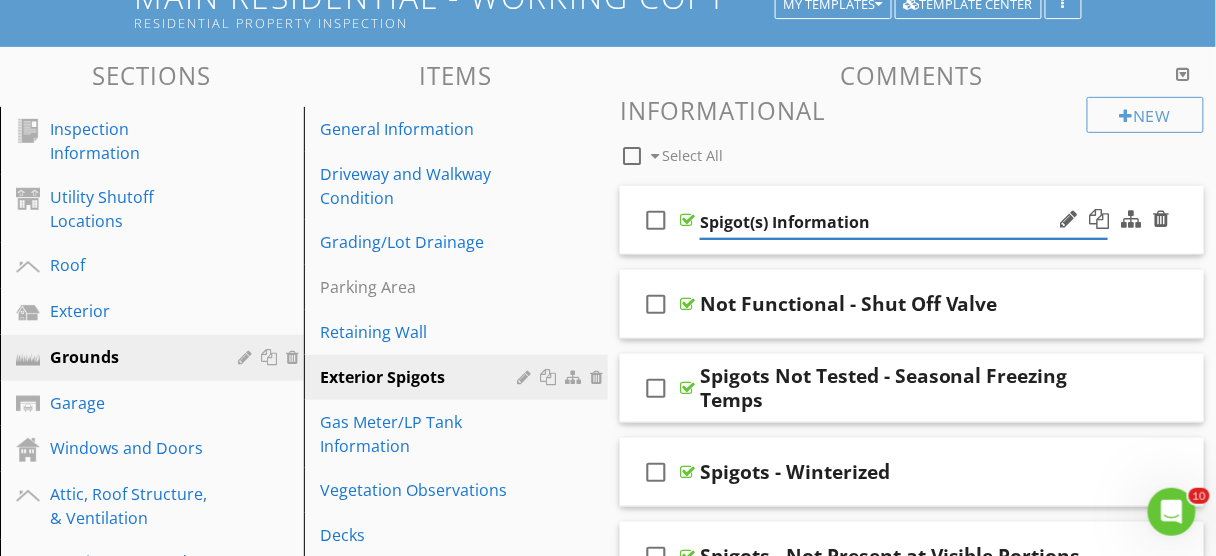 click on "check_box_outline_blank         Spigot(s) Information" at bounding box center [912, 220] 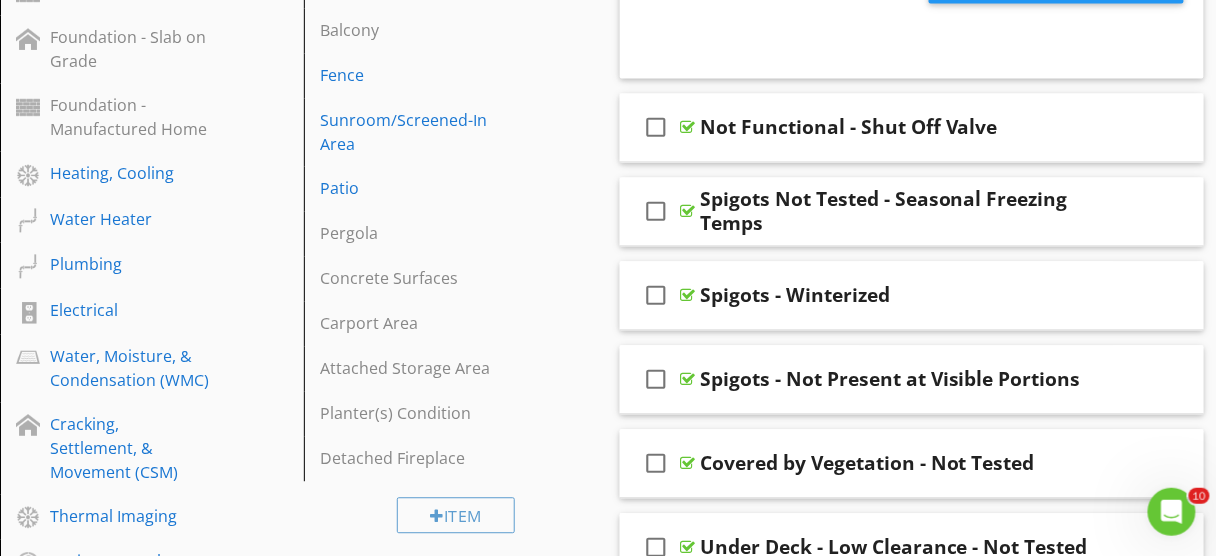 scroll, scrollTop: 962, scrollLeft: 0, axis: vertical 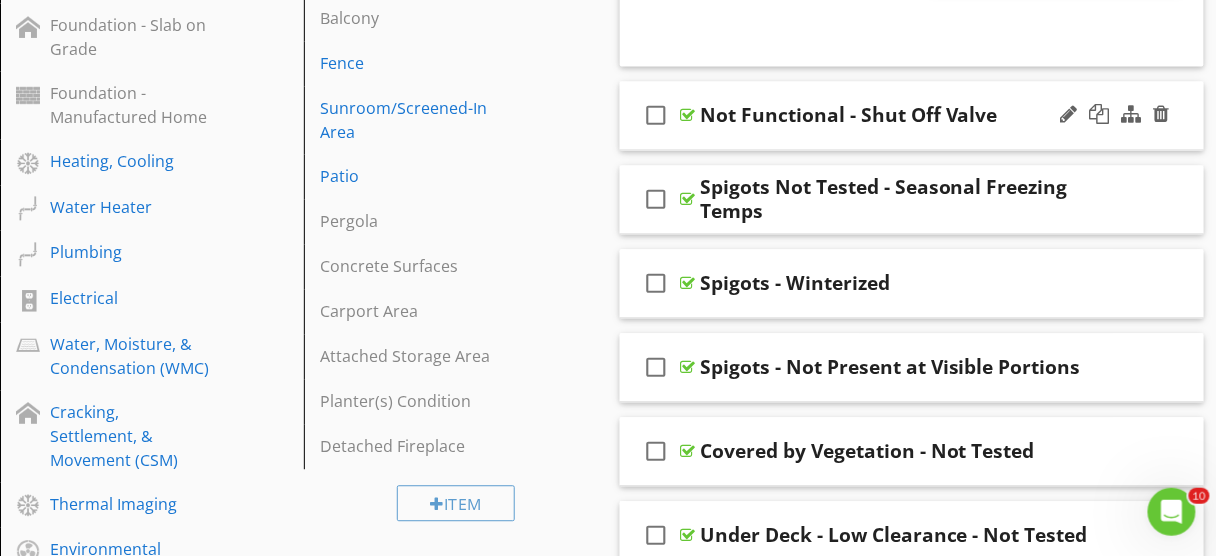 click on "check_box_outline_blank
Not Functional - Shut Off Valve" at bounding box center [912, 115] 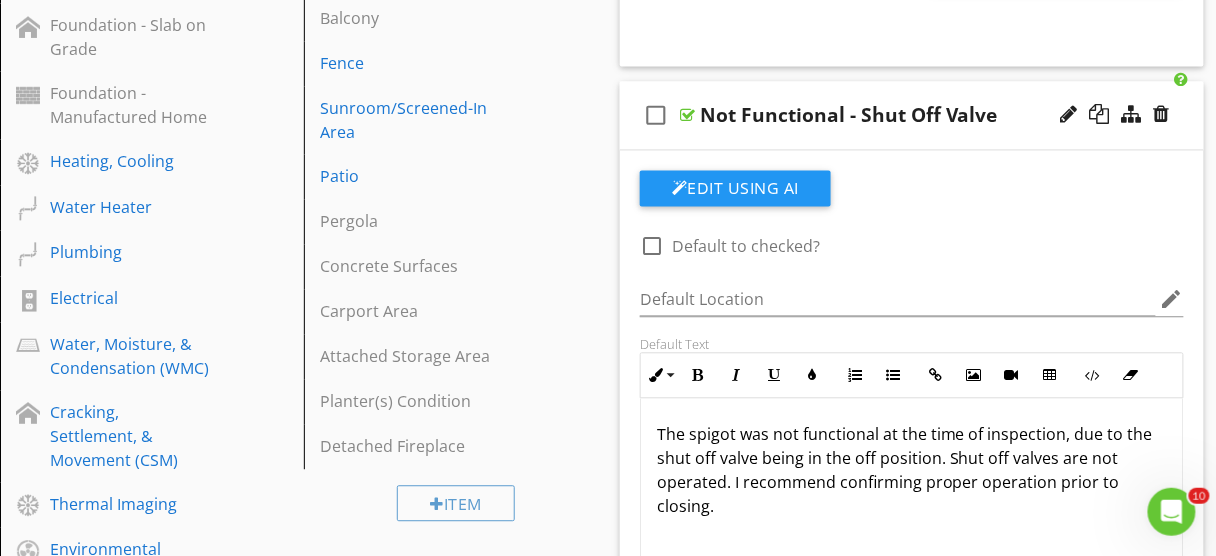 click on "The spigot was not functional at the time of inspection, due to the shut off valve being in the off position. Shut off valves are not operated. I recommend confirming proper operation prior to closing." at bounding box center [912, 470] 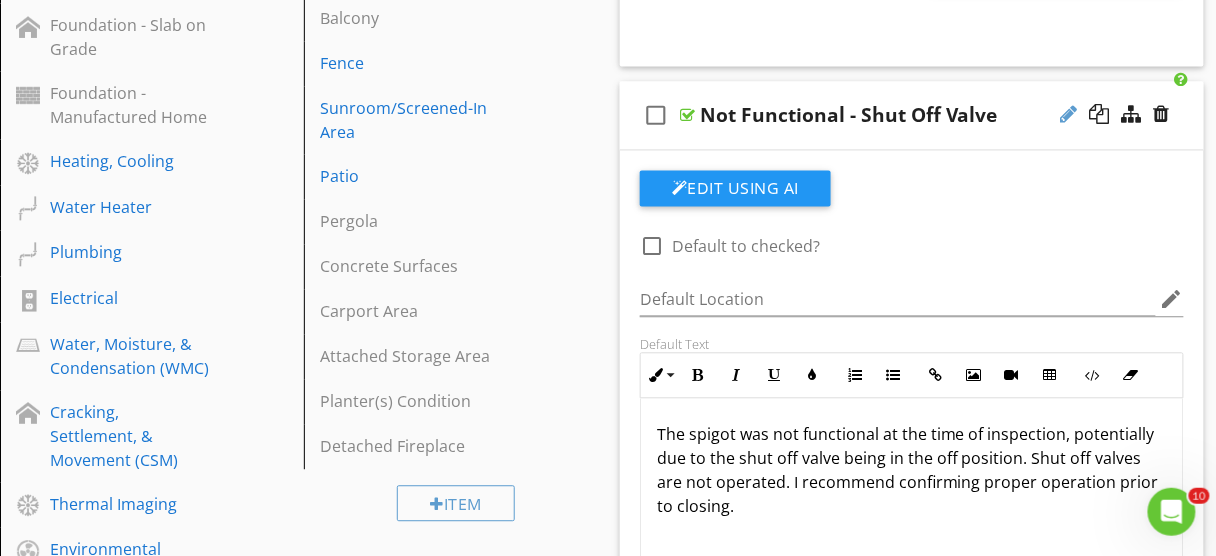 click at bounding box center [1069, 114] 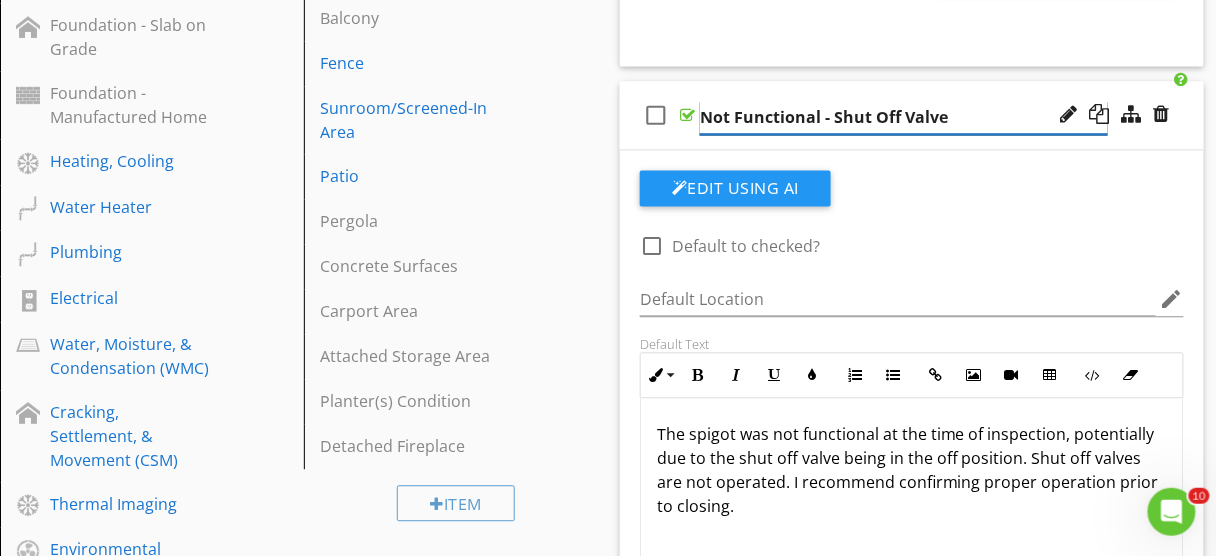 click on "Not Functional - Shut Off Valve" at bounding box center (904, 117) 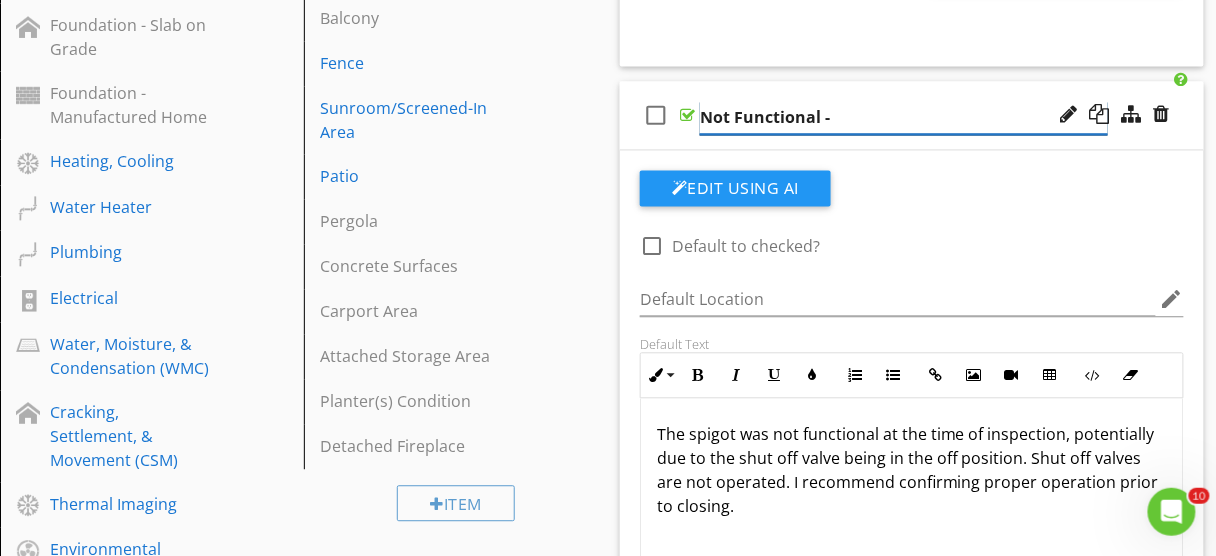 type on "Not Functional" 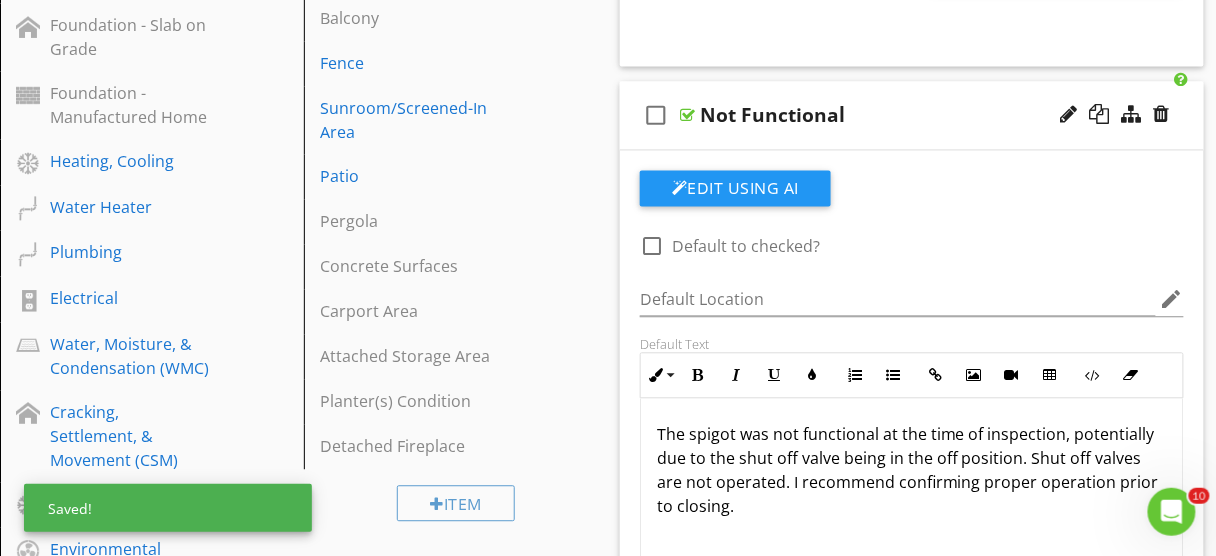 click on "check_box_outline_blank Default to checked?             Default Location edit       Default Text   Inline Style XLarge Large Normal Small Light Small/Light Bold Italic Underline Colors Ordered List Unordered List Insert Link Insert Image Insert Video Insert Table Code View Clear Formatting The spigot was not functional at the time of inspection, potentially due to the shut off valve being in the off position. Shut off valves are not operated. I recommend confirming proper operation prior to closing. Enter text here <p>The spigot was not functional at the time of inspection, potentially due to the shut off valve being in the off position. Shut off valves are not operated. I recommend confirming proper operation prior to closing.</p>
Add Default Photo" at bounding box center (912, 439) 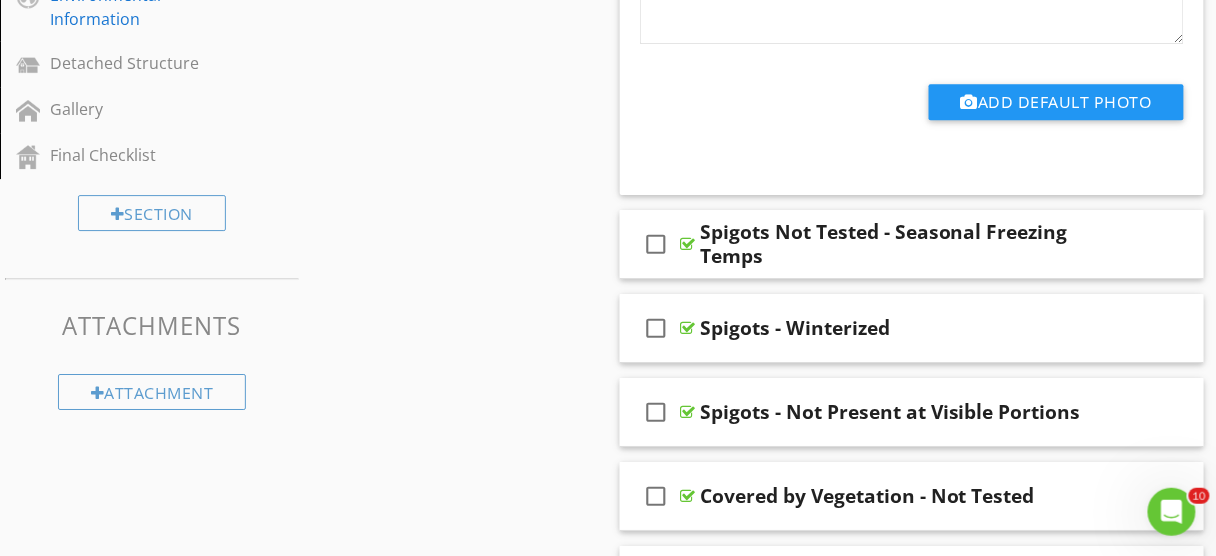scroll, scrollTop: 1591, scrollLeft: 0, axis: vertical 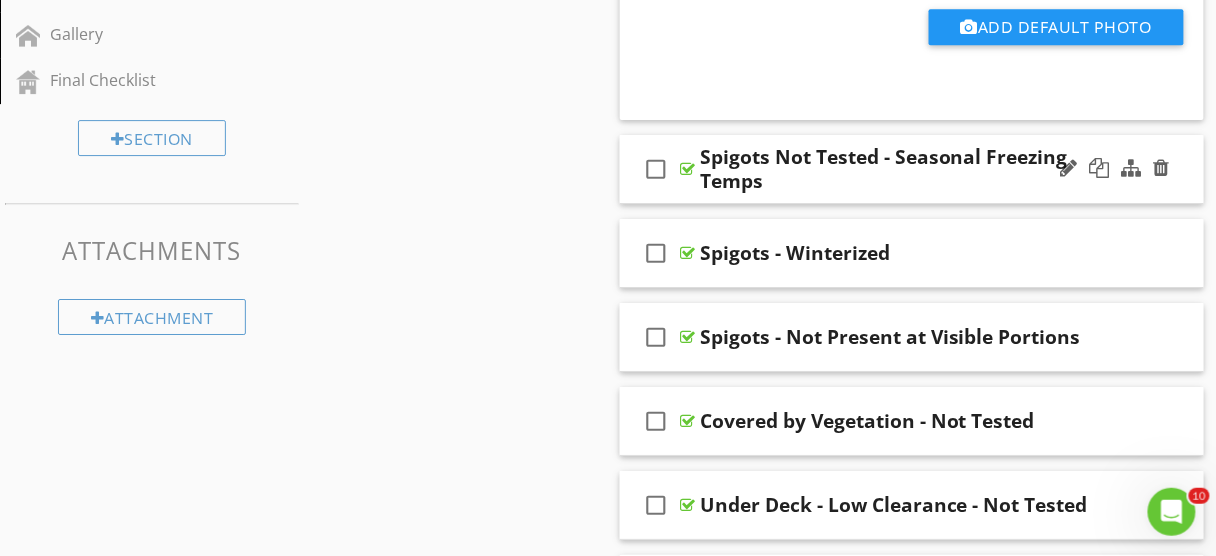 click on "Spigots Not Tested - Seasonal Freezing Temps" at bounding box center [904, 169] 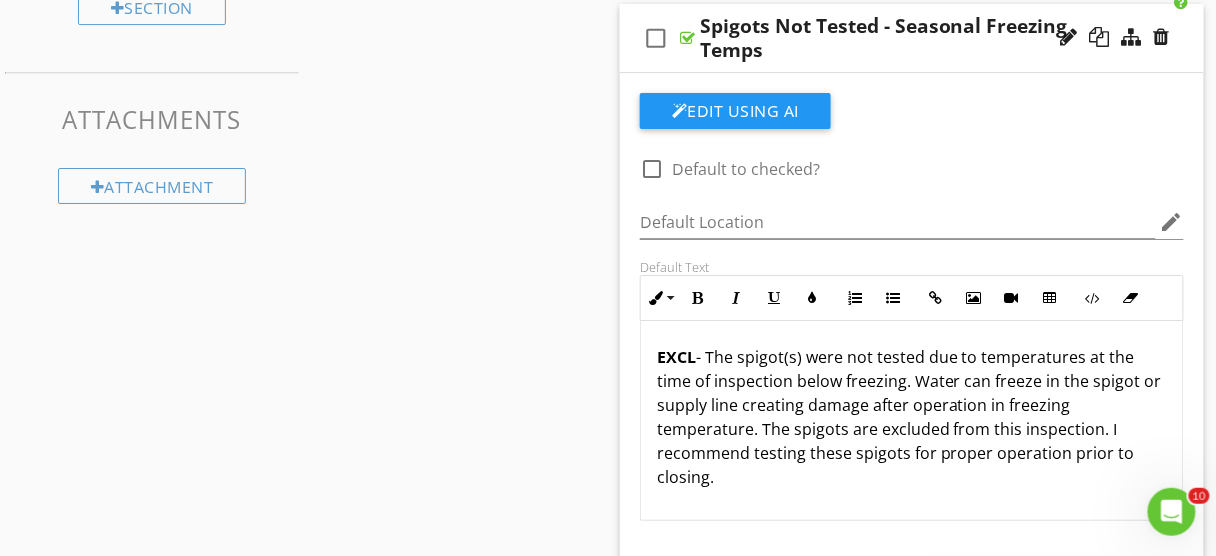 scroll, scrollTop: 1729, scrollLeft: 0, axis: vertical 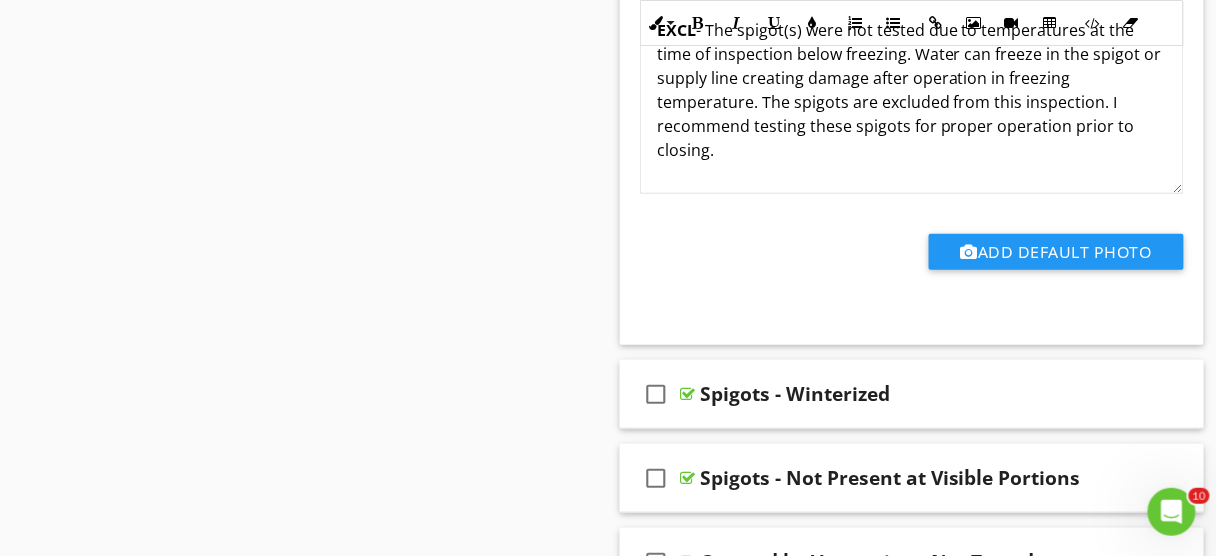 click on "EXCL  -   The spigot(s) were not tested due to temperatures at the time of inspection below freezing. Water can freeze in the spigot or supply line creating damage after operation in freezing temperature. The spigots are excluded from this inspection. I recommend testing these spigots for proper operation prior to closing." at bounding box center (912, 90) 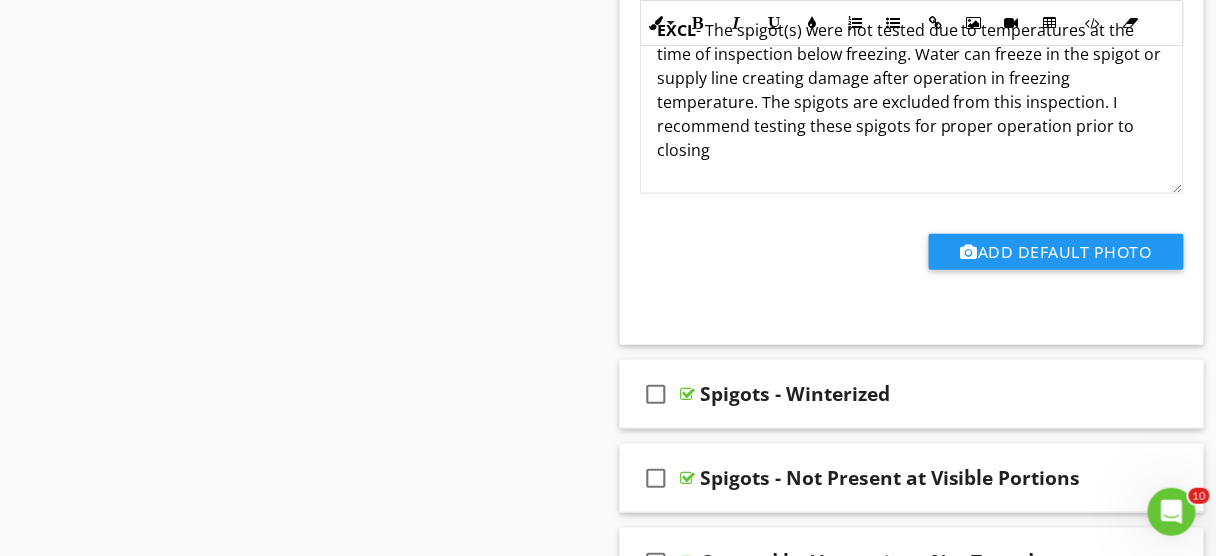 type 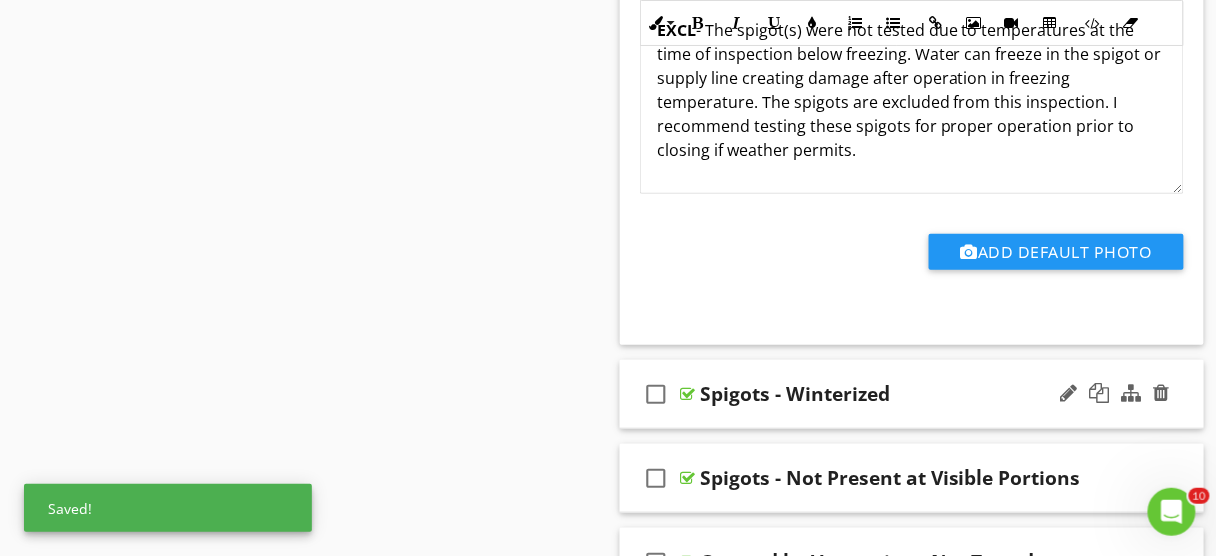 click on "Spigots - Winterized" at bounding box center [912, 394] 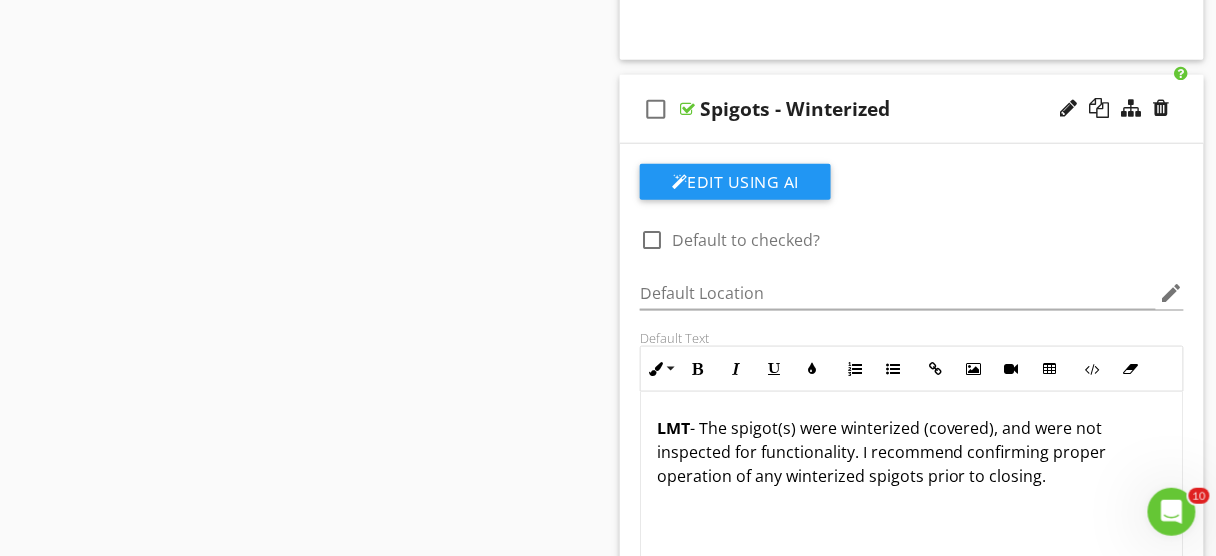 scroll, scrollTop: 2359, scrollLeft: 0, axis: vertical 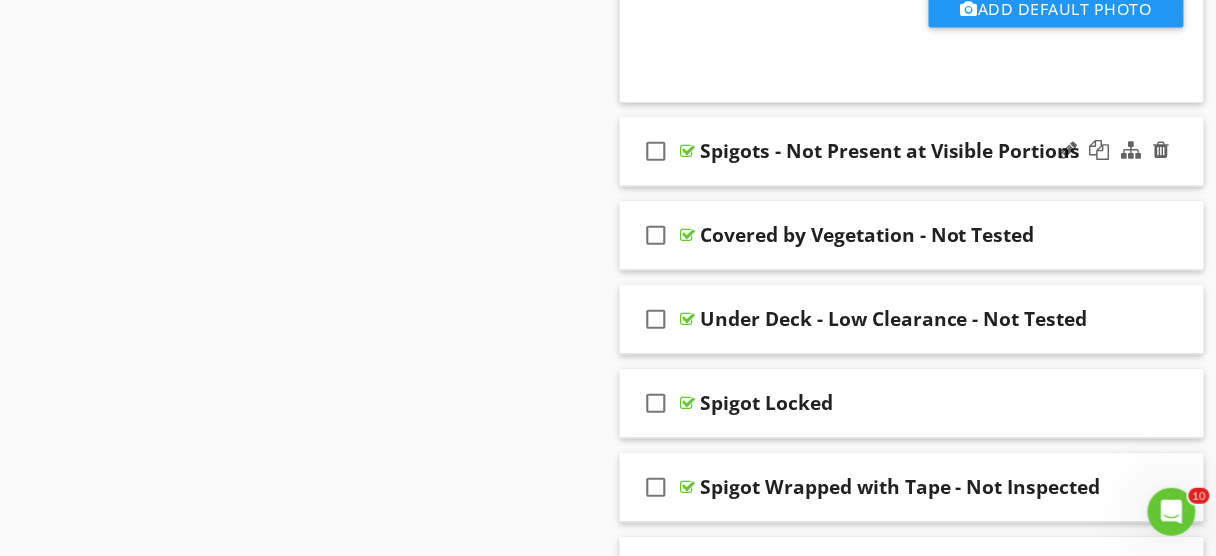 click on "check_box_outline_blank
Spigots - Not Present at Visible Portions" at bounding box center [912, 151] 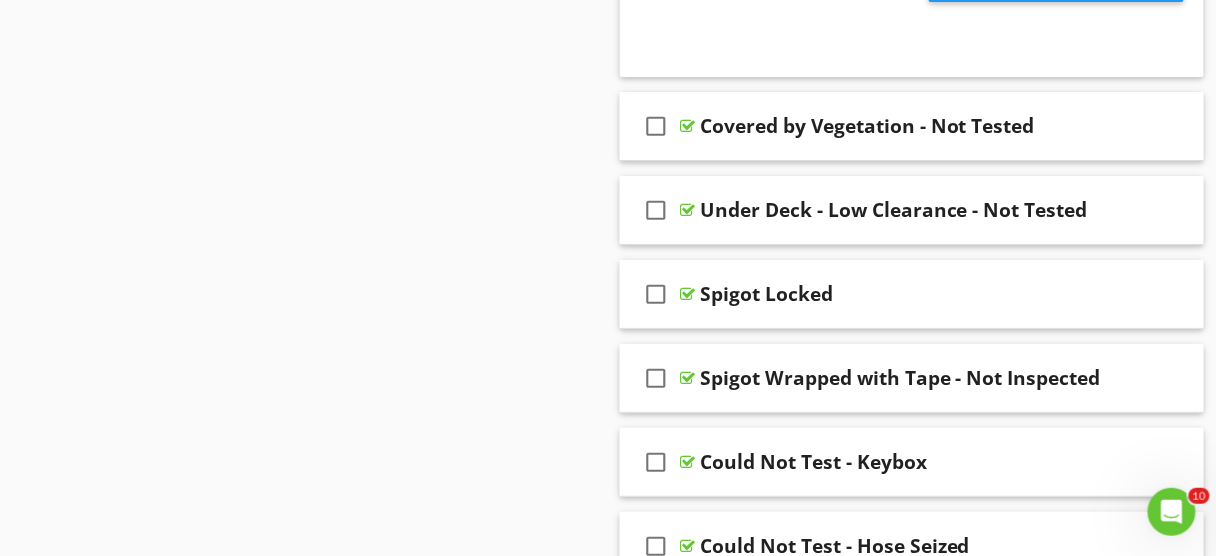 scroll, scrollTop: 3701, scrollLeft: 0, axis: vertical 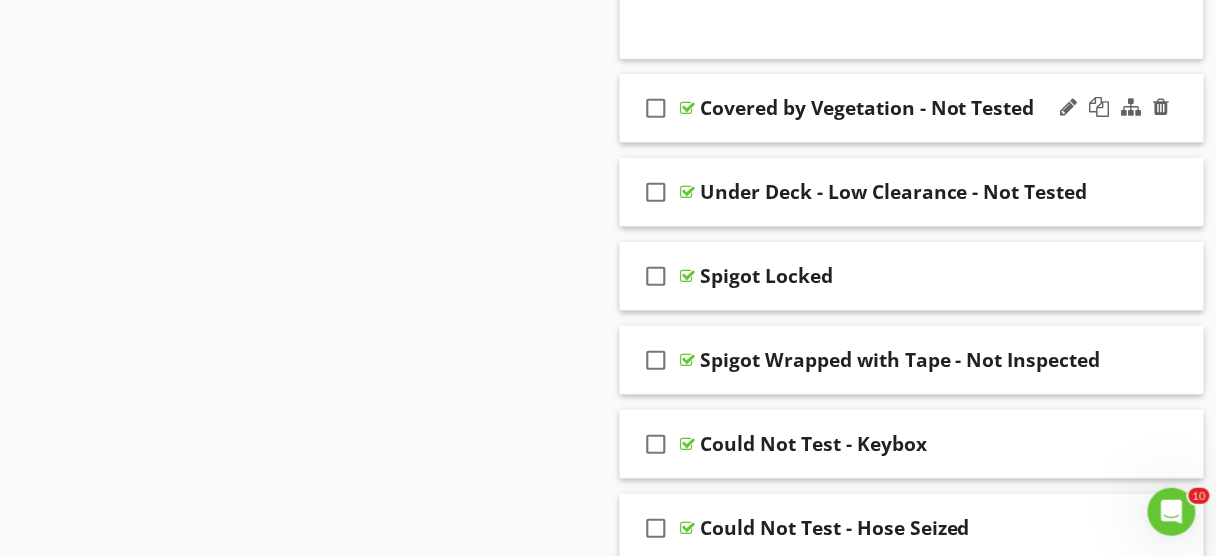 click on "check_box_outline_blank
Covered by Vegetation - Not Tested" at bounding box center (912, 108) 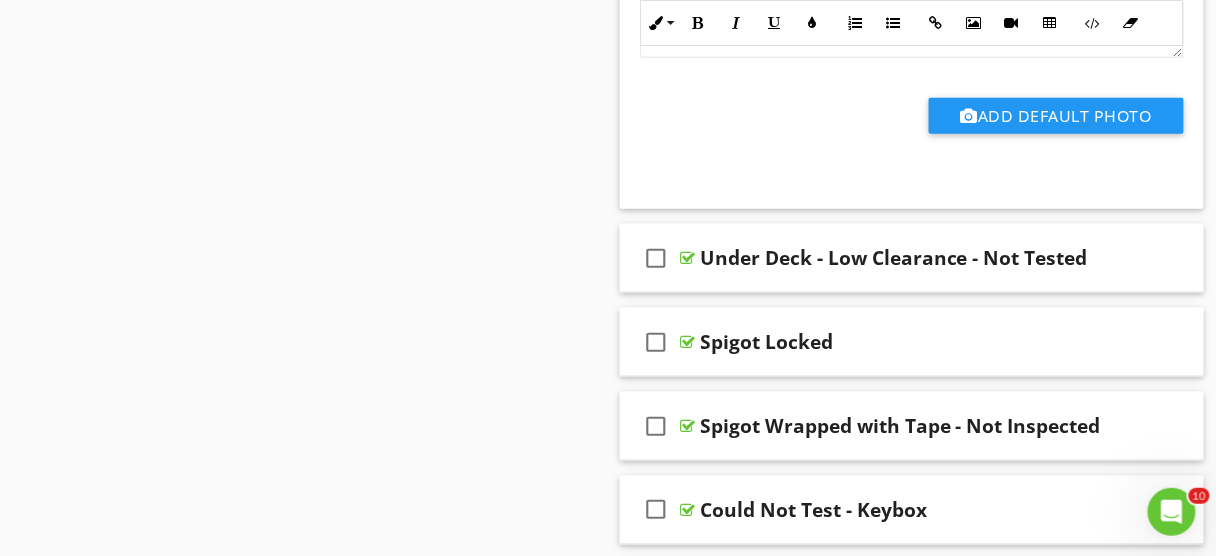 scroll, scrollTop: 4362, scrollLeft: 0, axis: vertical 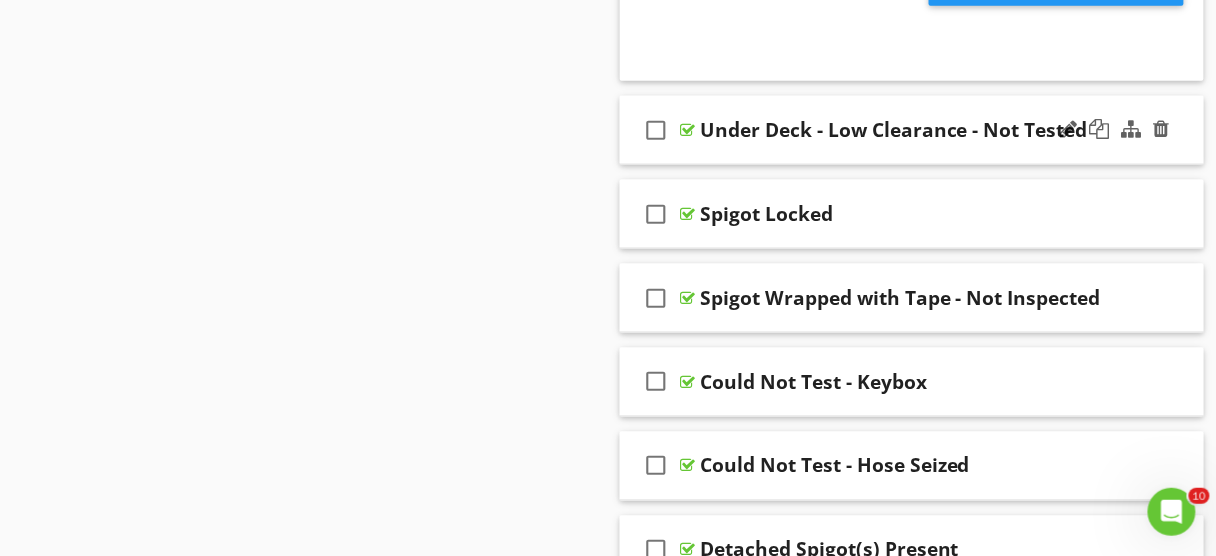 click on "check_box_outline_blank
Under Deck - Low Clearance - Not Tested" at bounding box center [912, 130] 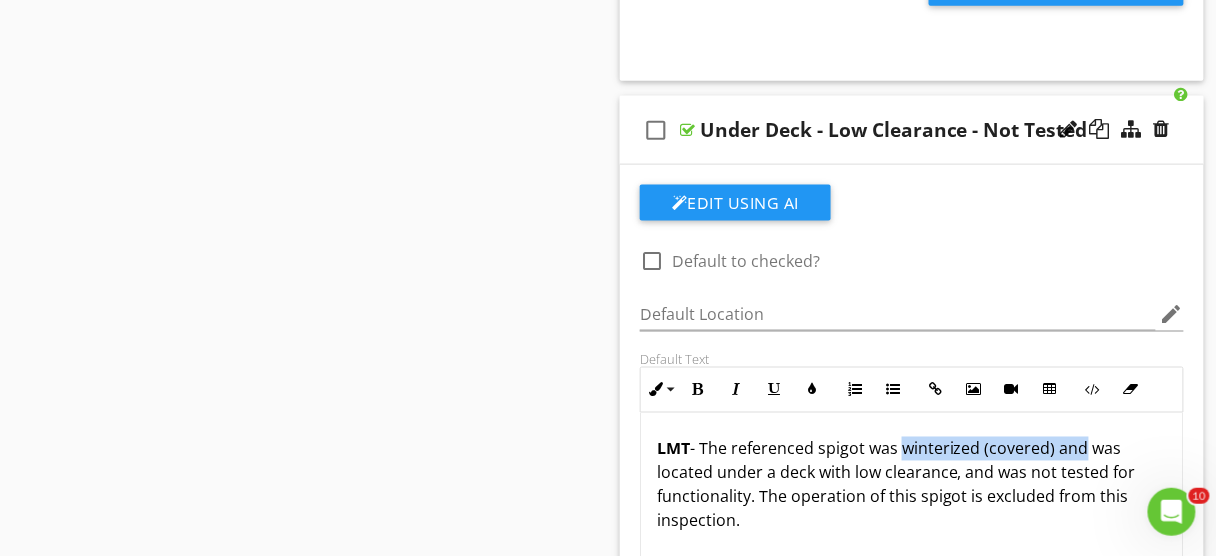 drag, startPoint x: 1087, startPoint y: 435, endPoint x: 906, endPoint y: 438, distance: 181.02486 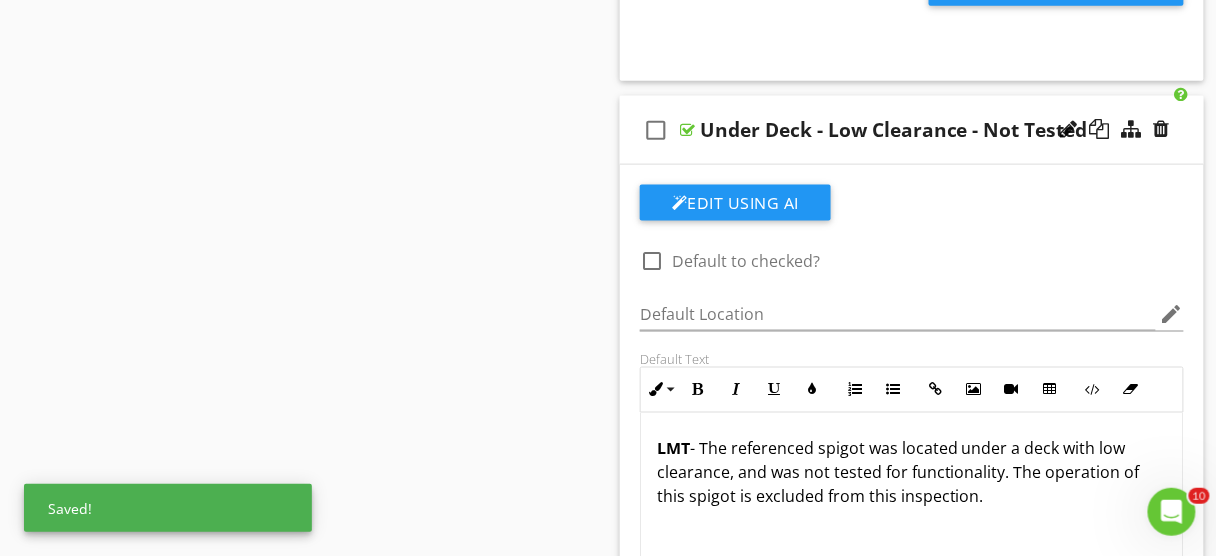 click on "LMT  -   The referenced spigot was located under a deck with low clearance, and was not tested for functionality. The operation of this spigot is excluded from this inspection." at bounding box center [912, 473] 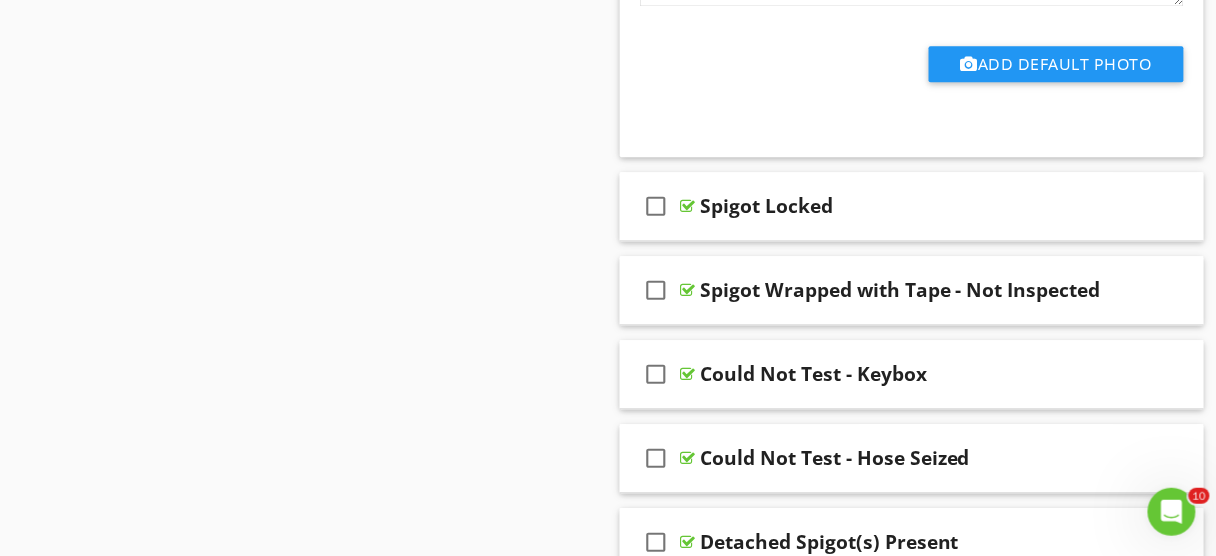 scroll, scrollTop: 5001, scrollLeft: 0, axis: vertical 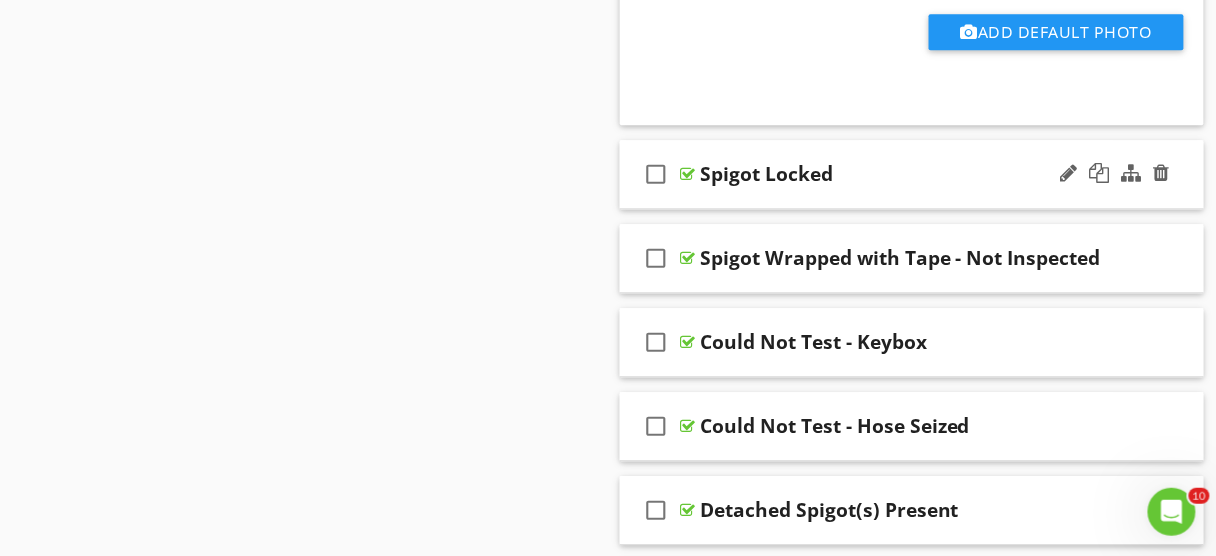 click on "check_box_outline_blank
Spigot Locked" at bounding box center [912, 174] 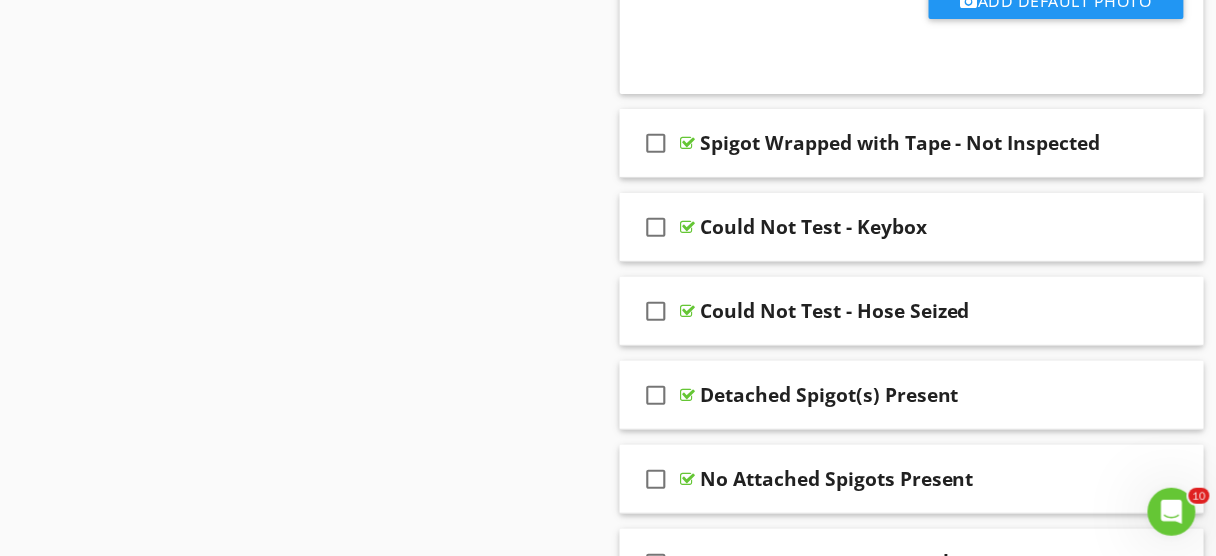 scroll, scrollTop: 5801, scrollLeft: 0, axis: vertical 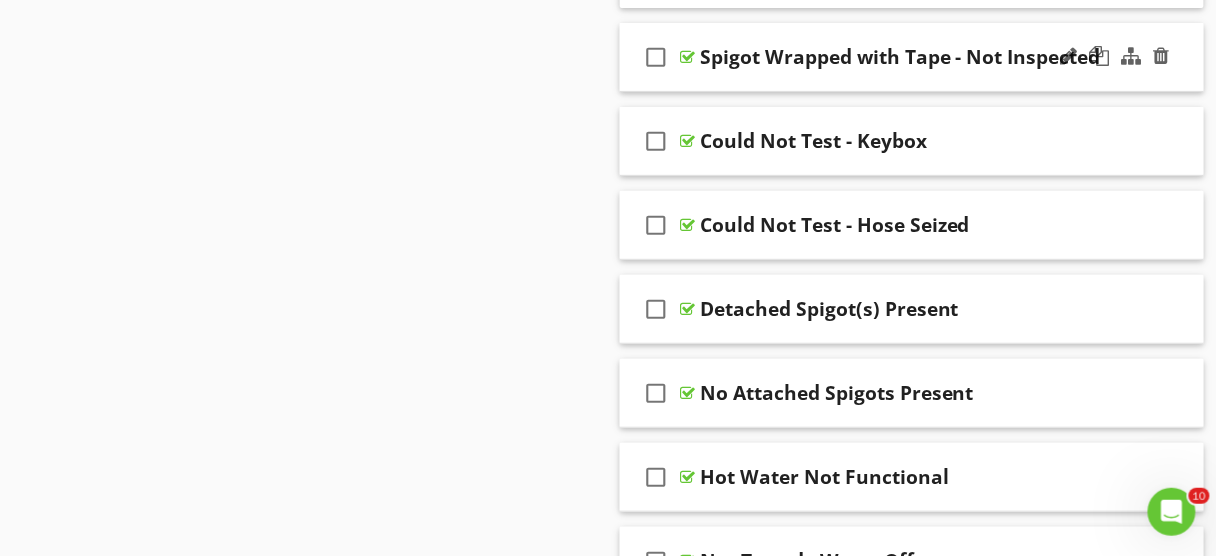 click on "check_box_outline_blank
Spigot Wrapped with Tape - Not Inspected" at bounding box center [912, 57] 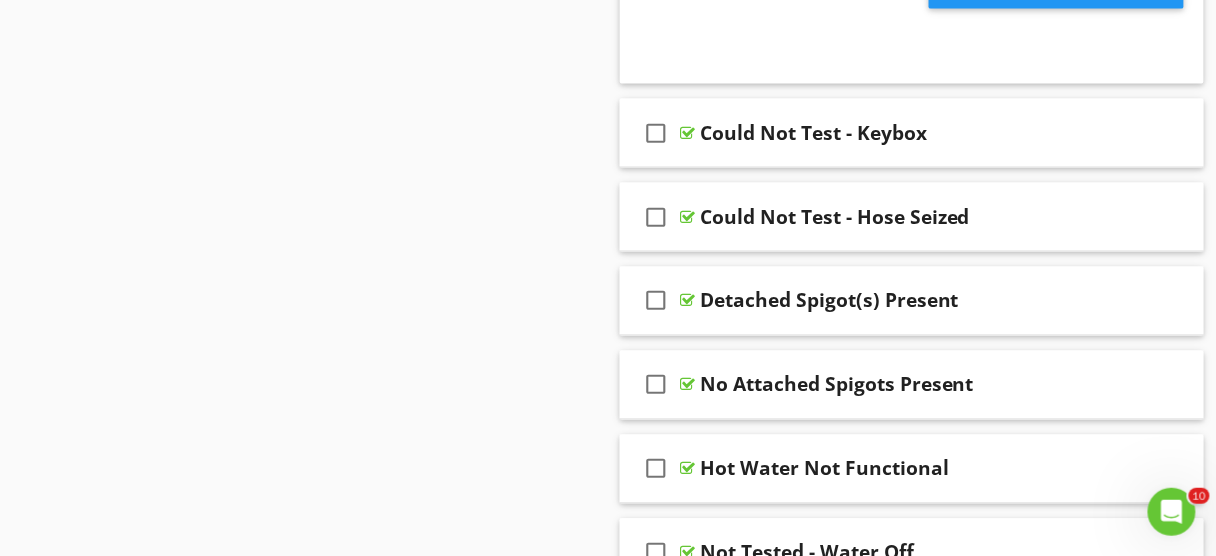 scroll, scrollTop: 6419, scrollLeft: 0, axis: vertical 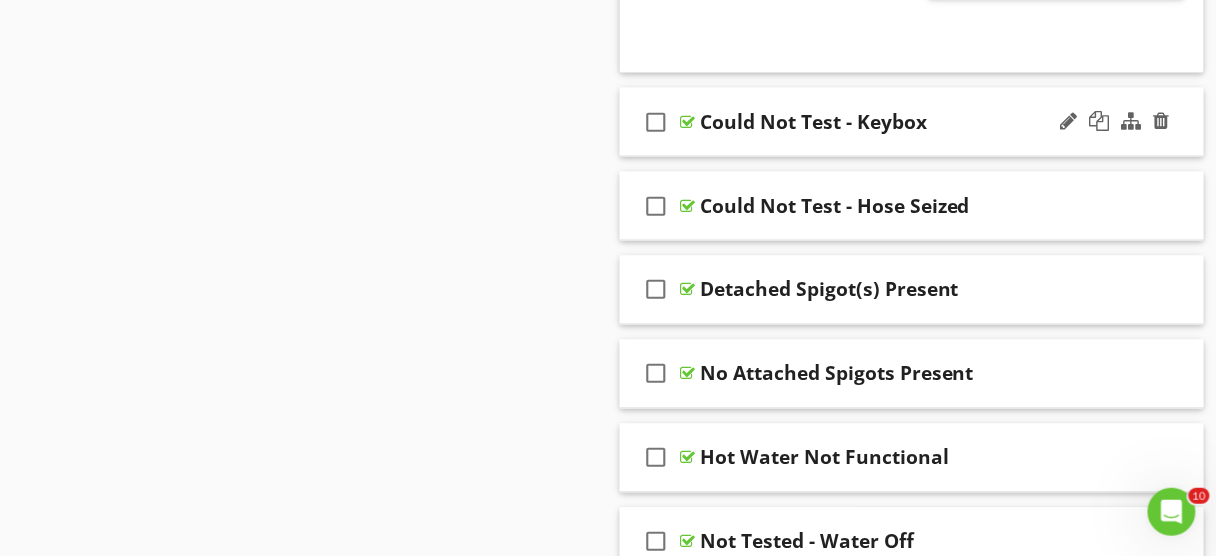 click on "check_box_outline_blank
Could Not Test - Keybox" at bounding box center [912, 122] 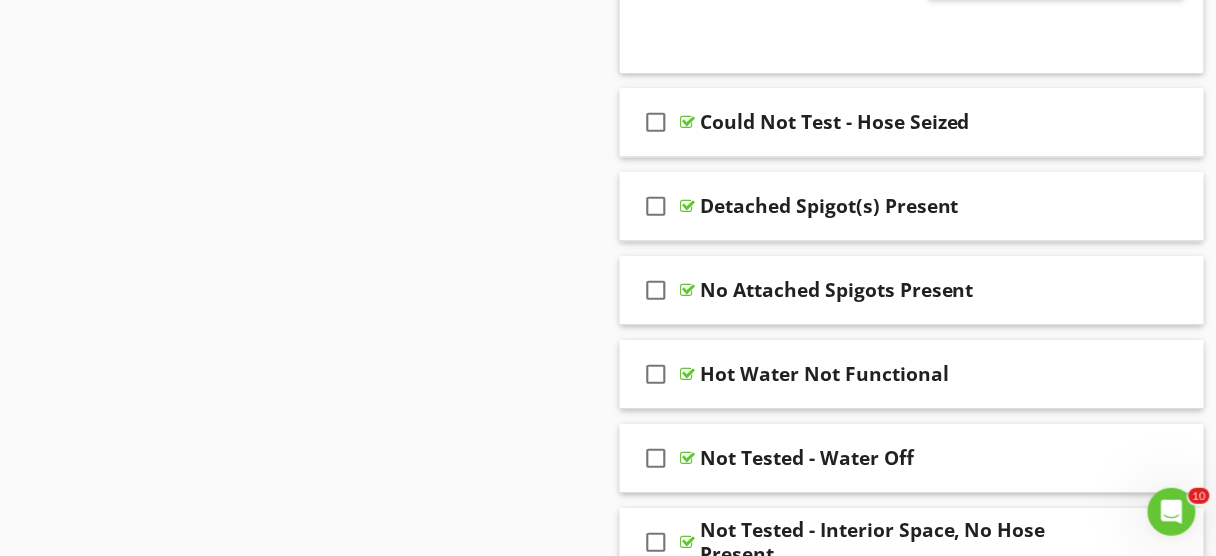 scroll, scrollTop: 7134, scrollLeft: 0, axis: vertical 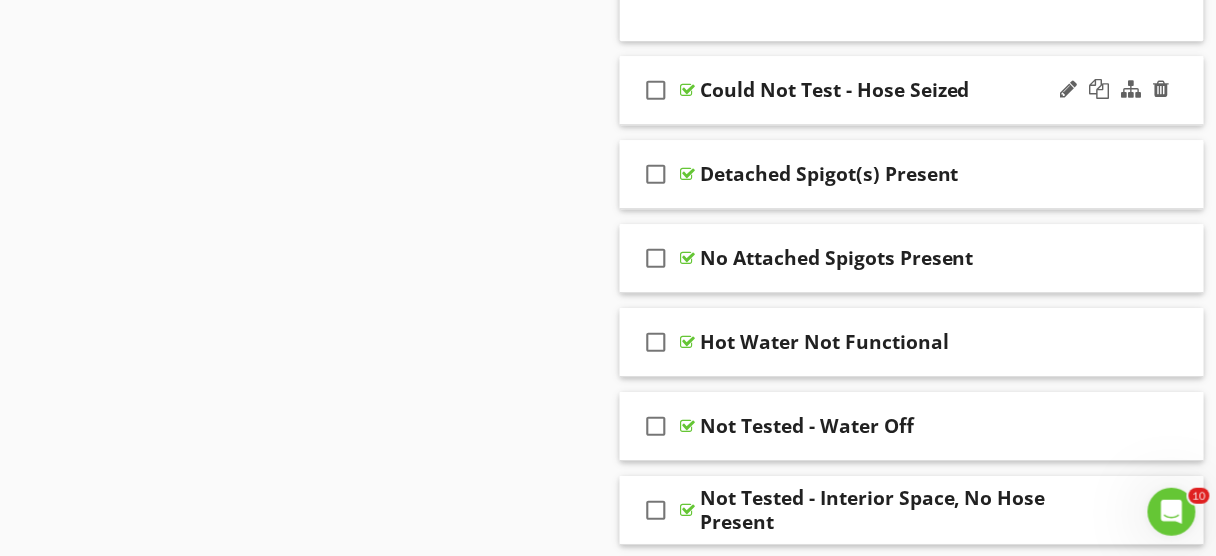 click on "check_box_outline_blank
Could Not Test - Hose Seized" at bounding box center (912, 90) 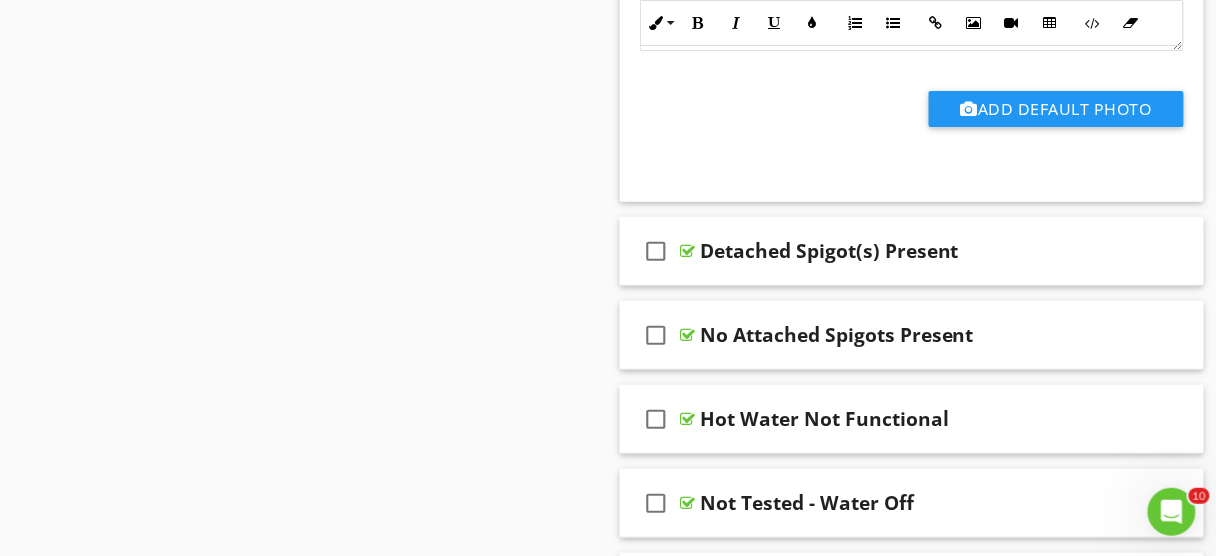 scroll, scrollTop: 7806, scrollLeft: 0, axis: vertical 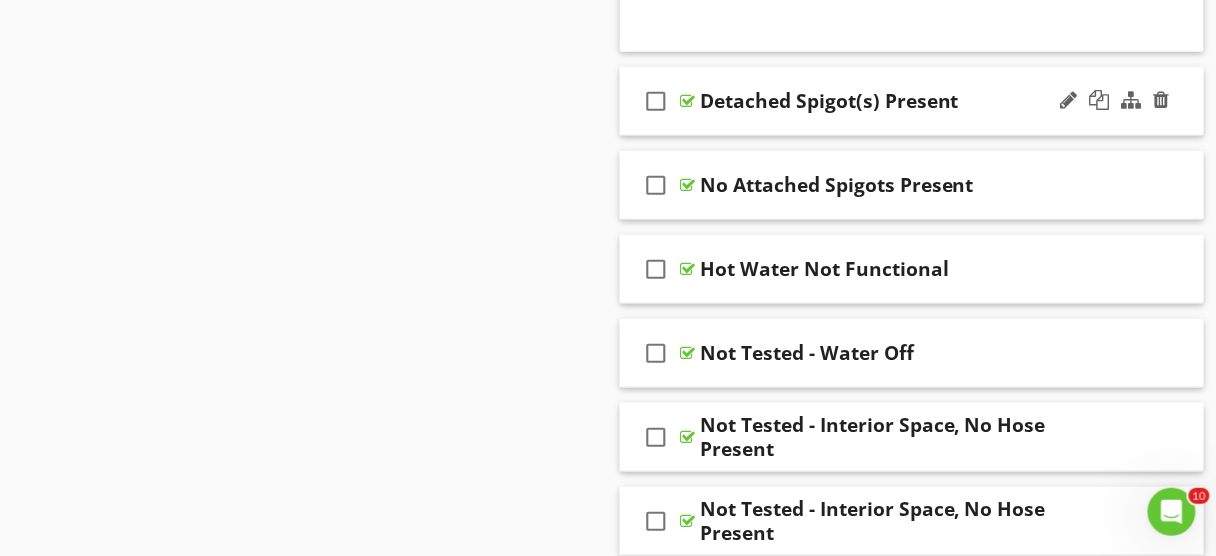 click on "check_box_outline_blank
Detached Spigot(s) Present" at bounding box center (912, 101) 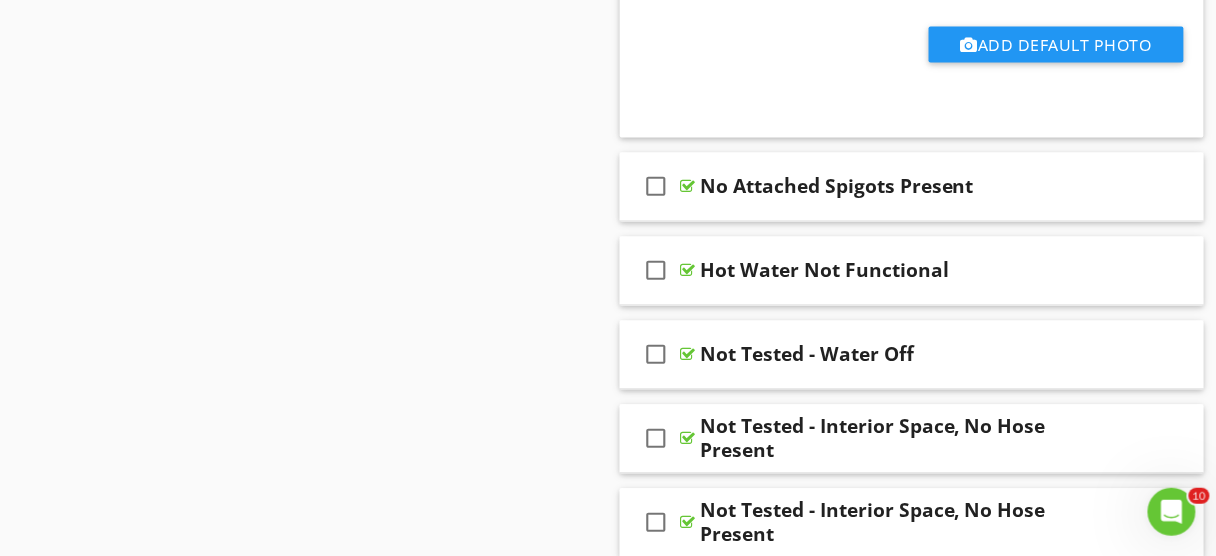 scroll, scrollTop: 8413, scrollLeft: 0, axis: vertical 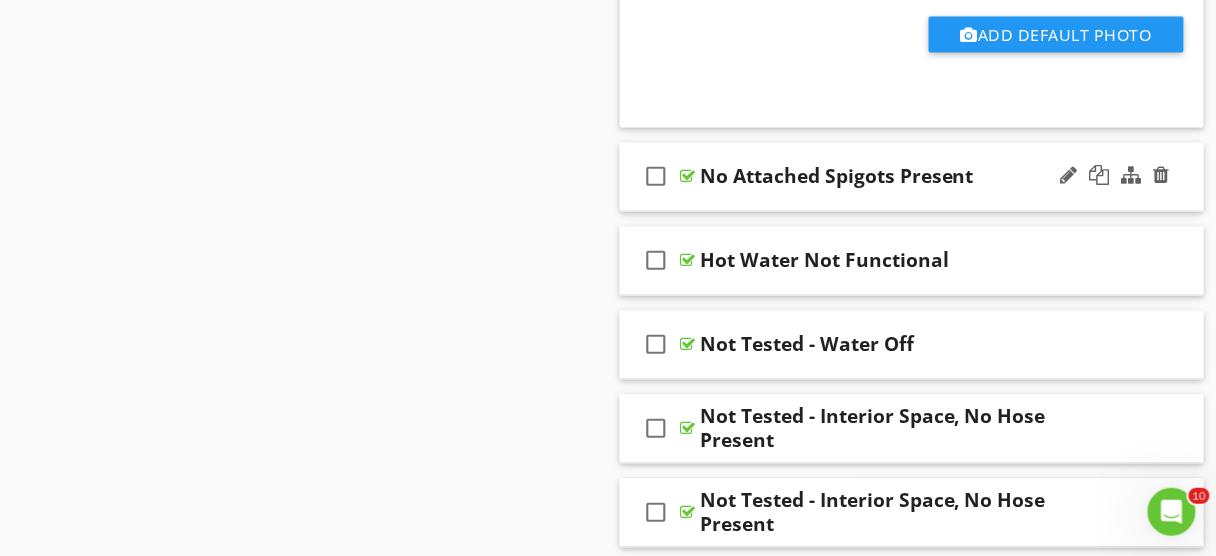 click on "check_box_outline_blank
No Attached Spigots Present" at bounding box center (912, 177) 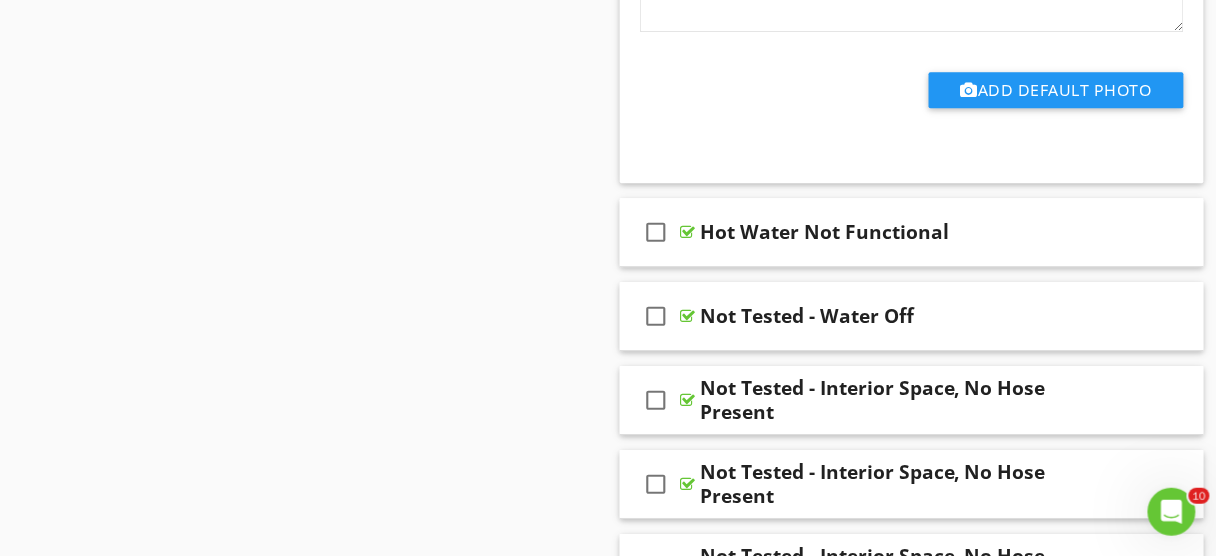 scroll, scrollTop: 9130, scrollLeft: 0, axis: vertical 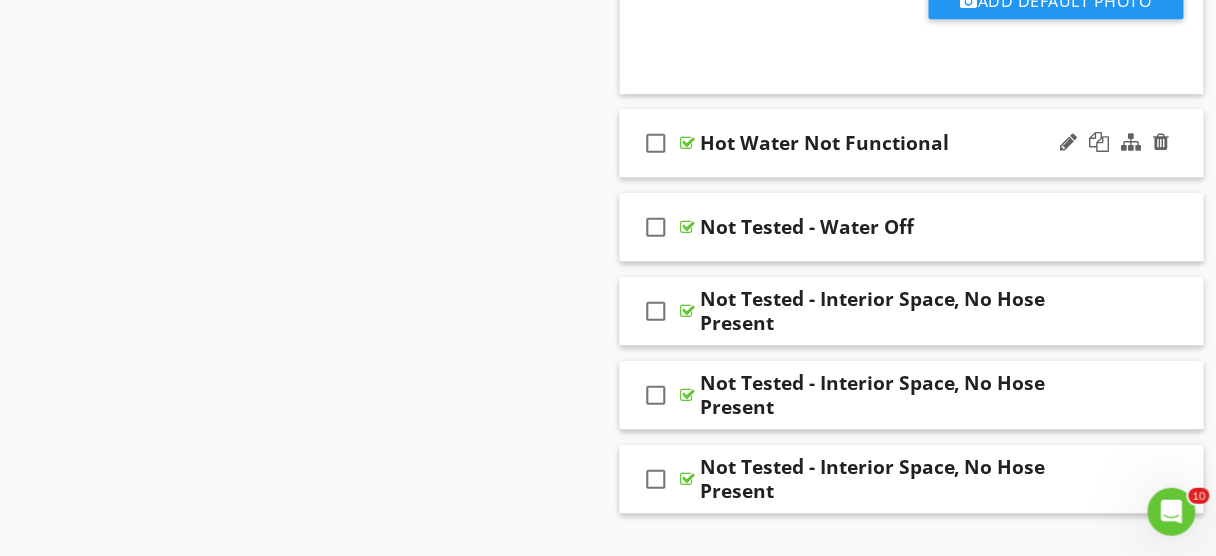 click on "check_box_outline_blank
Hot Water Not Functional" at bounding box center (912, 143) 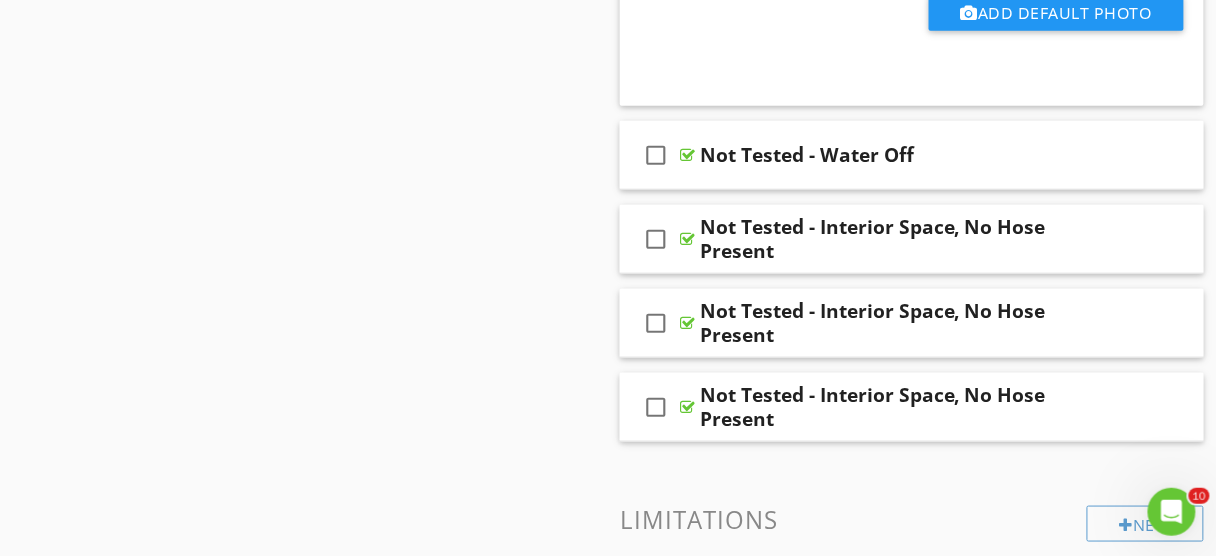 scroll, scrollTop: 9812, scrollLeft: 0, axis: vertical 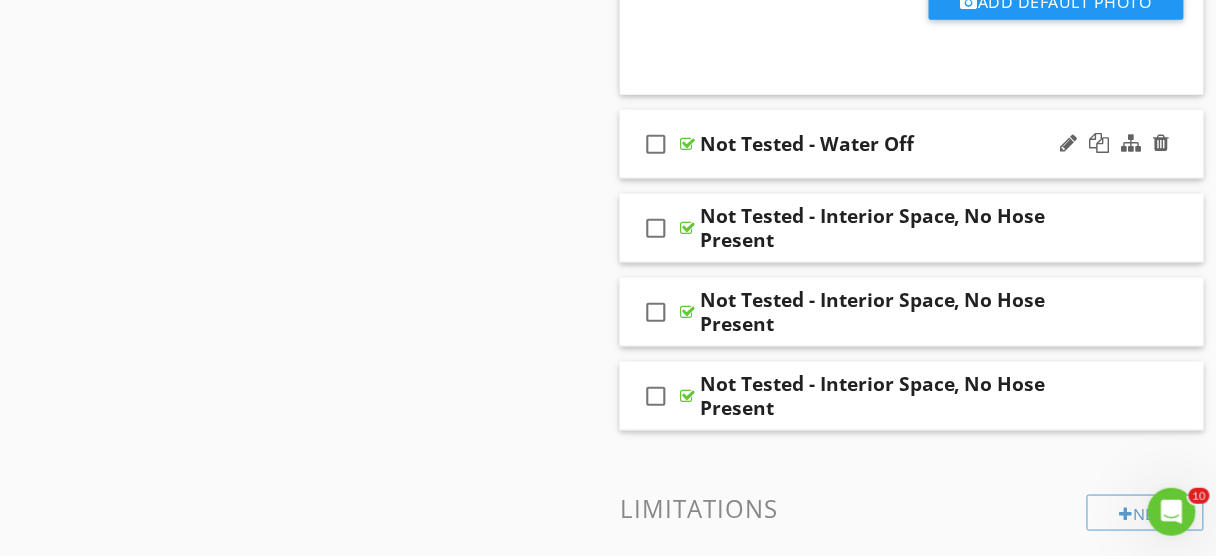 click on "check_box_outline_blank
Not Tested - Water Off" at bounding box center [912, 144] 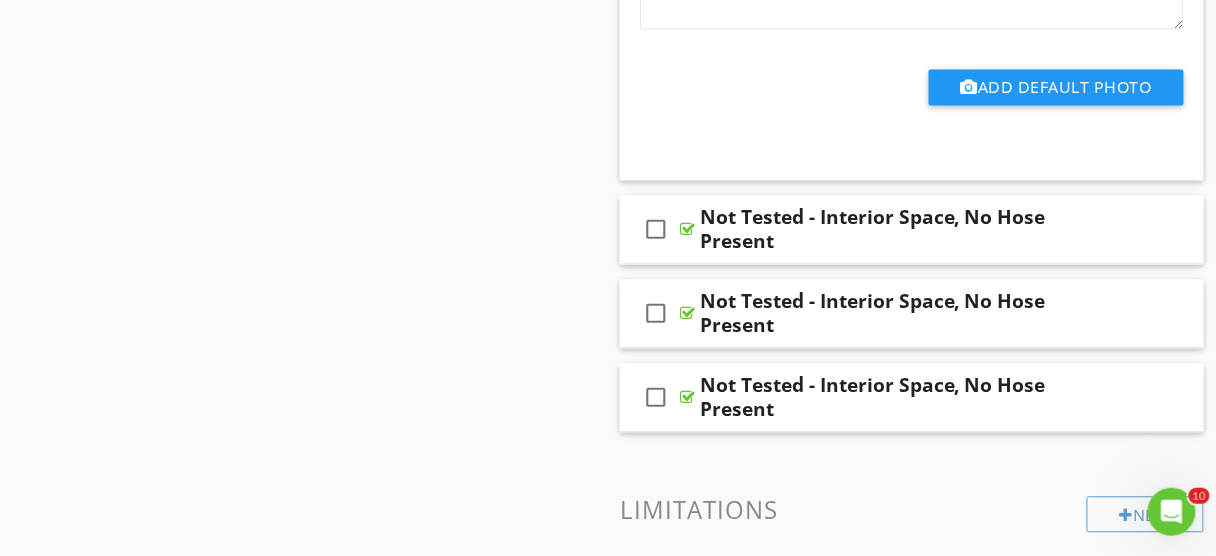 scroll, scrollTop: 10484, scrollLeft: 0, axis: vertical 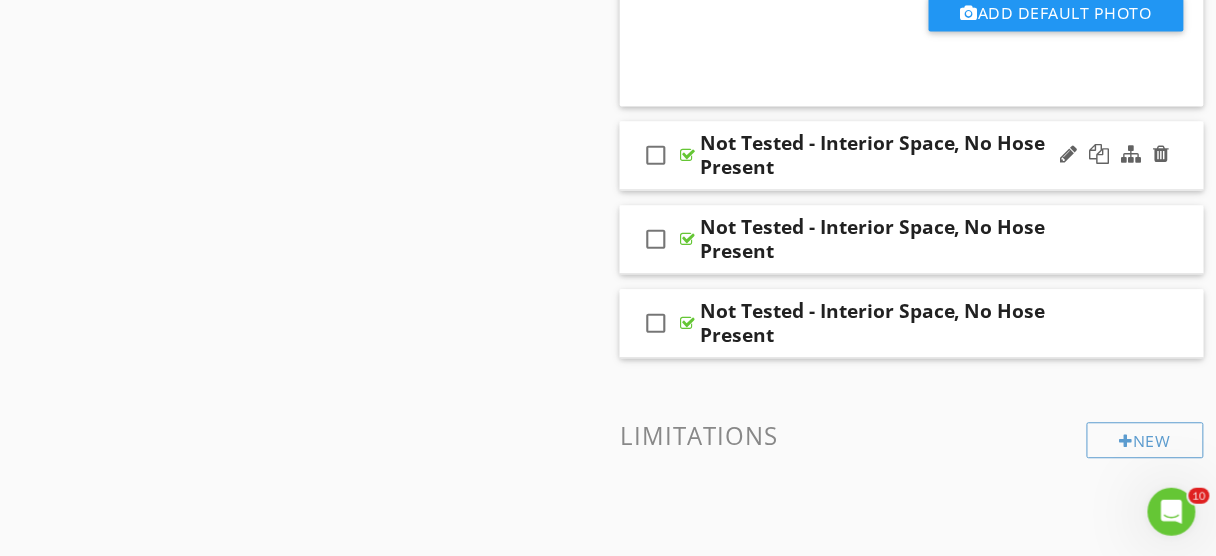 click on "check_box_outline_blank
Not Tested - Interior Space, No Hose Present" at bounding box center [912, 155] 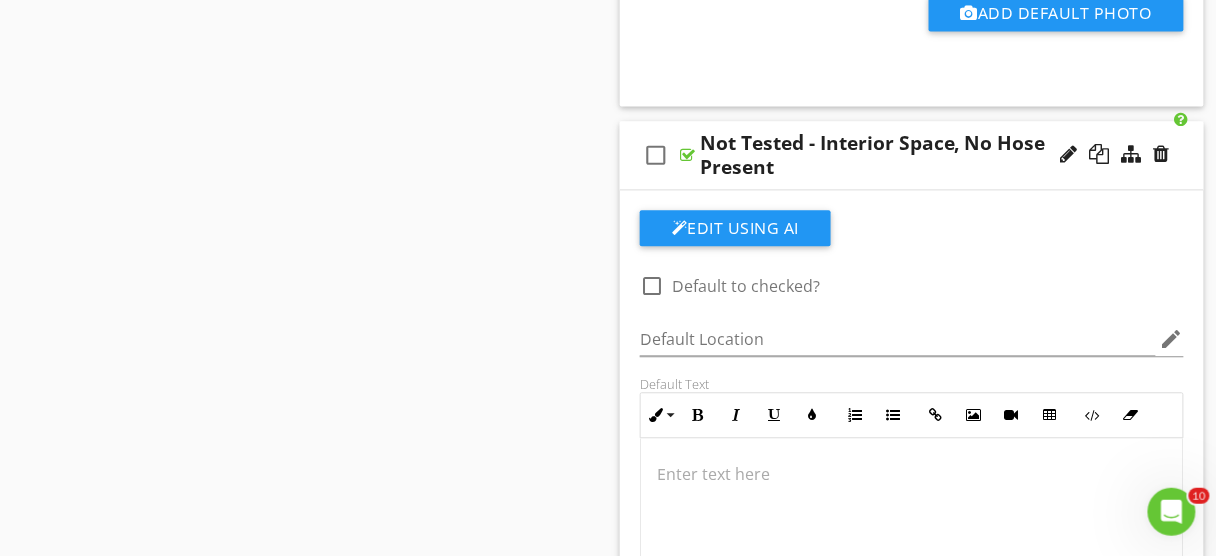 click at bounding box center (912, 474) 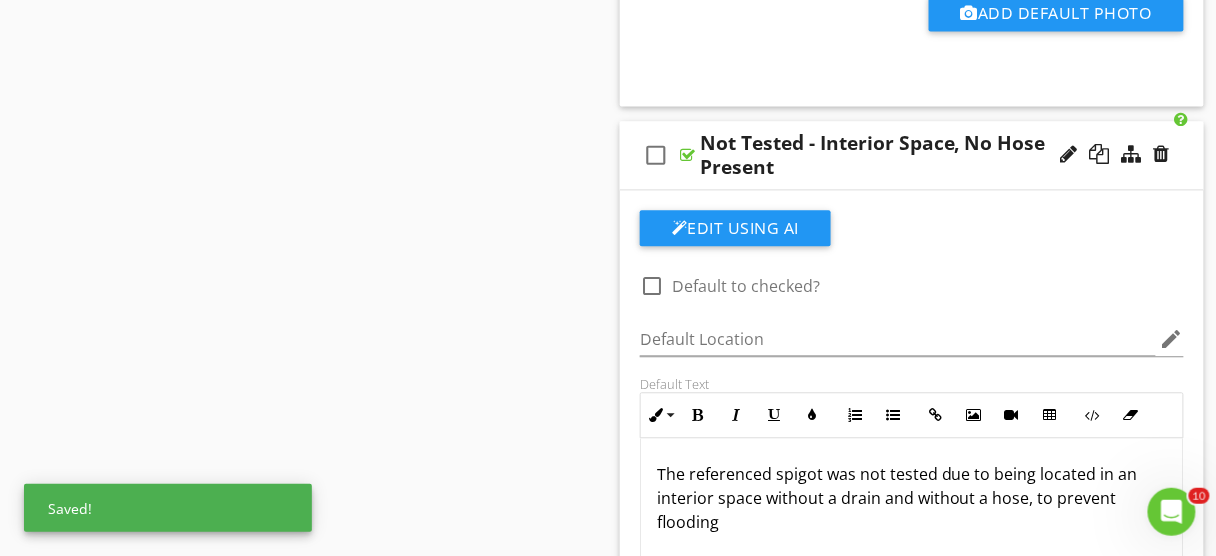 click on "The referenced spigot was not tested due to being located in an interior space without a drain and without a hose, to prevent flooding" at bounding box center (912, 498) 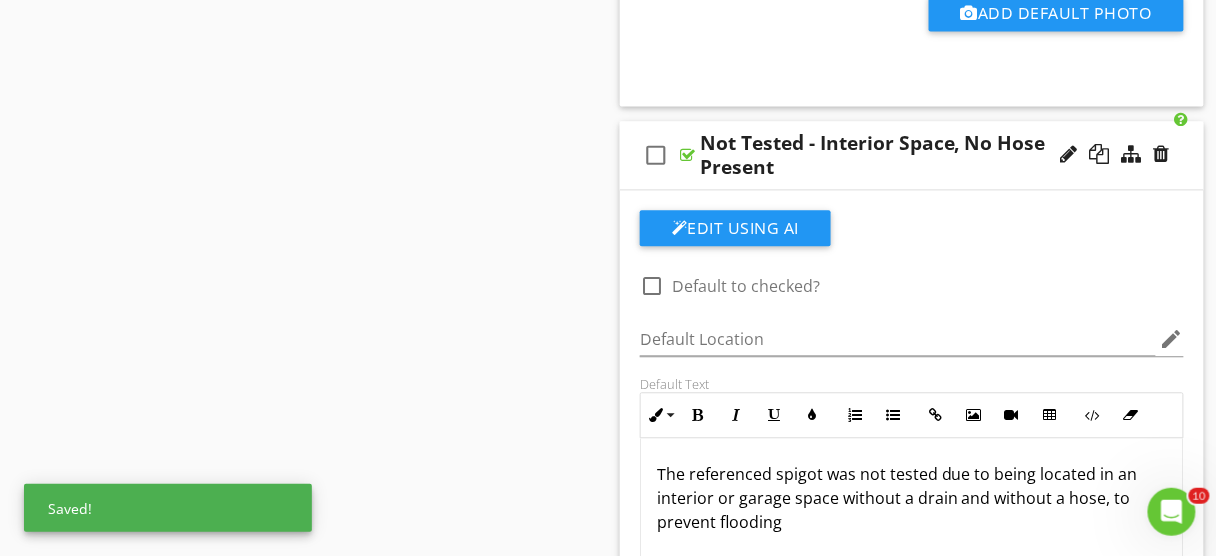 click on "The referenced spigot was not tested due to being located in an interior or garage space without a drain and without a hose, to prevent flooding" at bounding box center (912, 538) 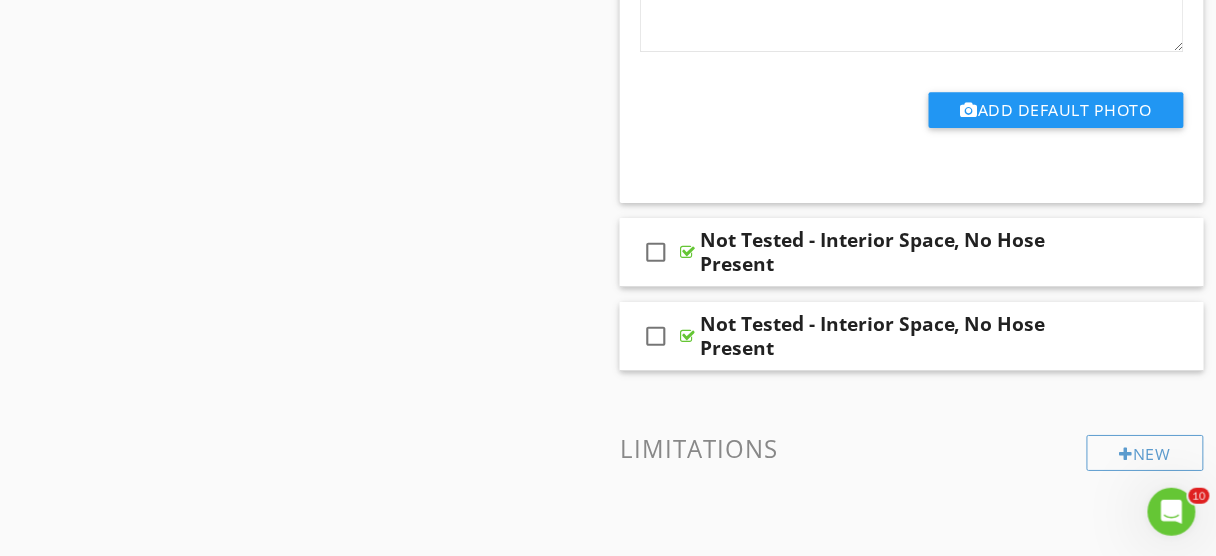 scroll, scrollTop: 11187, scrollLeft: 0, axis: vertical 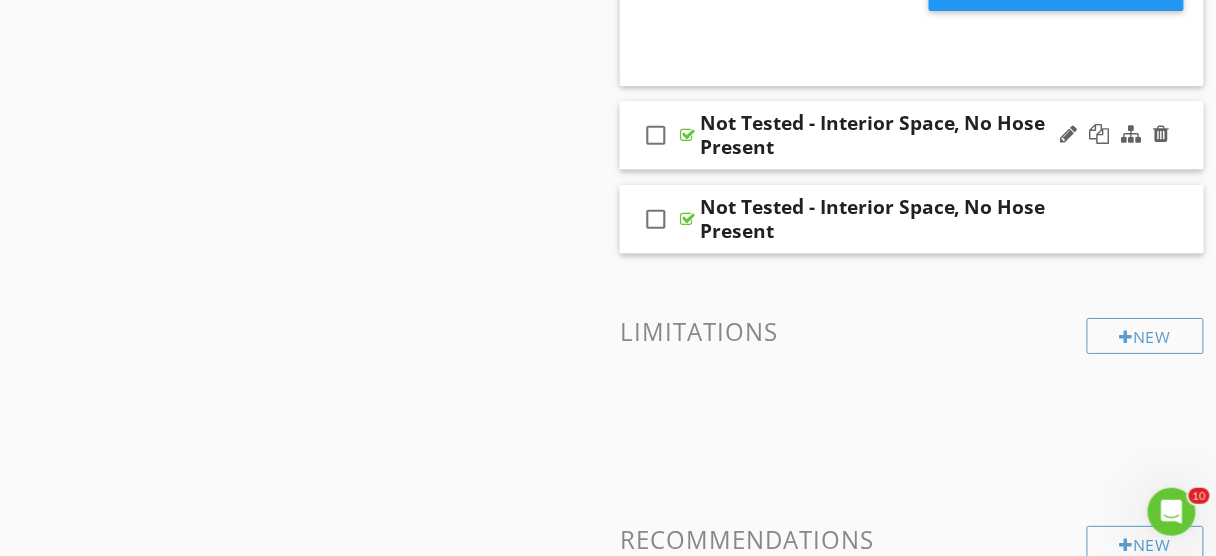 click on "check_box_outline_blank
Not Tested - Interior Space, No Hose Present" at bounding box center (912, 135) 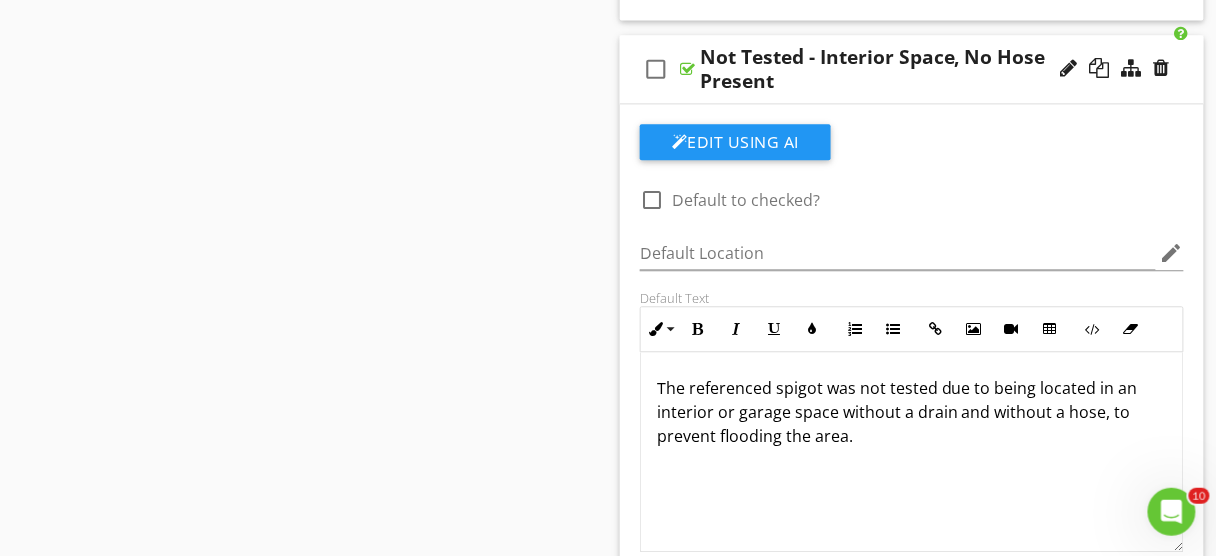 scroll, scrollTop: 10410, scrollLeft: 0, axis: vertical 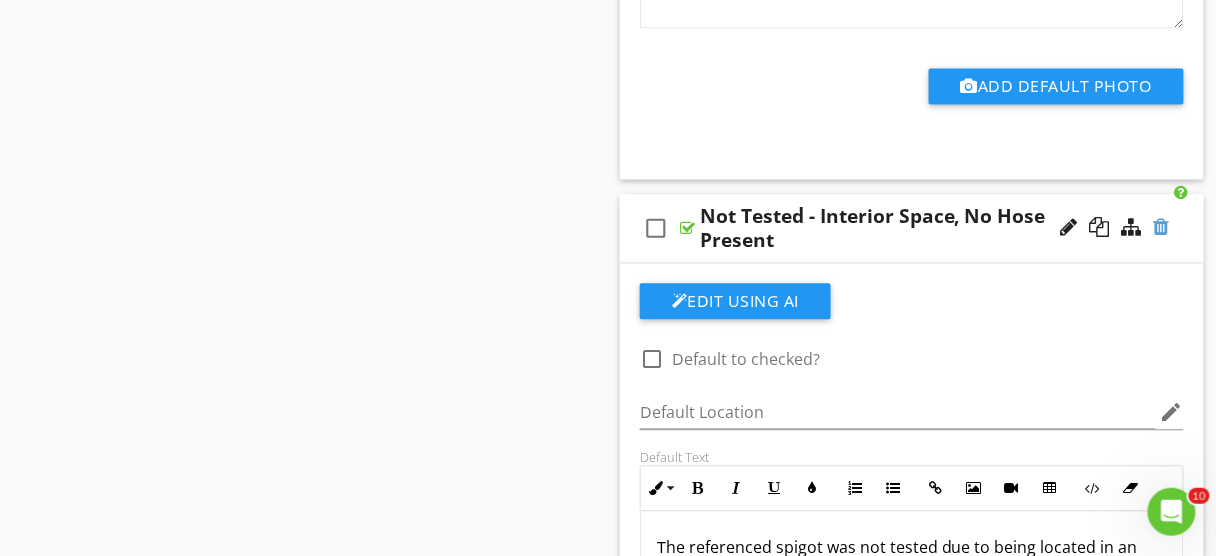 click at bounding box center [1162, 228] 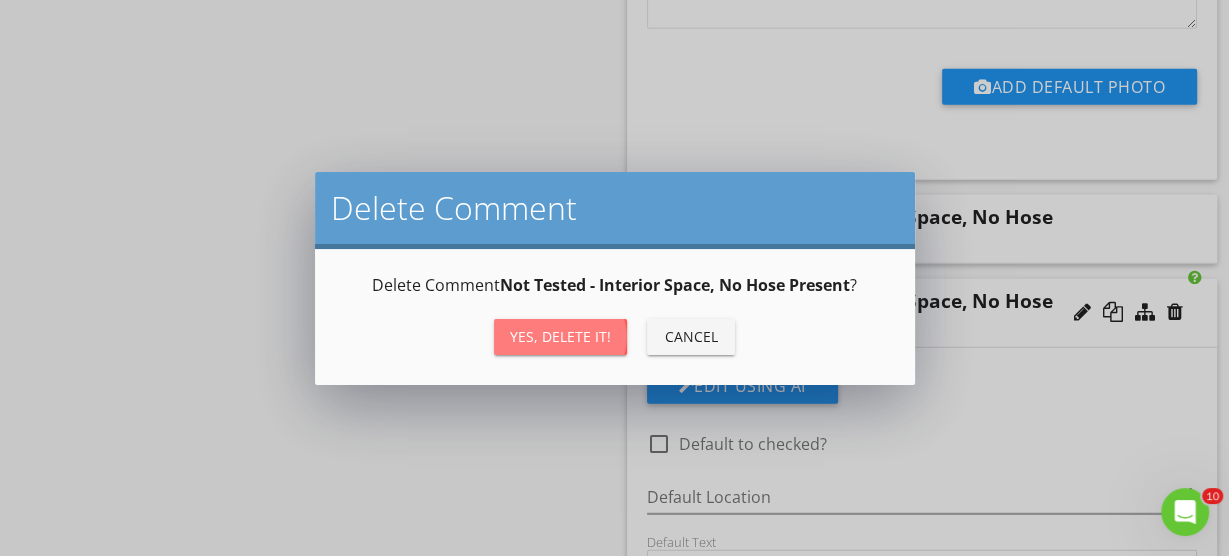 click on "Yes, Delete it!" at bounding box center [560, 336] 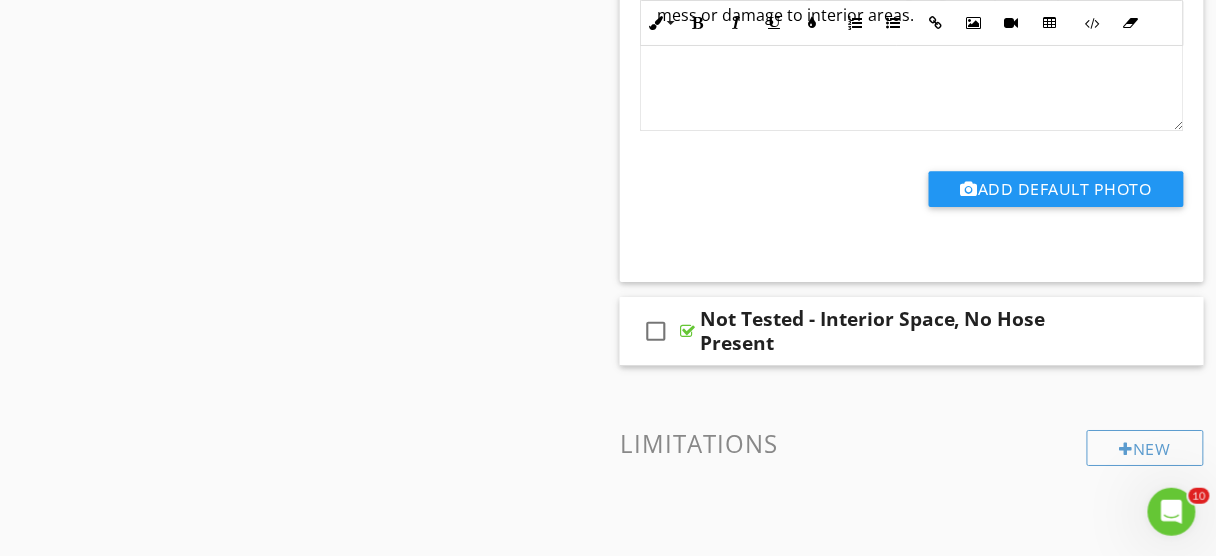 scroll, scrollTop: 11059, scrollLeft: 0, axis: vertical 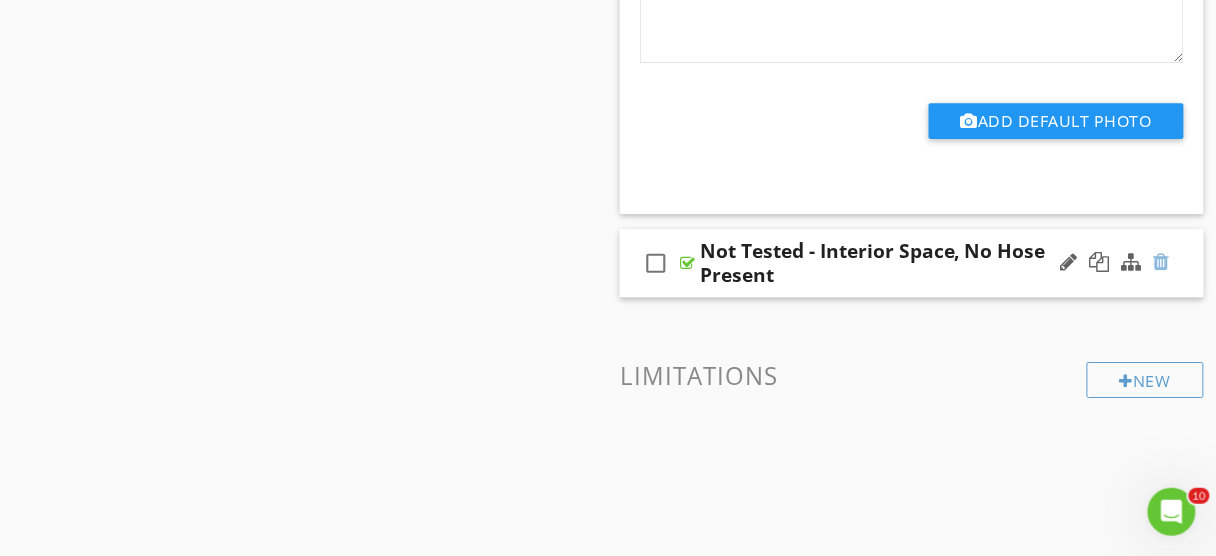 click at bounding box center [1162, 262] 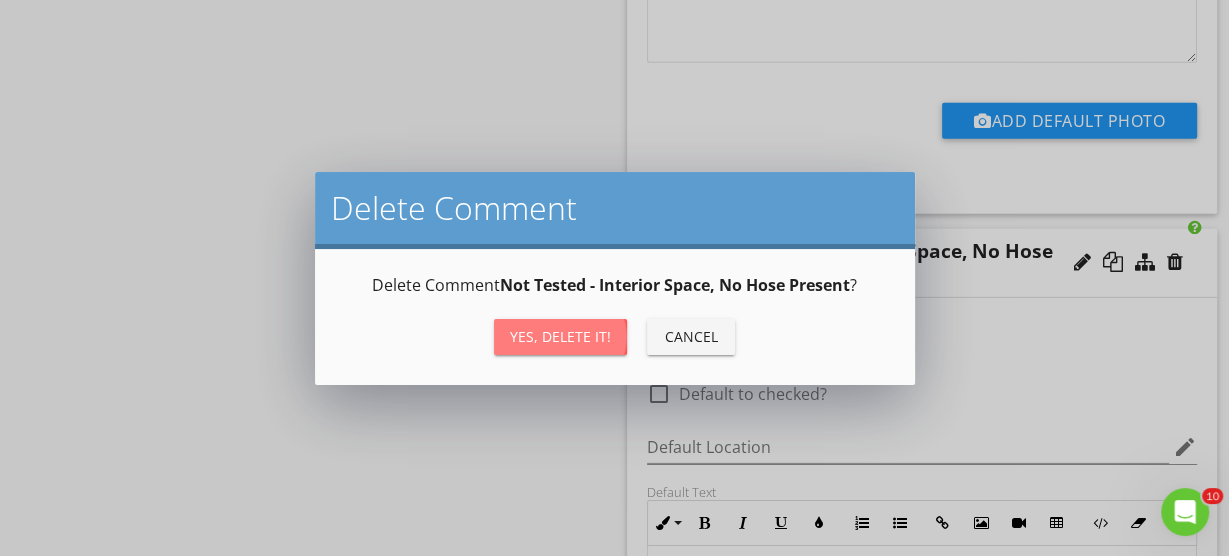 click on "Yes, Delete it!" at bounding box center [560, 337] 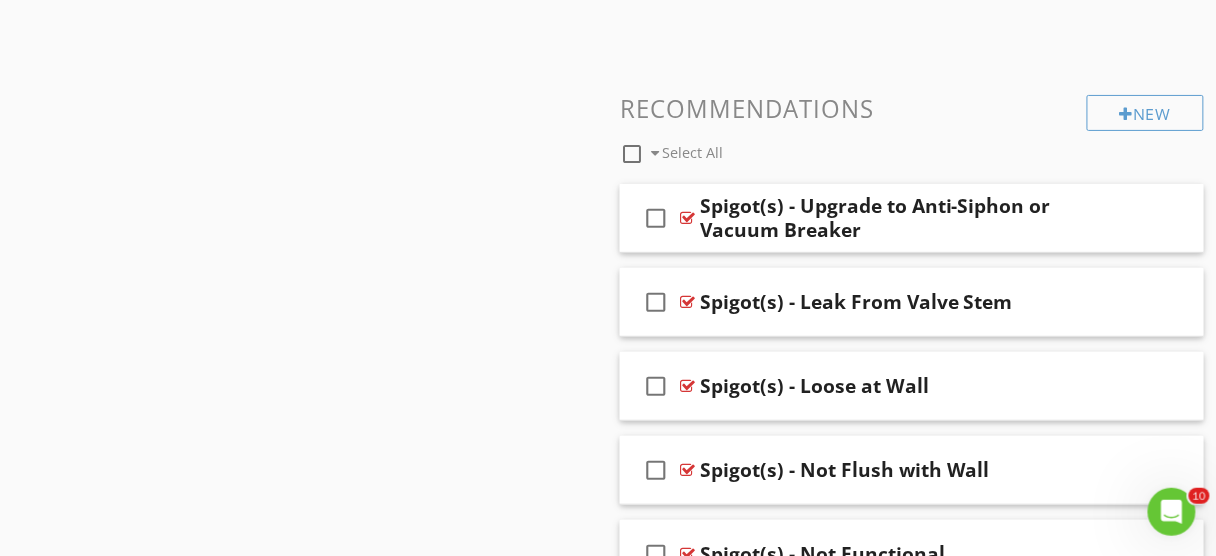 scroll, scrollTop: 11366, scrollLeft: 0, axis: vertical 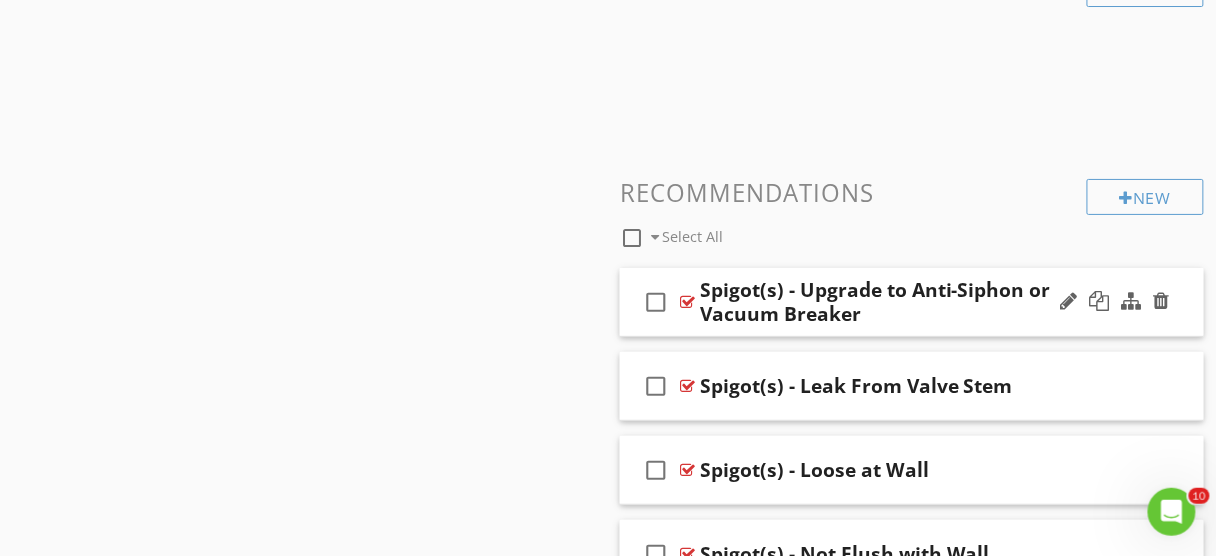 click on "check_box_outline_blank
Spigot(s) - Upgrade to Anti-Siphon or Vacuum Breaker" at bounding box center (912, 302) 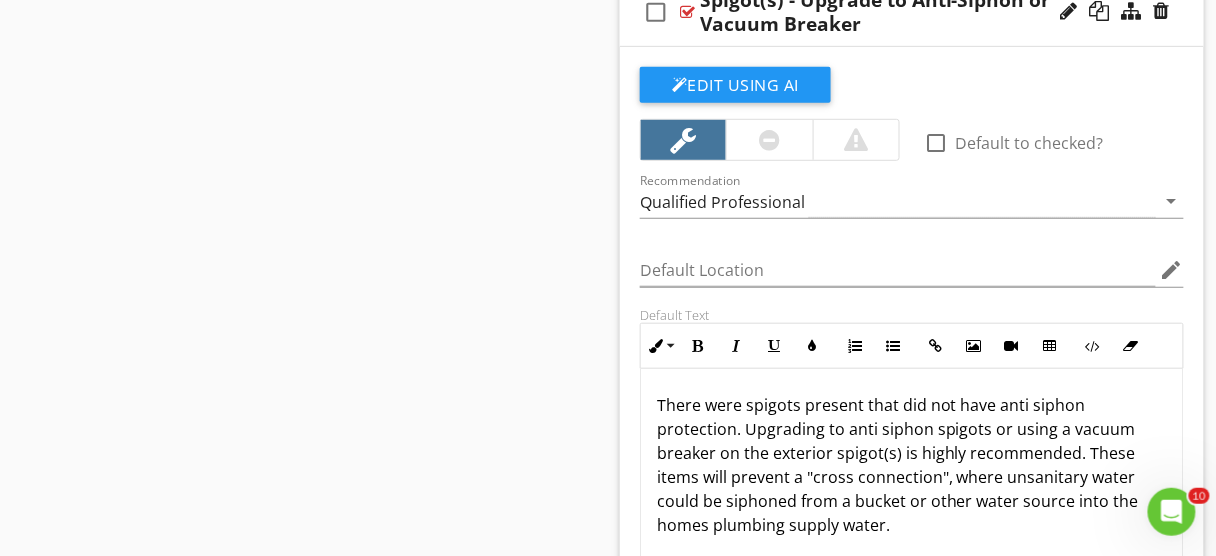 scroll, scrollTop: 11674, scrollLeft: 0, axis: vertical 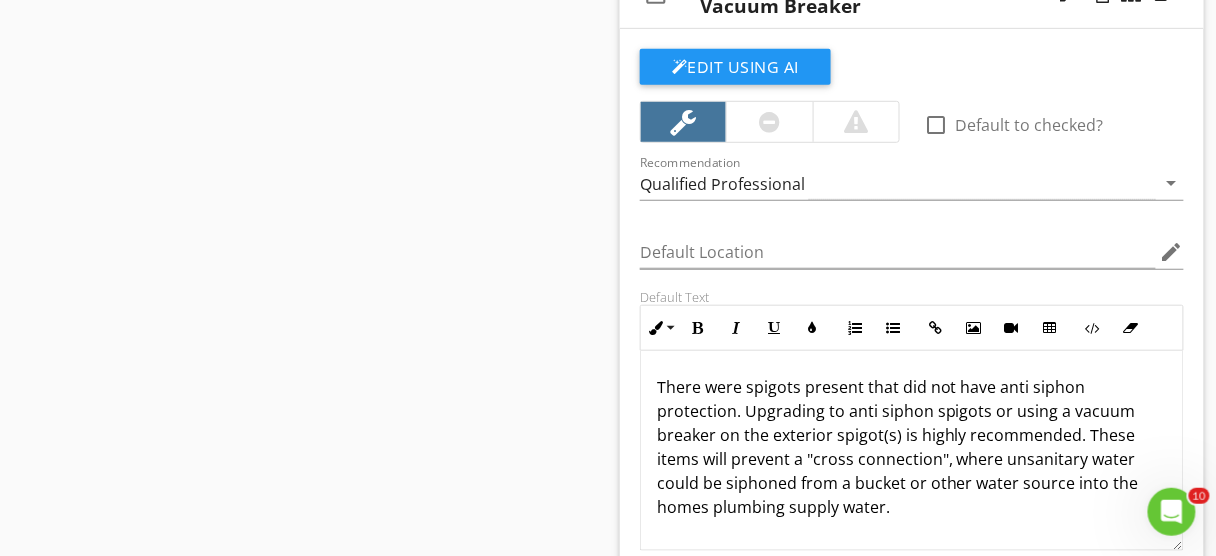 click on "There were spigots present that did not have anti siphon protection. Upgrading to anti siphon spigots or using a vacuum breaker on the exterior spigot(s) is highly recommended. These items will prevent a "cross connection", where unsanitary water could be siphoned from a bucket or other water source into the homes plumbing supply water." at bounding box center [912, 447] 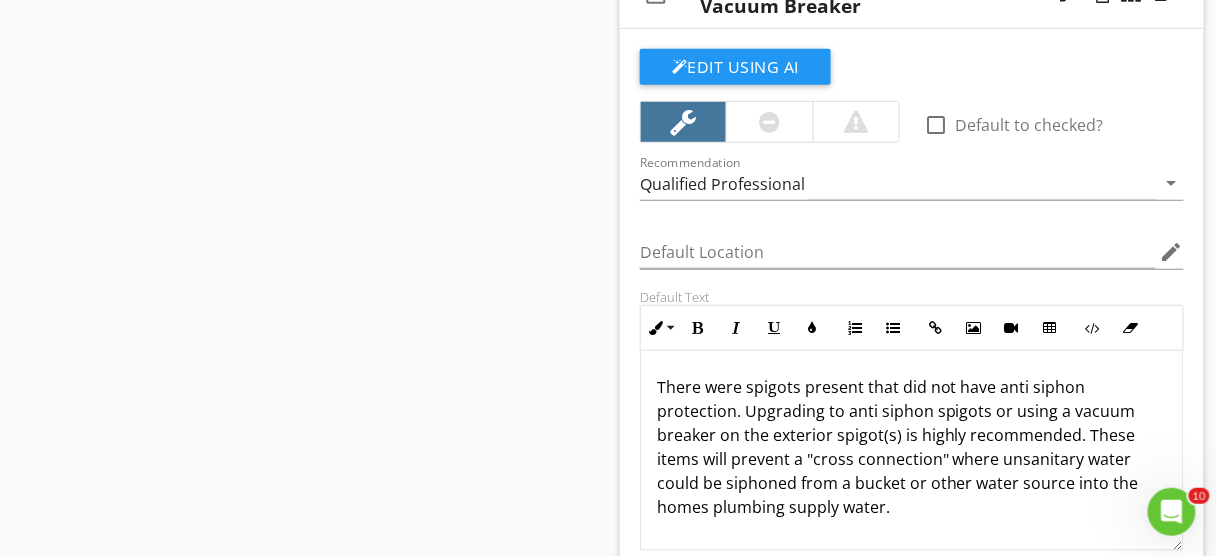 type 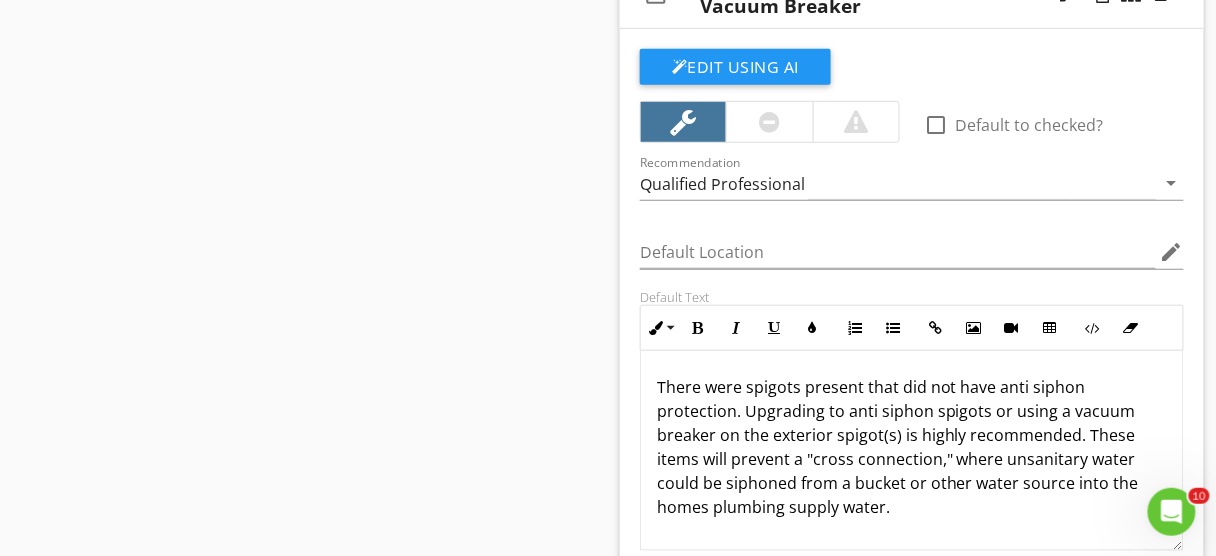 click on "There were spigots present that did not have anti siphon protection. Upgrading to anti siphon spigots or using a vacuum breaker on the exterior spigot(s) is highly recommended. These items will prevent a "cross connection," where unsanitary water could be siphoned from a bucket or other water source into the homes plumbing supply water." at bounding box center (912, 447) 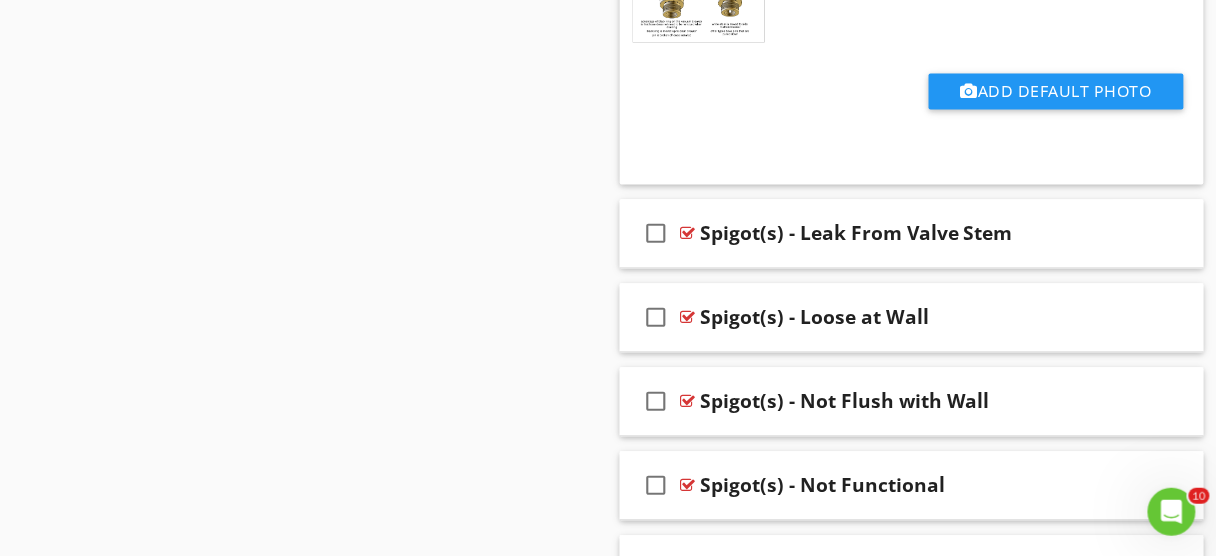 scroll, scrollTop: 12410, scrollLeft: 0, axis: vertical 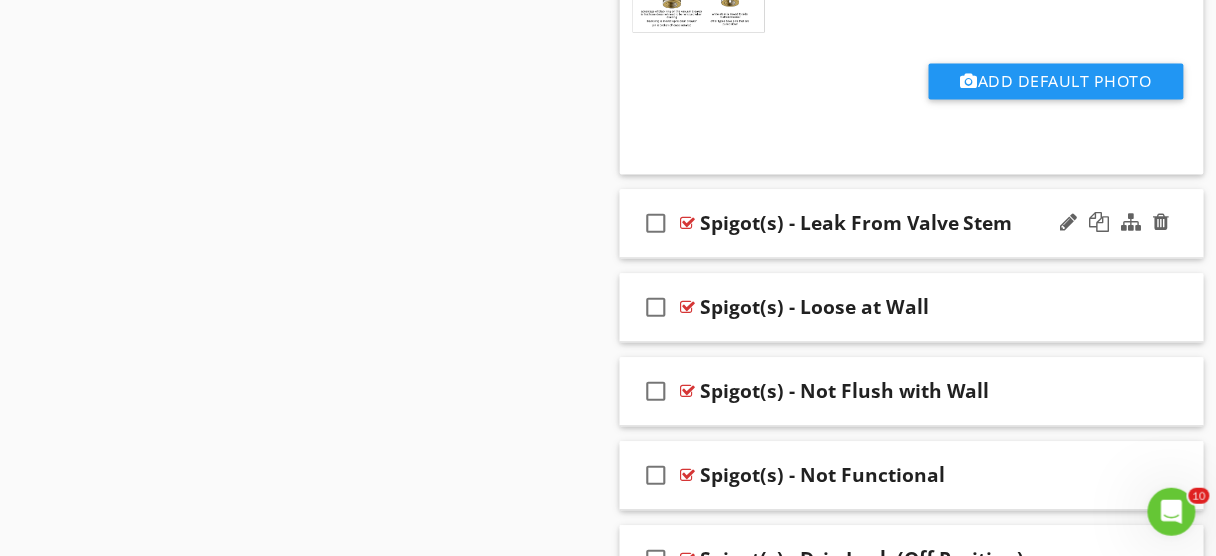 click on "check_box_outline_blank
Spigot(s) - Leak From Valve Stem" at bounding box center [912, 223] 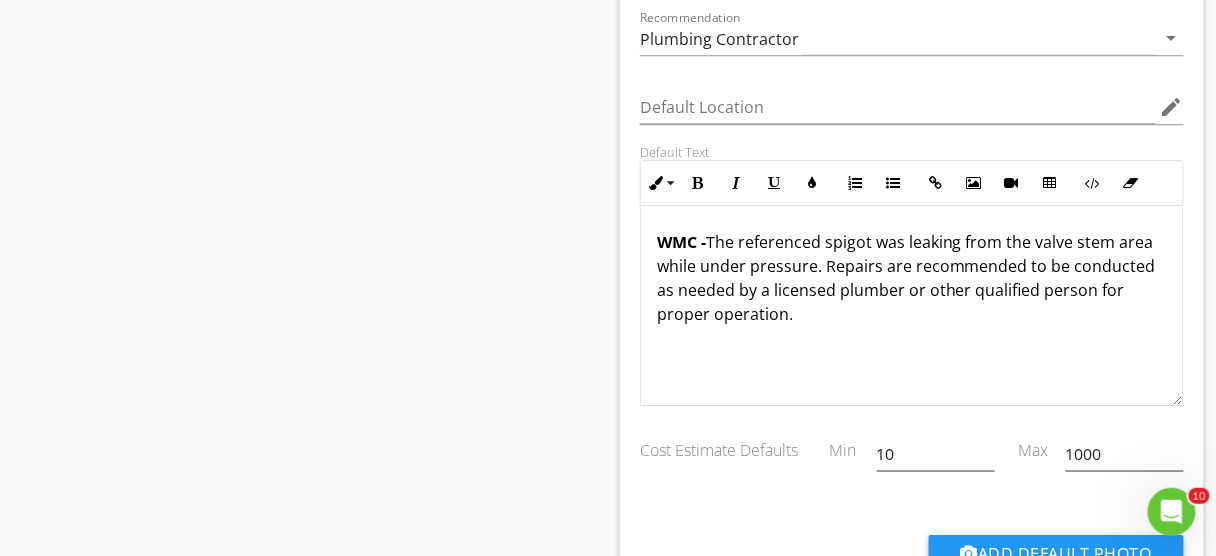 scroll, scrollTop: 12805, scrollLeft: 0, axis: vertical 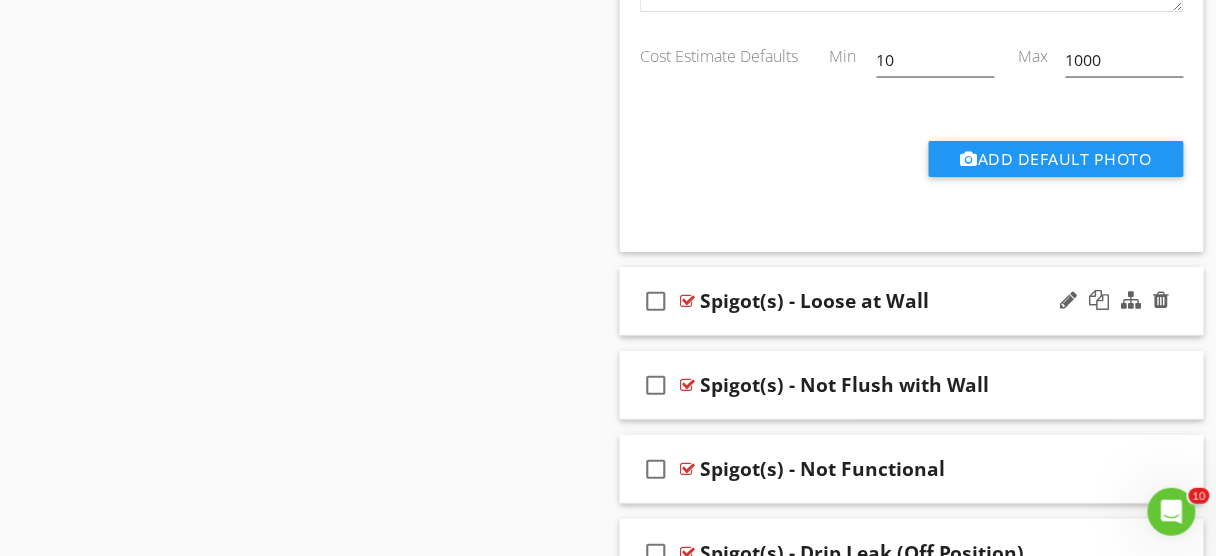 click on "check_box_outline_blank
Spigot(s) - Loose at Wall" at bounding box center (912, 301) 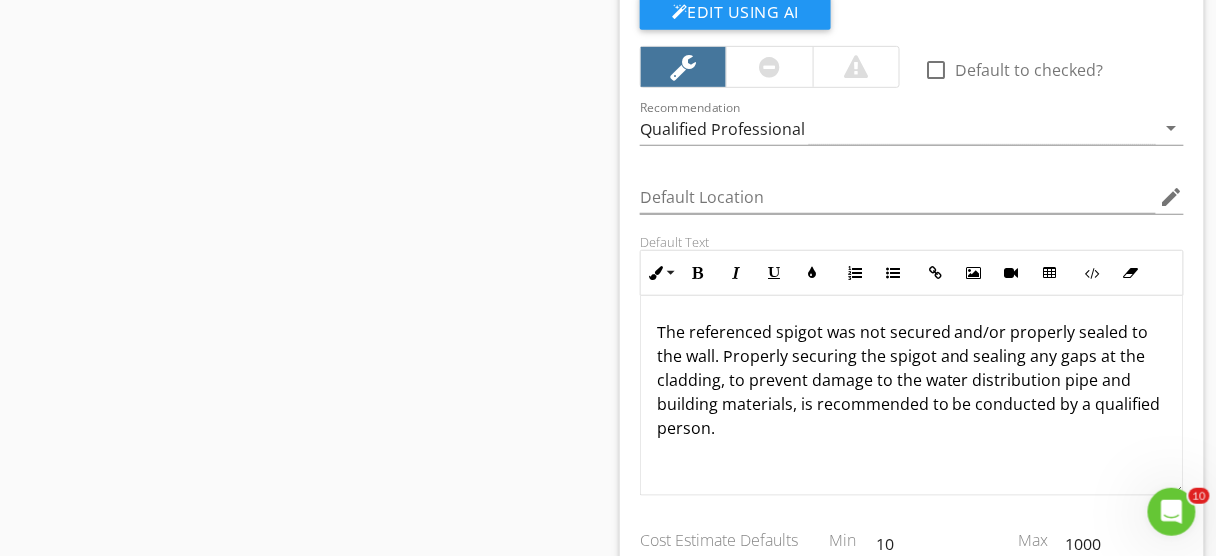 scroll, scrollTop: 13583, scrollLeft: 0, axis: vertical 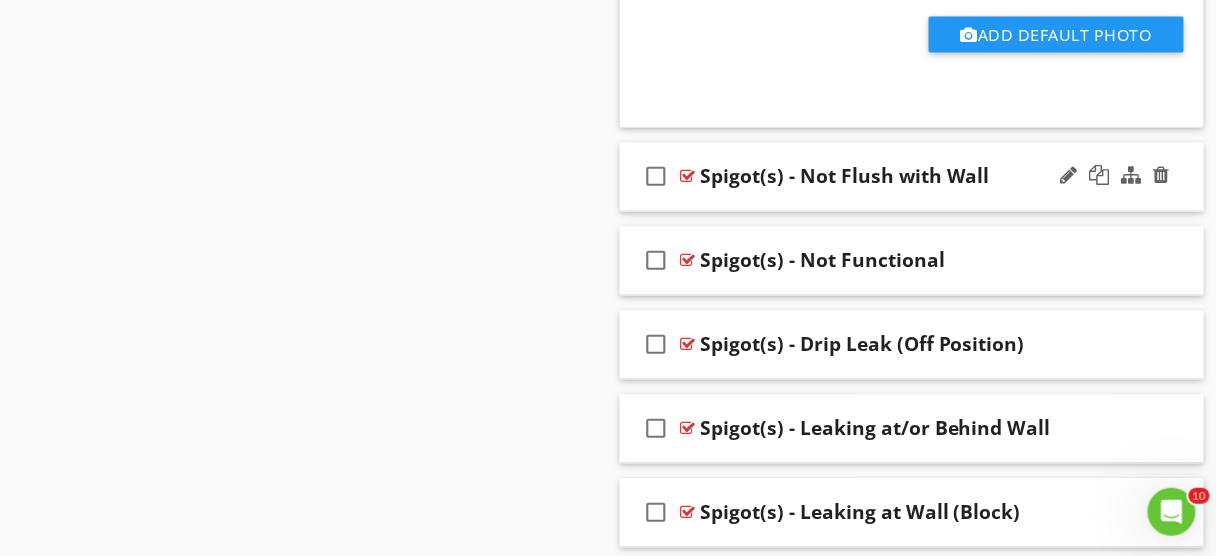 click on "check_box_outline_blank
Spigot(s) - Not Flush with Wall" at bounding box center (912, 177) 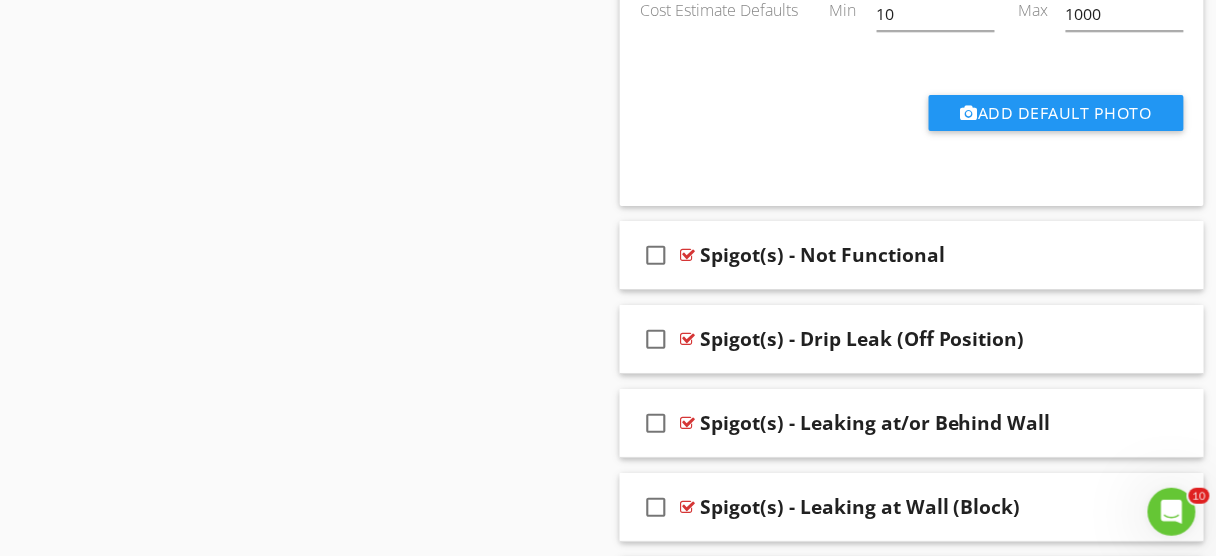 scroll, scrollTop: 15011, scrollLeft: 0, axis: vertical 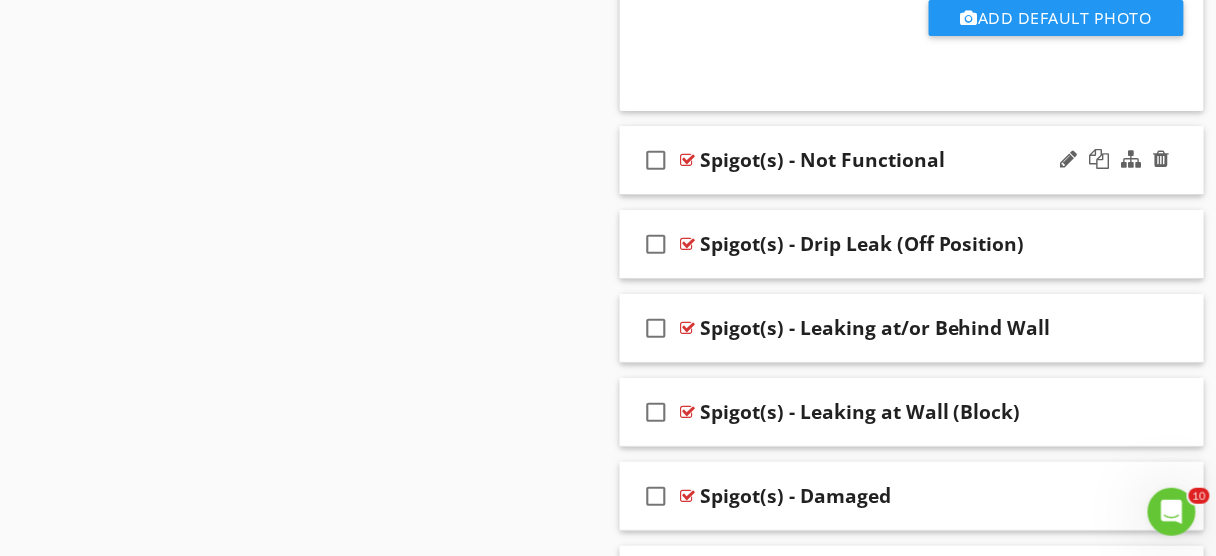 click on "check_box_outline_blank
Spigot(s) - Not Functional" at bounding box center [912, 160] 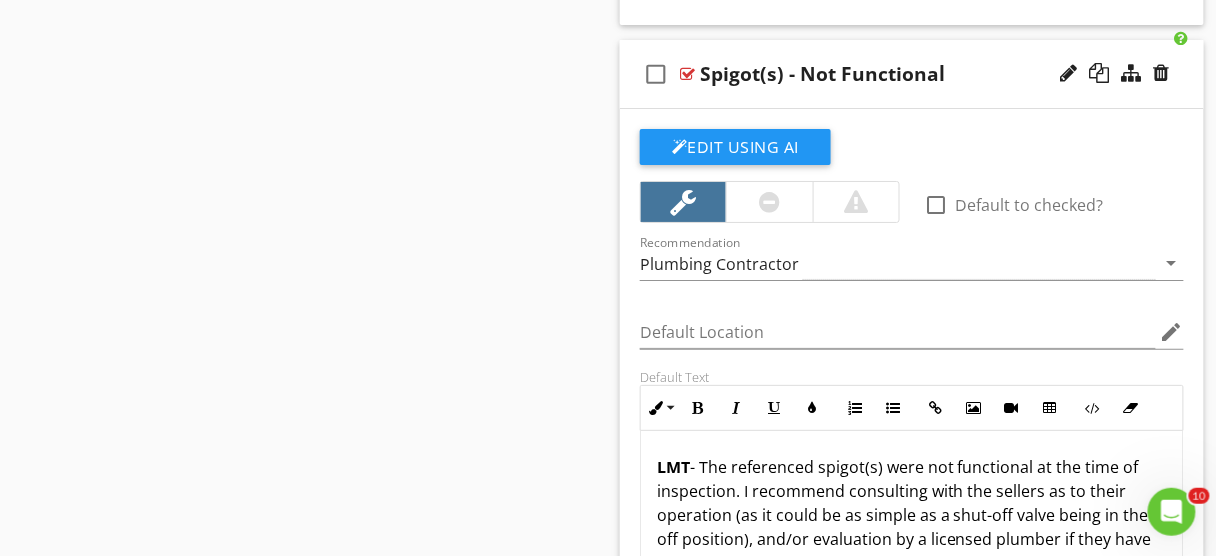 scroll, scrollTop: 15076, scrollLeft: 0, axis: vertical 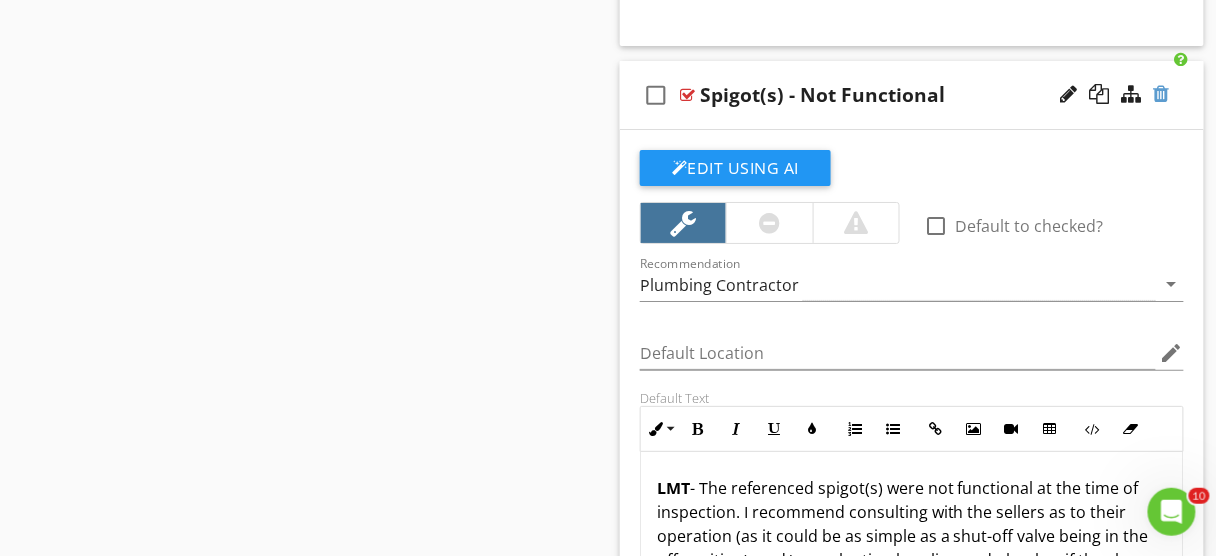 click at bounding box center [1162, 94] 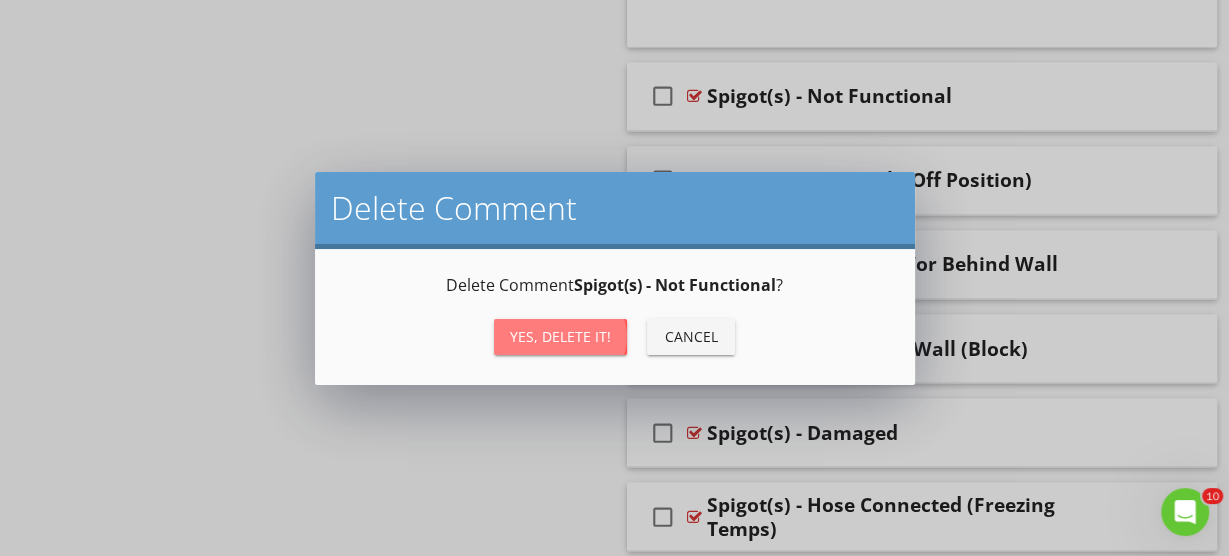 click on "Yes, Delete it!" at bounding box center (560, 336) 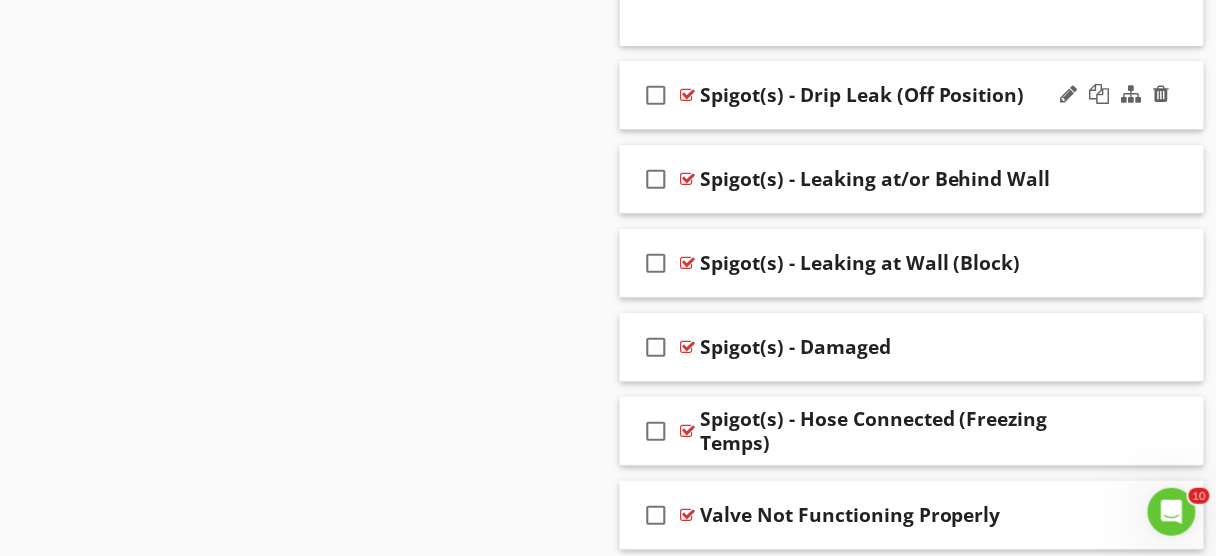 click on "check_box_outline_blank
Spigot(s) - Drip Leak (Off Position)" at bounding box center [912, 95] 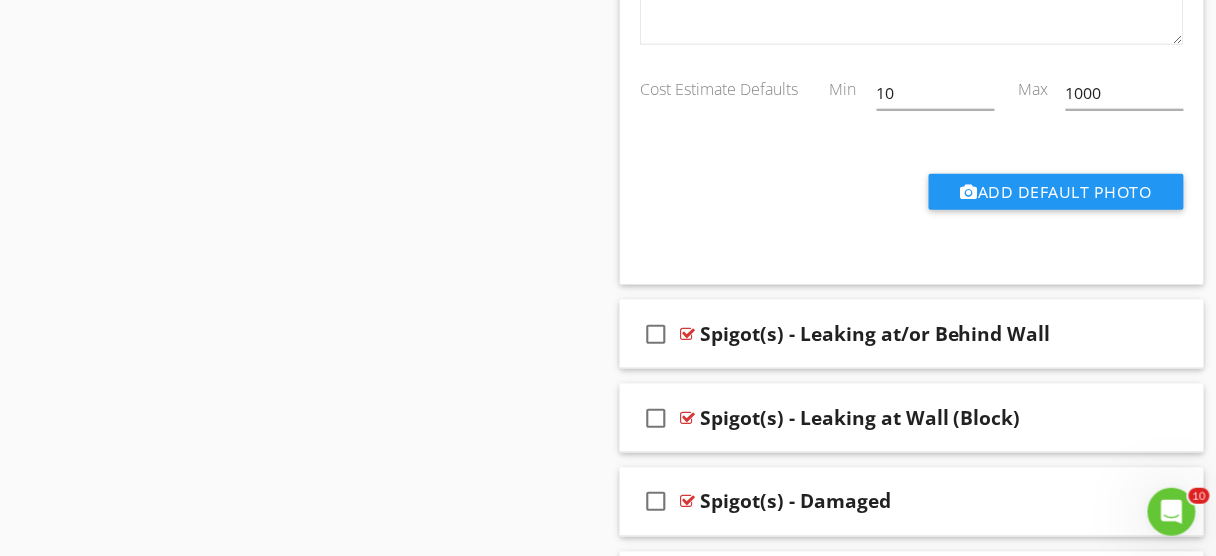 scroll, scrollTop: 15726, scrollLeft: 0, axis: vertical 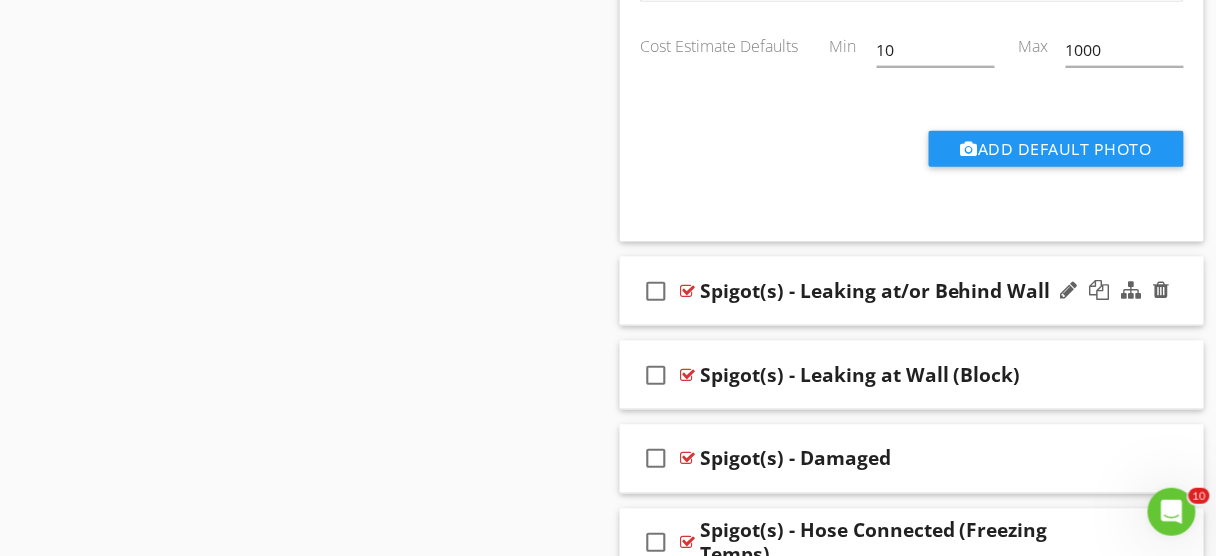 click on "check_box_outline_blank
Spigot(s) - Leaking at/or Behind Wall" at bounding box center [912, 291] 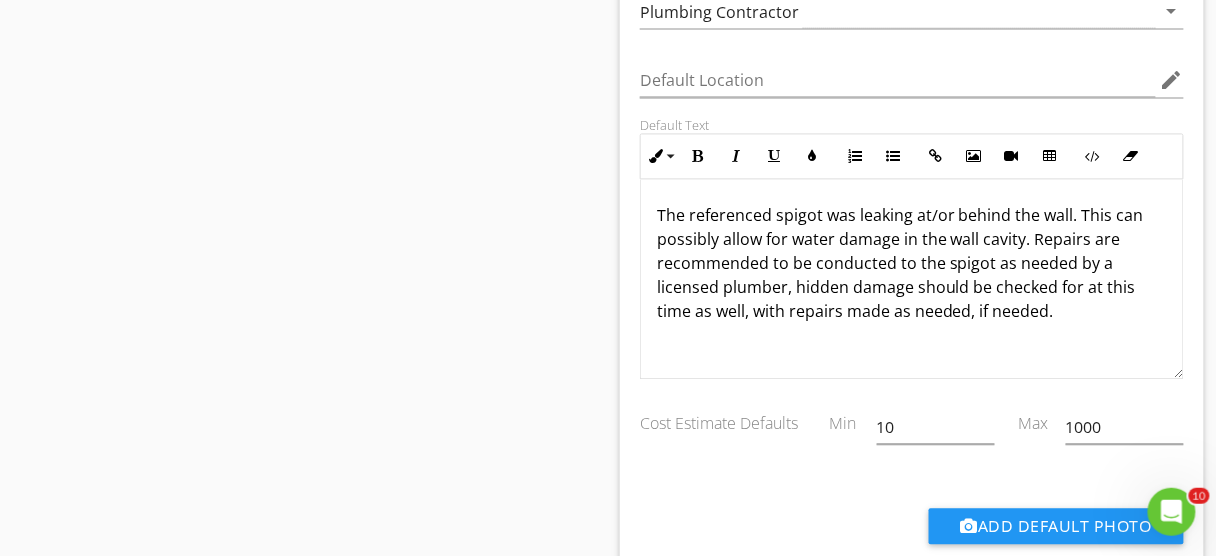 scroll, scrollTop: 16227, scrollLeft: 0, axis: vertical 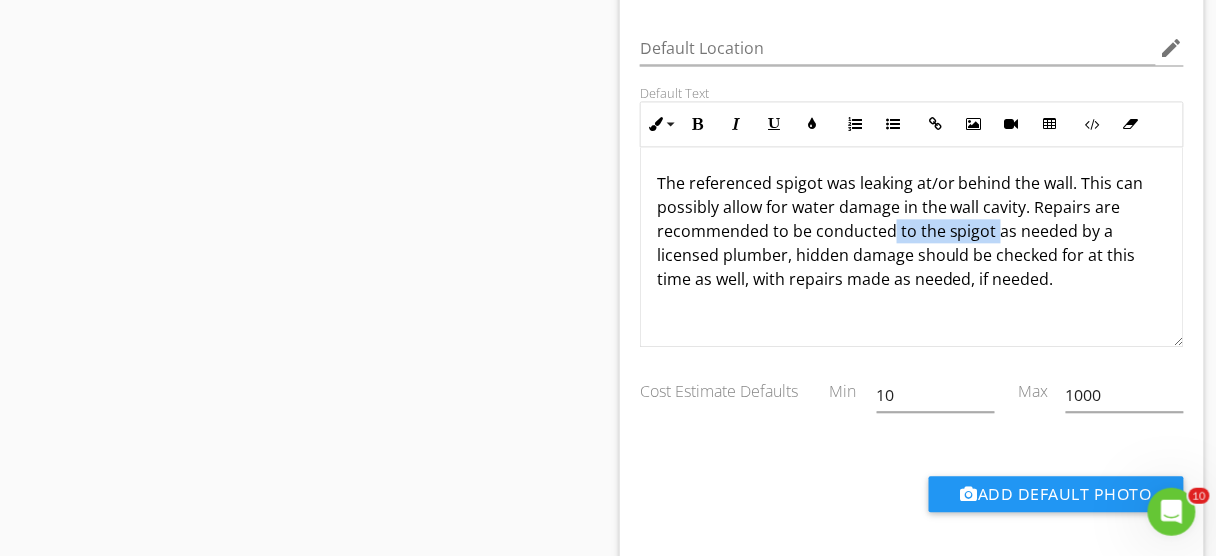 drag, startPoint x: 891, startPoint y: 191, endPoint x: 998, endPoint y: 199, distance: 107.298645 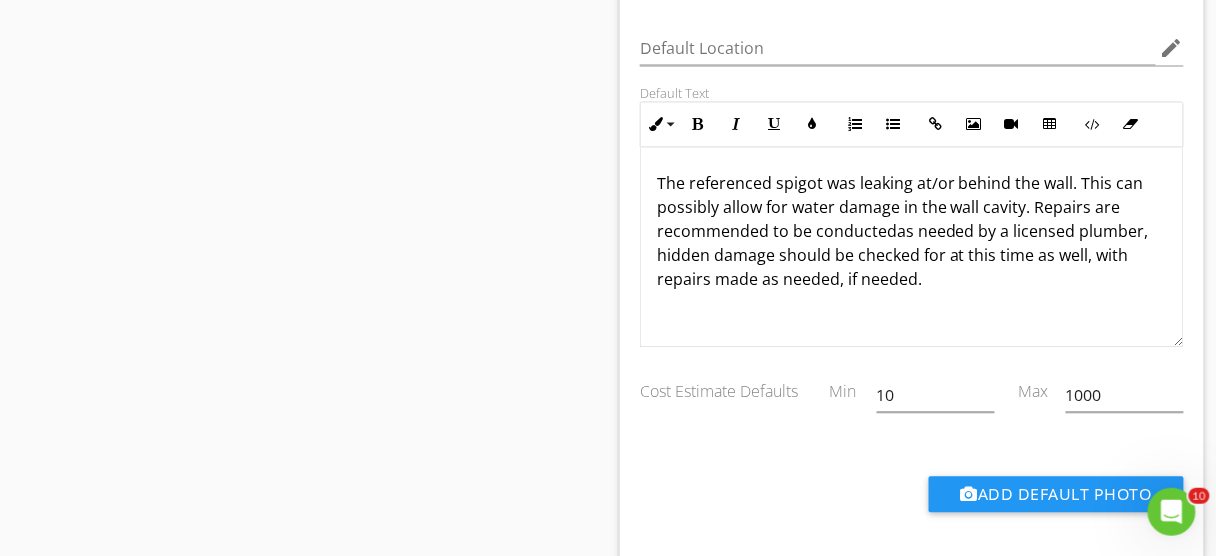 type 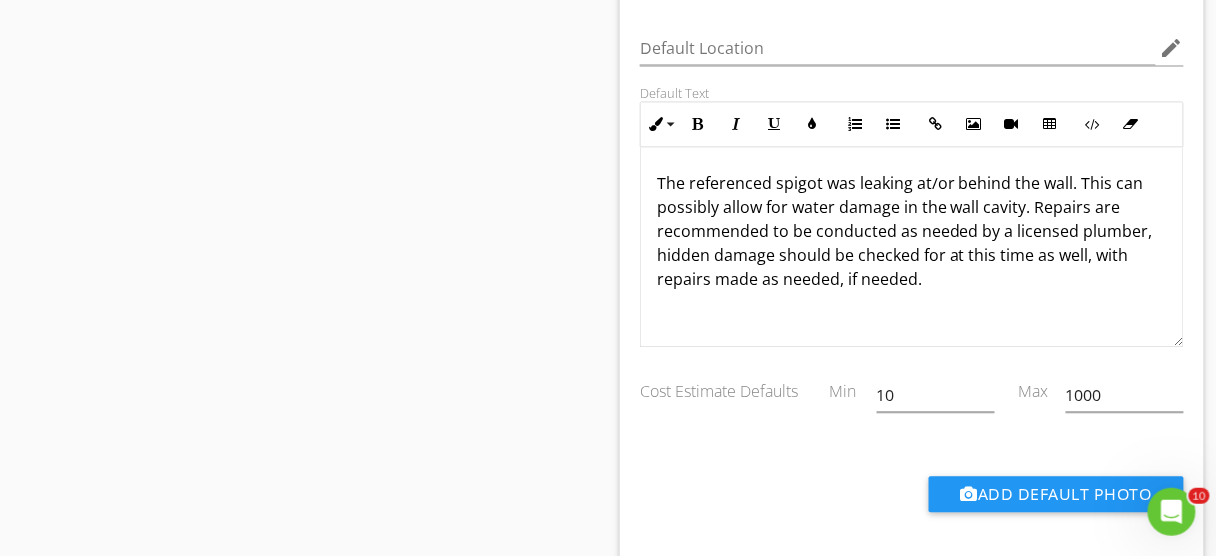 click on "The referenced spigot was leaking at/or behind the wall. This can possibly allow for water damage in the wall cavity. Repairs are recommended to be conducted as needed by a licensed plumber, hidden damage should be checked for at this time as well, with repairs made as needed, if needed." at bounding box center [912, 231] 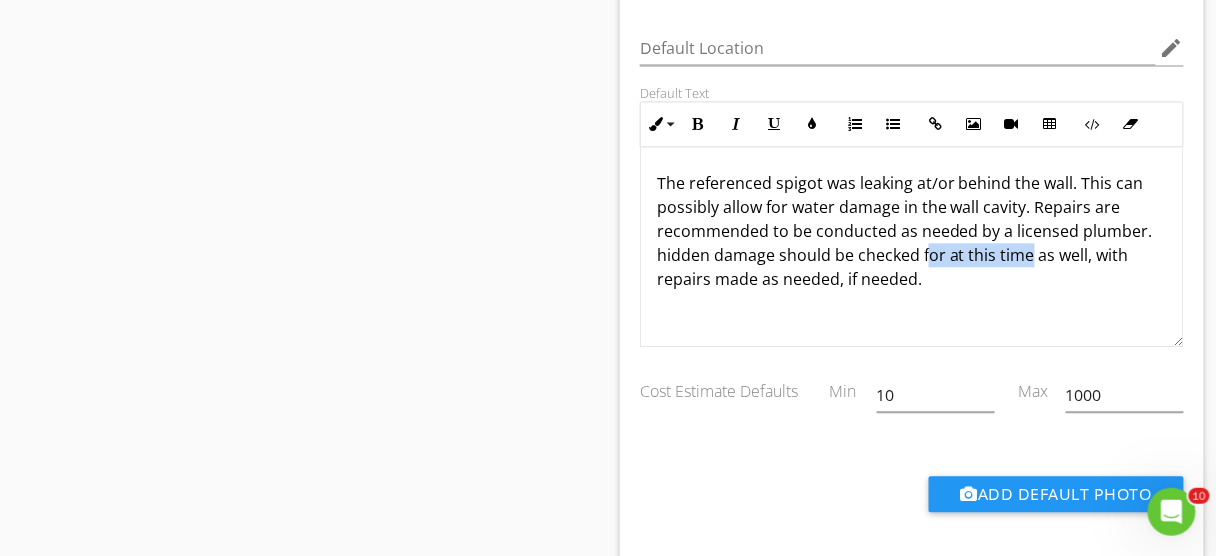 drag, startPoint x: 1027, startPoint y: 215, endPoint x: 924, endPoint y: 219, distance: 103.077644 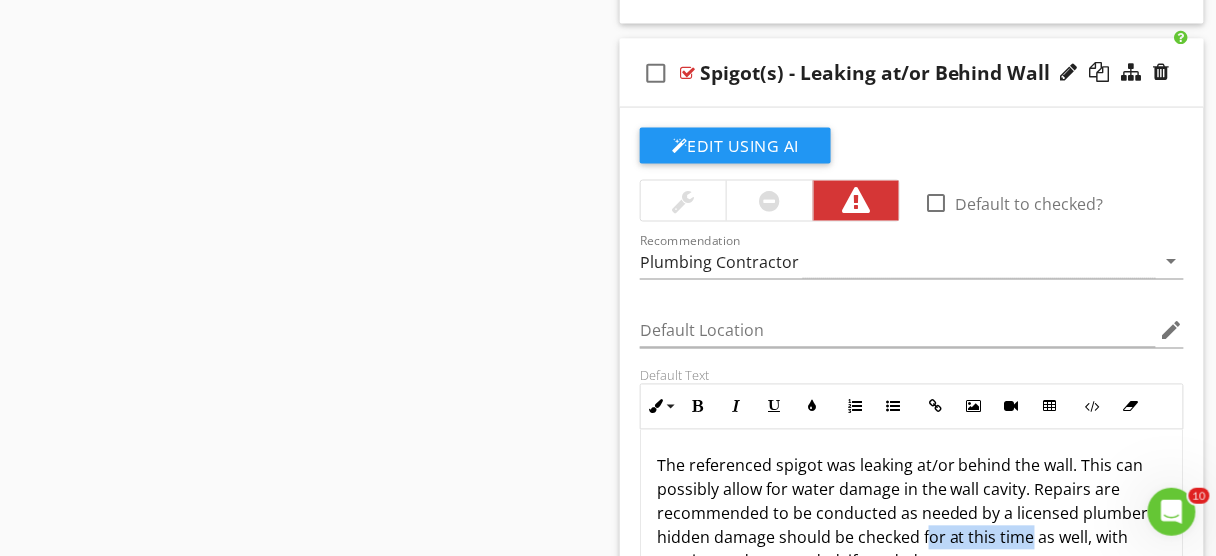 scroll, scrollTop: 15939, scrollLeft: 0, axis: vertical 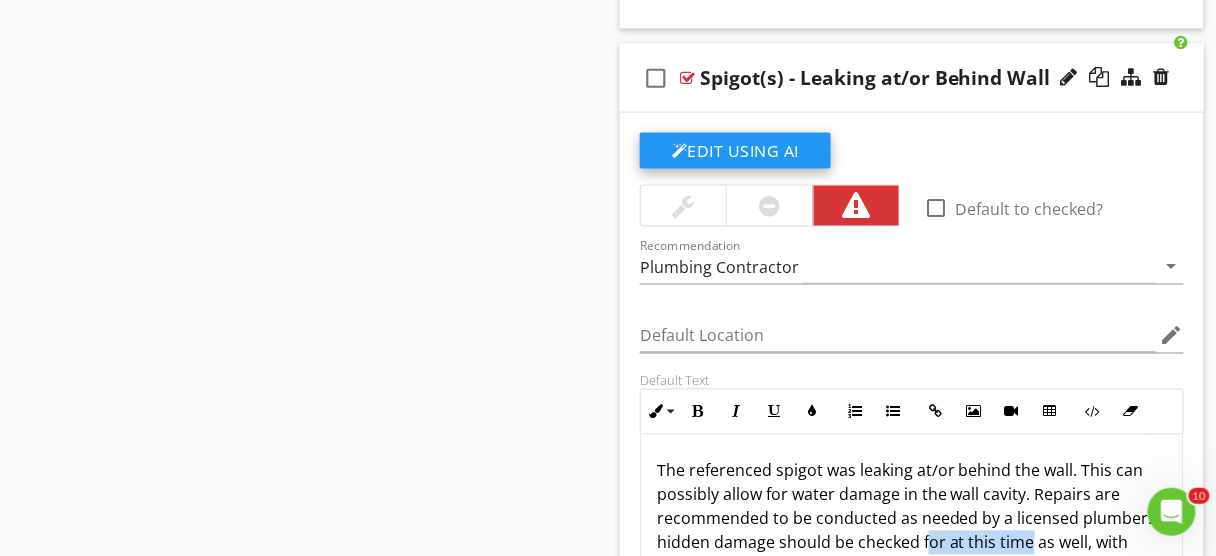 click on "Edit Using AI" at bounding box center [735, -4198] 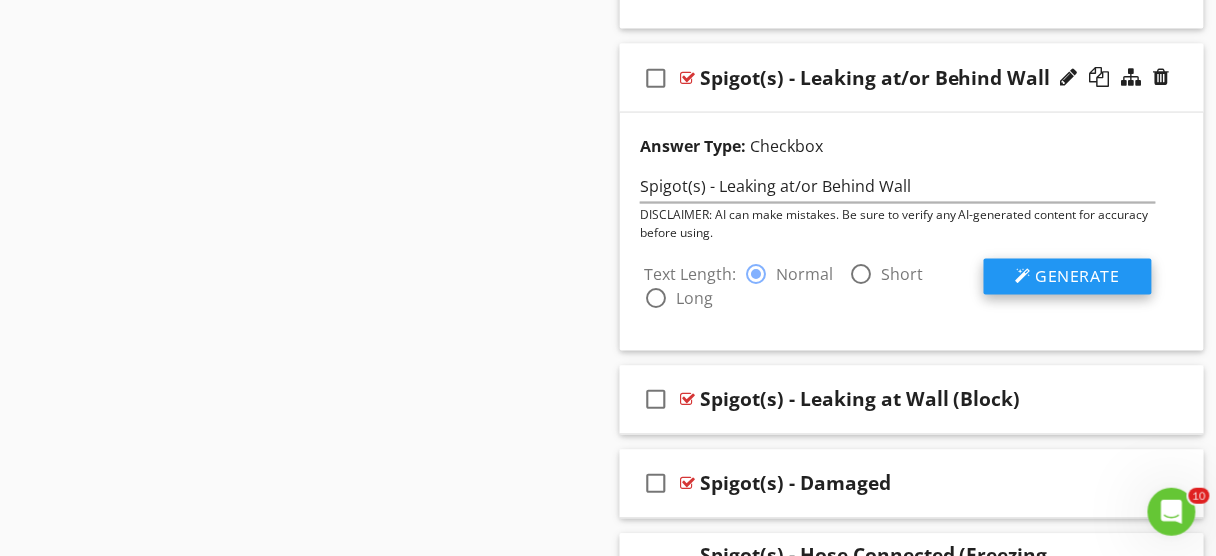 click on "Generate" at bounding box center (1068, 277) 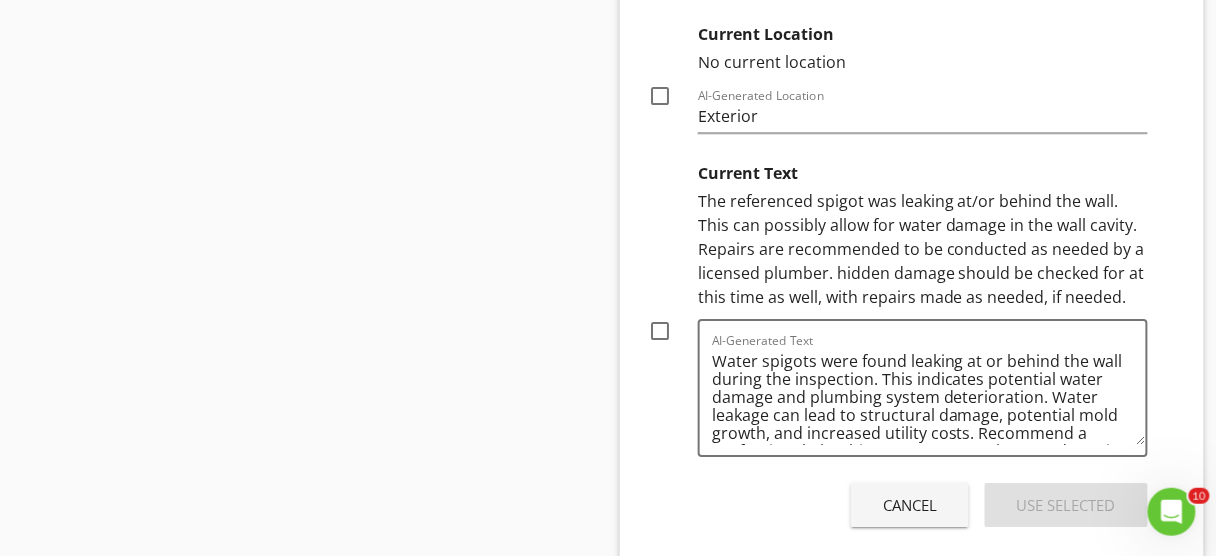 scroll, scrollTop: 16579, scrollLeft: 0, axis: vertical 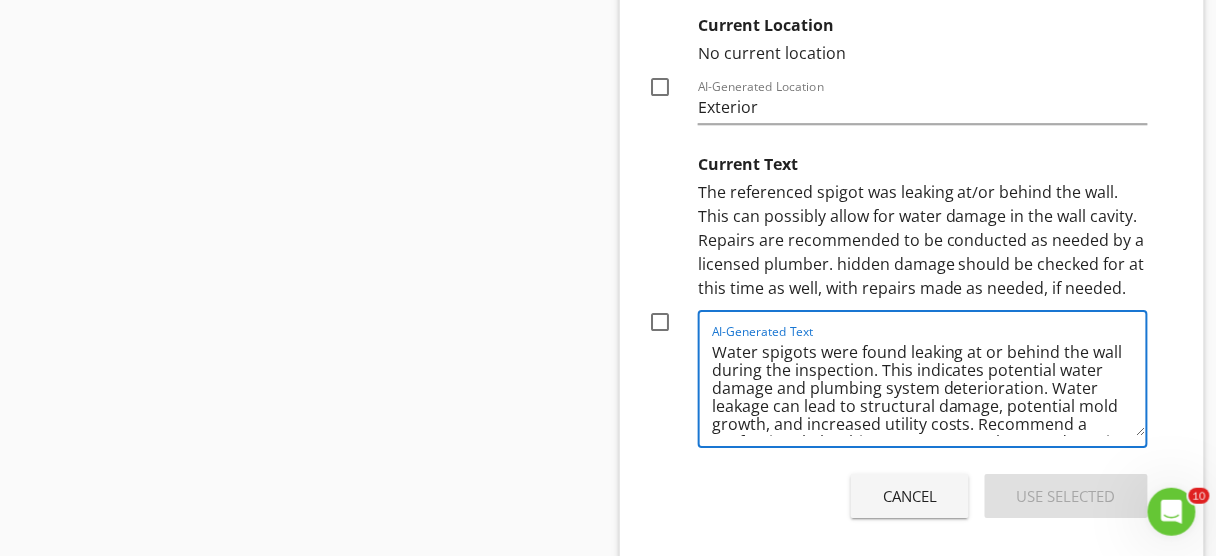 drag, startPoint x: 810, startPoint y: 316, endPoint x: 713, endPoint y: 317, distance: 97.00516 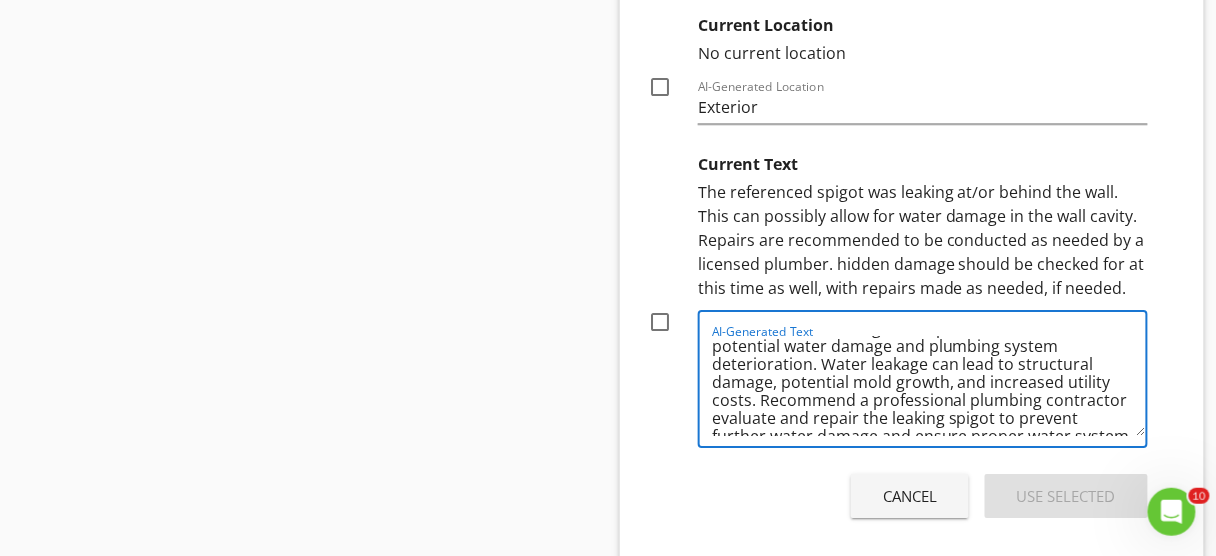 scroll, scrollTop: 0, scrollLeft: 0, axis: both 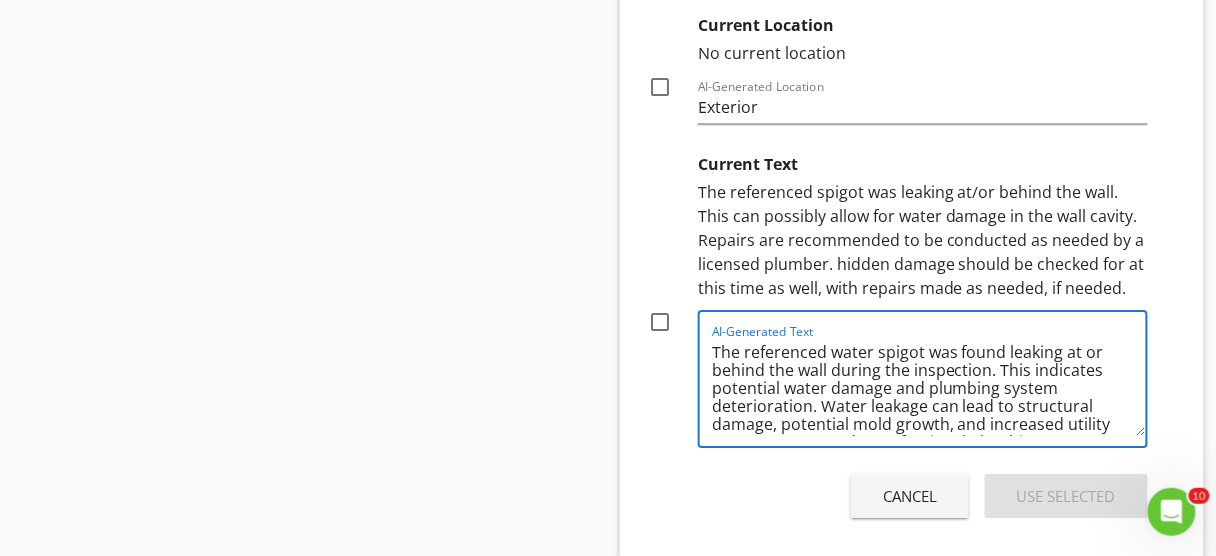 type on "The referenced water spigot was found leaking at or behind the wall during the inspection. This indicates potential water damage and plumbing system deterioration. Water leakage can lead to structural damage, potential mold growth, and increased utility costs. Recommend a professional plumbing contractor evaluate and repair the leaking spigot to prevent further water damage and ensure proper water system functionality." 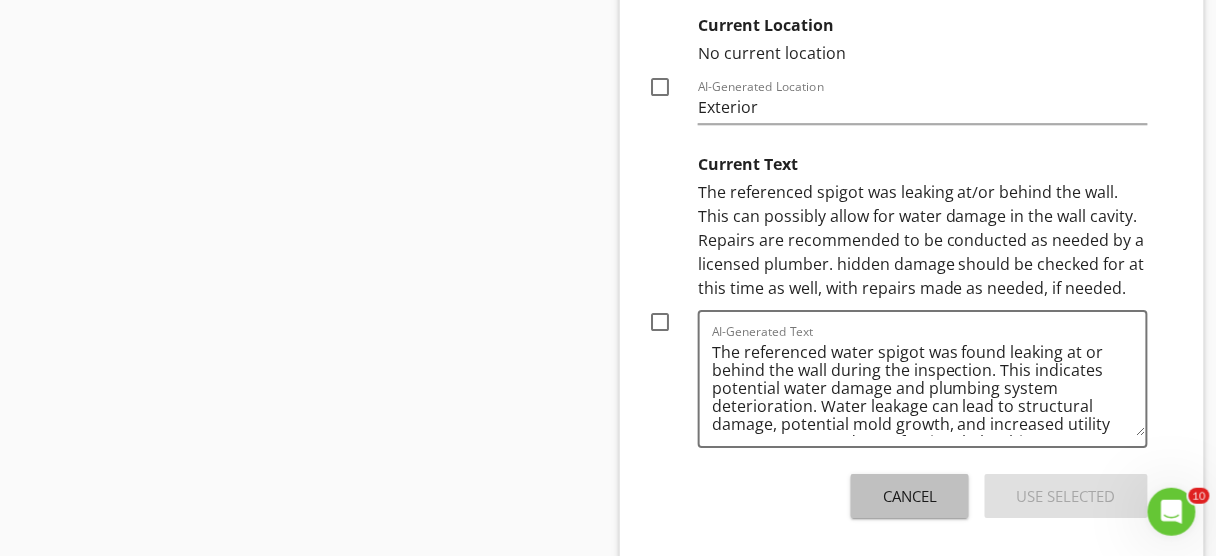 click on "Cancel" at bounding box center [910, 496] 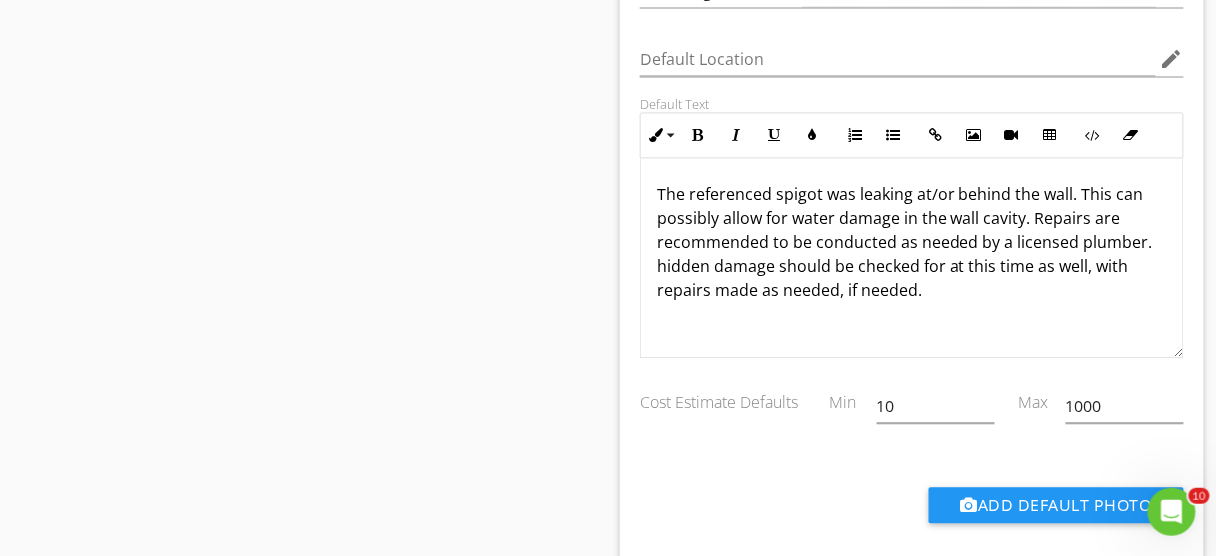 scroll, scrollTop: 16152, scrollLeft: 0, axis: vertical 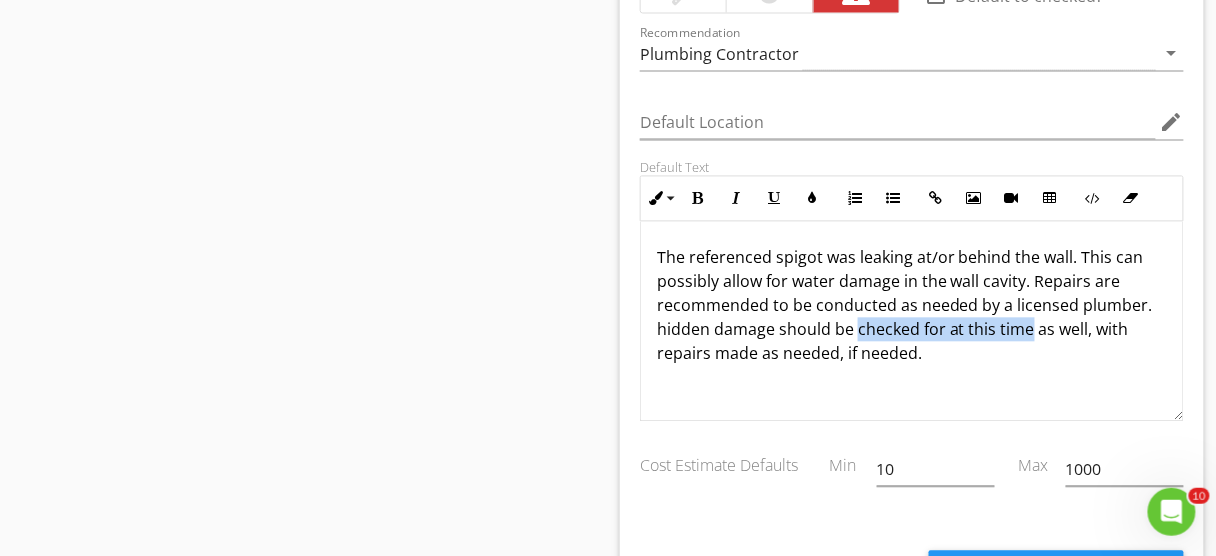 drag, startPoint x: 1029, startPoint y: 292, endPoint x: 856, endPoint y: 298, distance: 173.10402 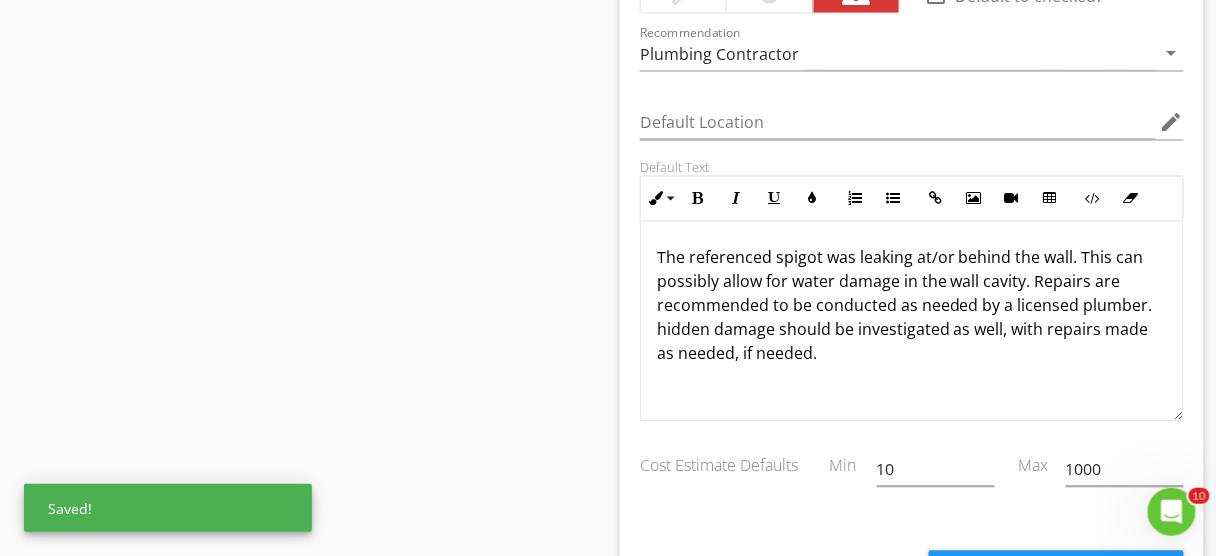click on "The referenced spigot was leaking at/or behind the wall. This can possibly allow for water damage in the wall cavity. Repairs are recommended to be conducted as needed by a licensed plumber. hidden damage should be investigated as well, with repairs made as needed, if needed." at bounding box center [912, 306] 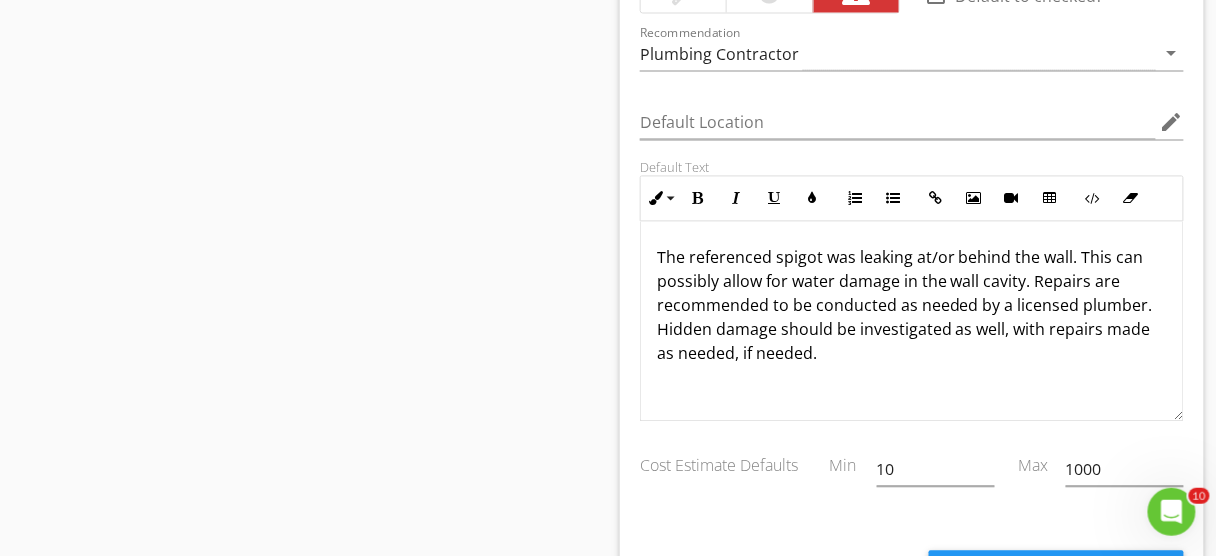 click on "The referenced spigot was leaking at/or behind the wall. This can possibly allow for water damage in the wall cavity. Repairs are recommended to be conducted as needed by a licensed plumber. Hidden damage should be investigated as well, with repairs made as needed, if needed." at bounding box center [912, 322] 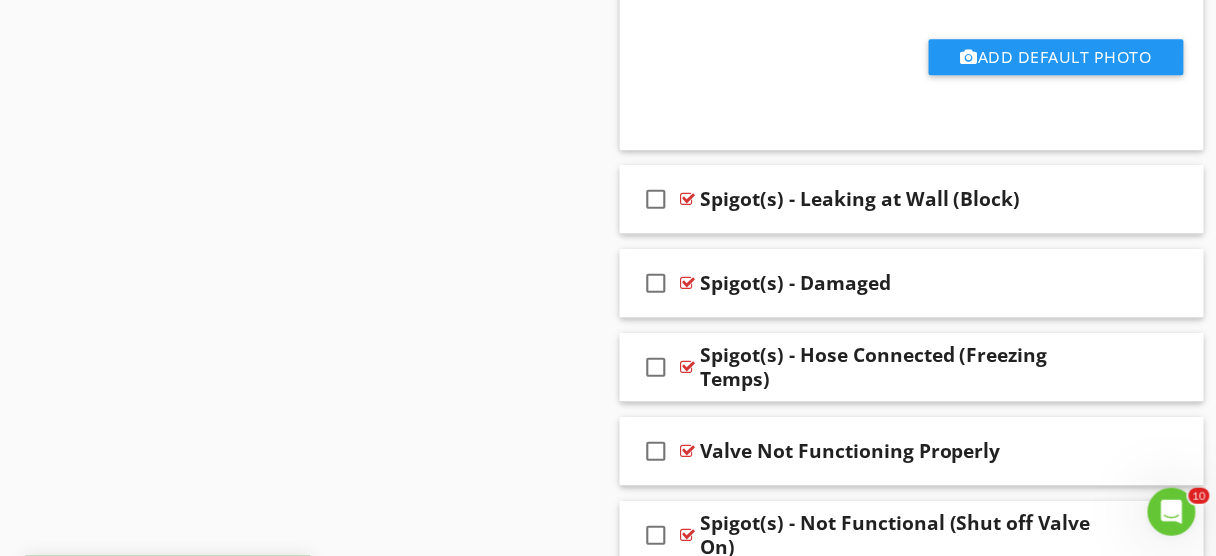 scroll, scrollTop: 16739, scrollLeft: 0, axis: vertical 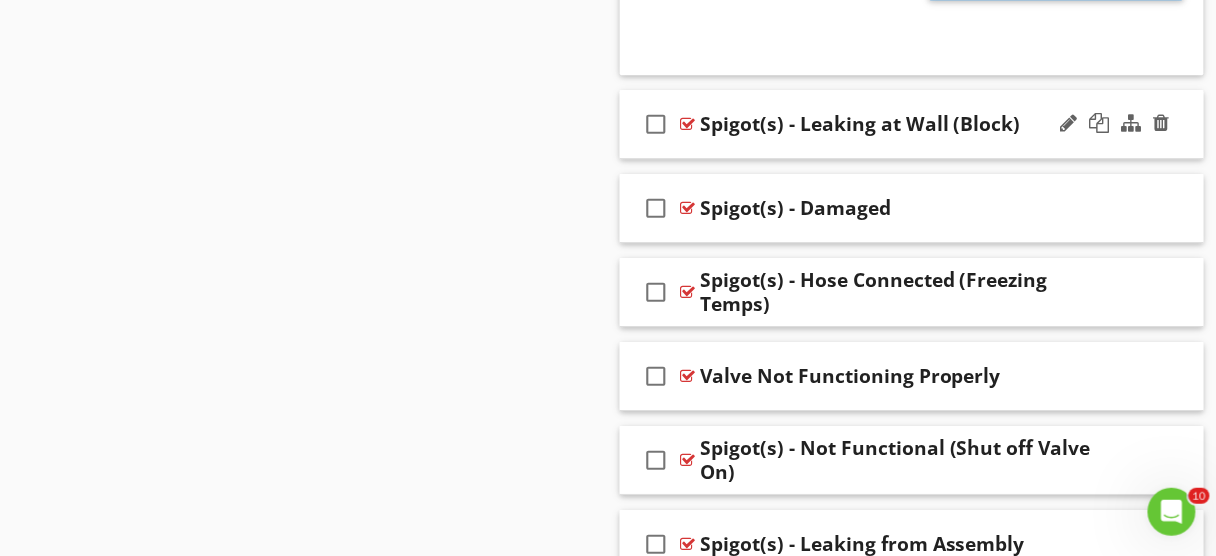 click on "check_box_outline_blank
Spigot(s) - Leaking at Wall (Block)" at bounding box center (912, 124) 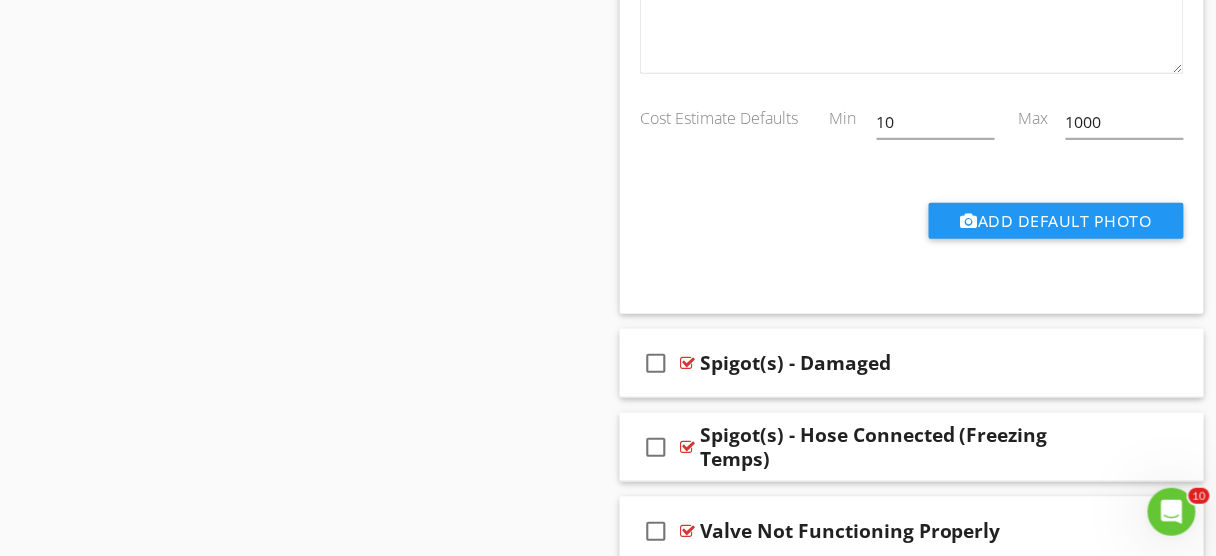scroll, scrollTop: 17474, scrollLeft: 0, axis: vertical 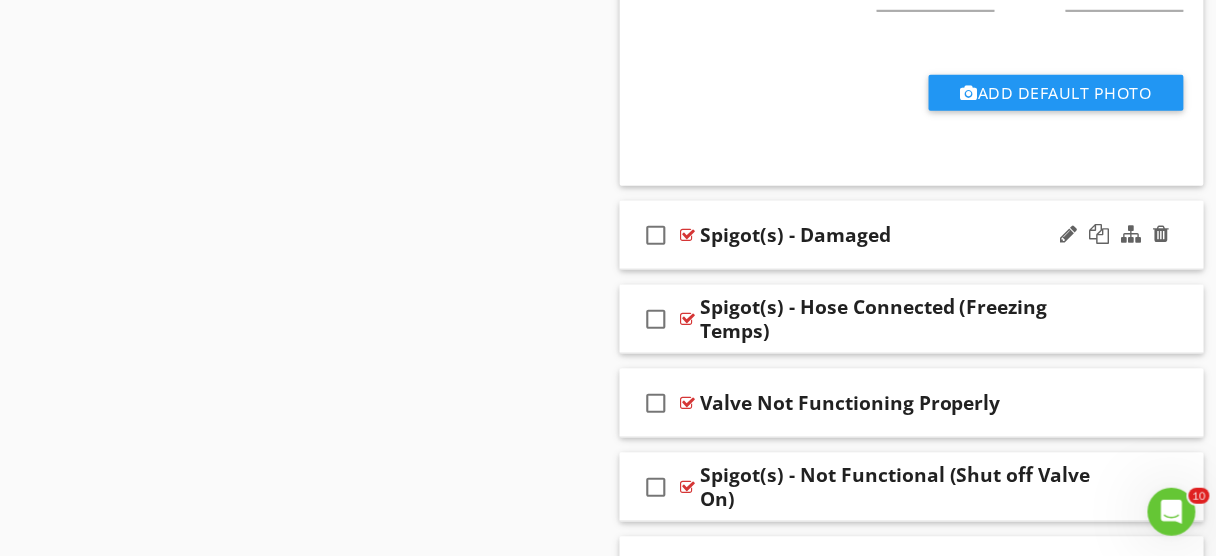 click on "check_box_outline_blank
Spigot(s) - Damaged" at bounding box center (912, 235) 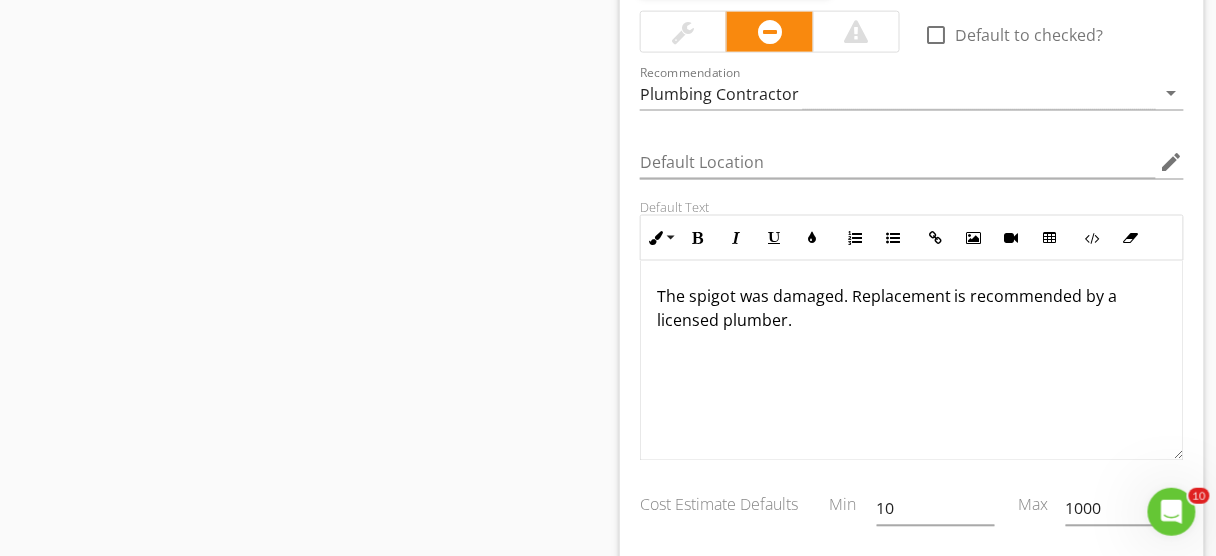 scroll, scrollTop: 17858, scrollLeft: 0, axis: vertical 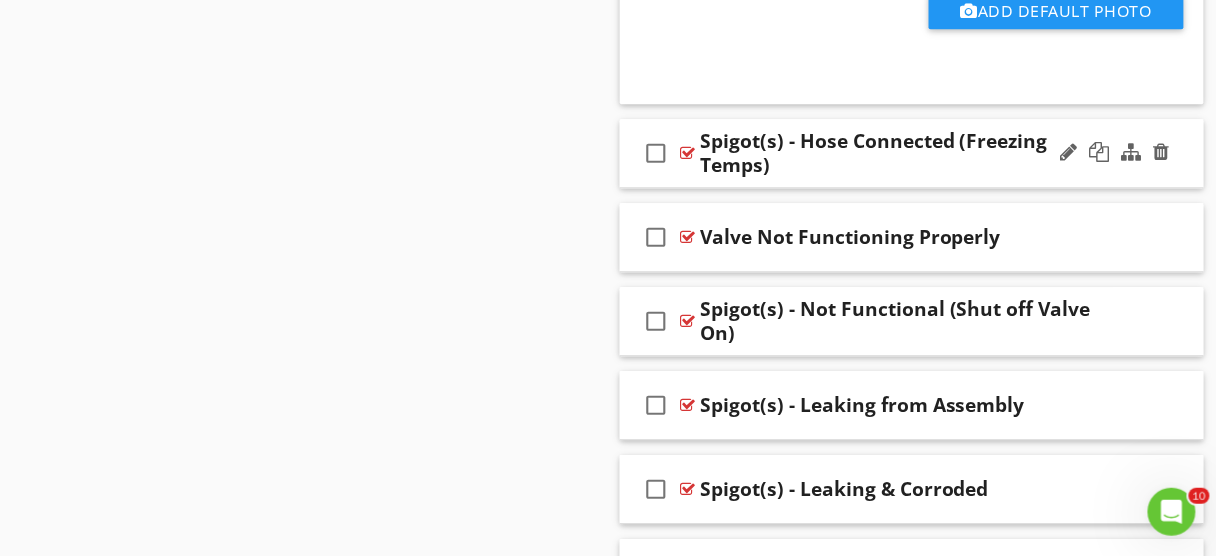 click on "check_box_outline_blank
Spigot(s) - Hose Connected (Freezing Temps)" at bounding box center [912, 153] 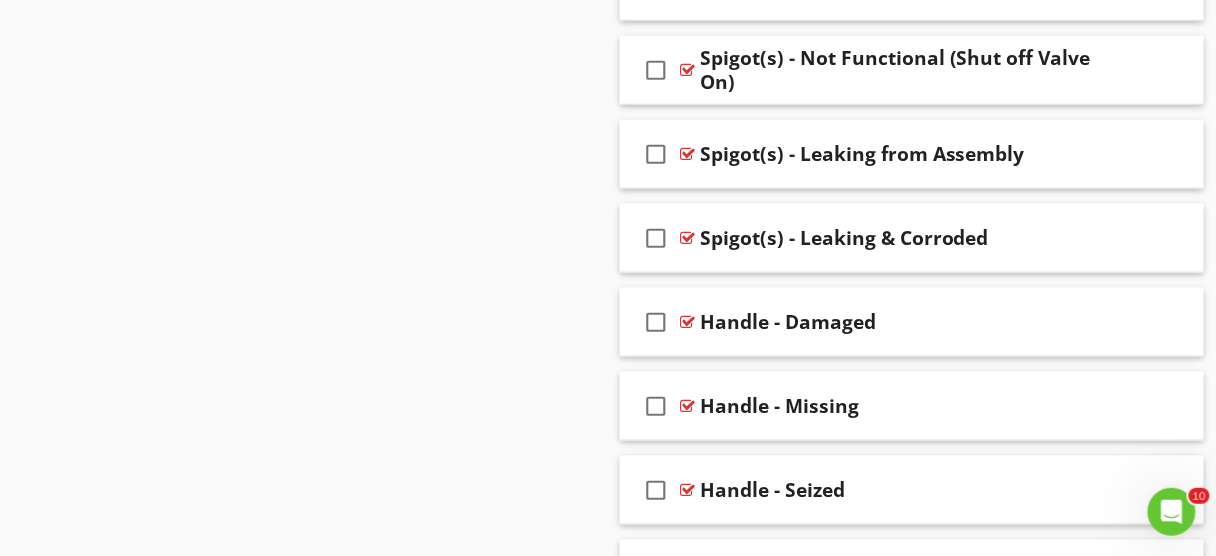 scroll, scrollTop: 19189, scrollLeft: 0, axis: vertical 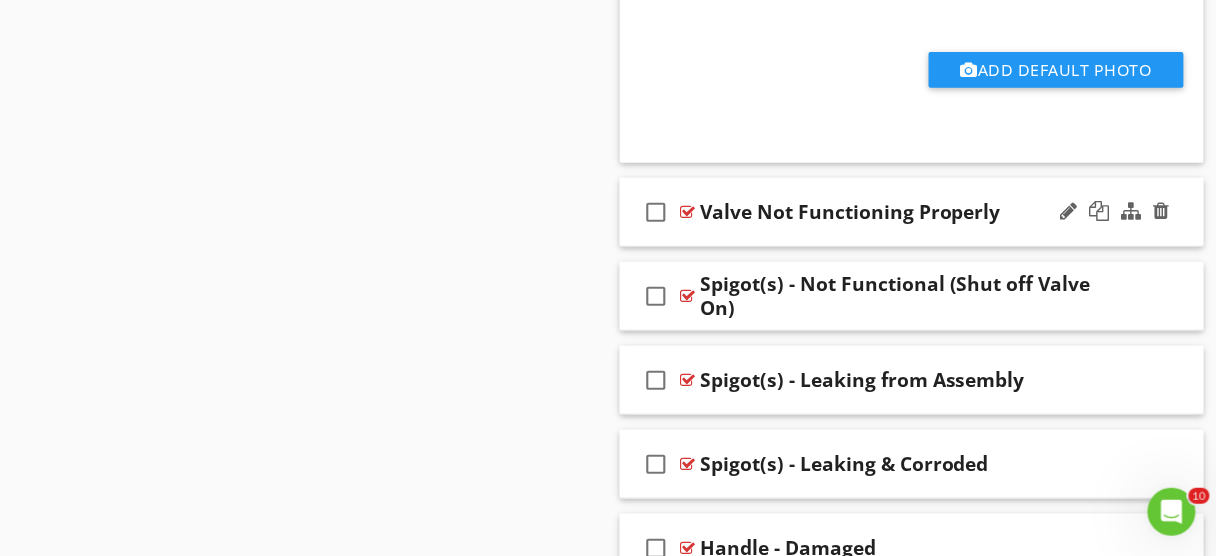 click on "check_box_outline_blank
Valve Not Functioning Properly" at bounding box center [912, 212] 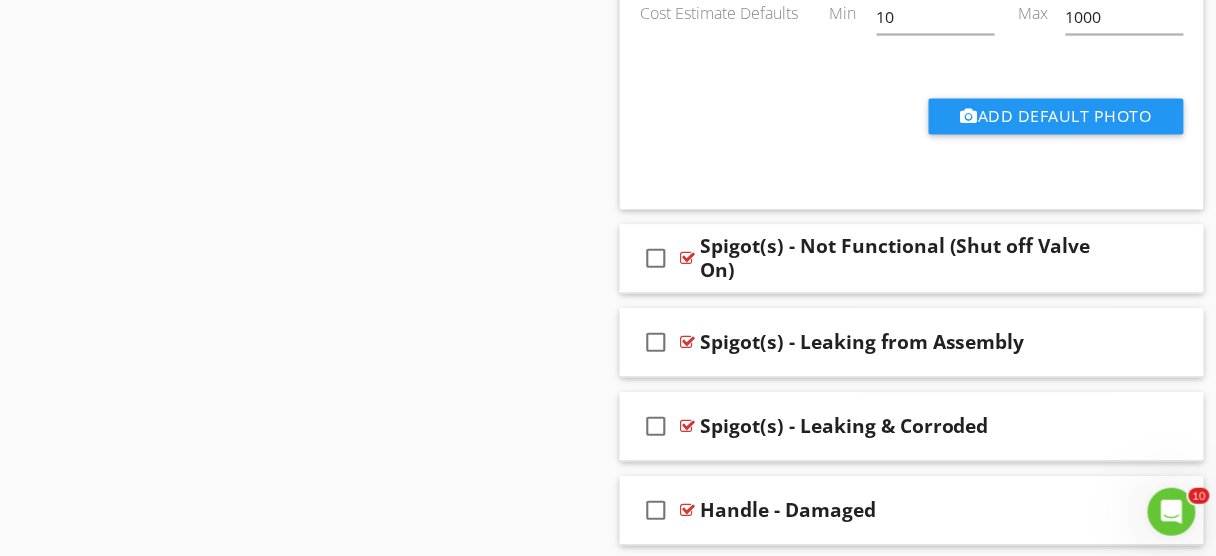 scroll, scrollTop: 20021, scrollLeft: 0, axis: vertical 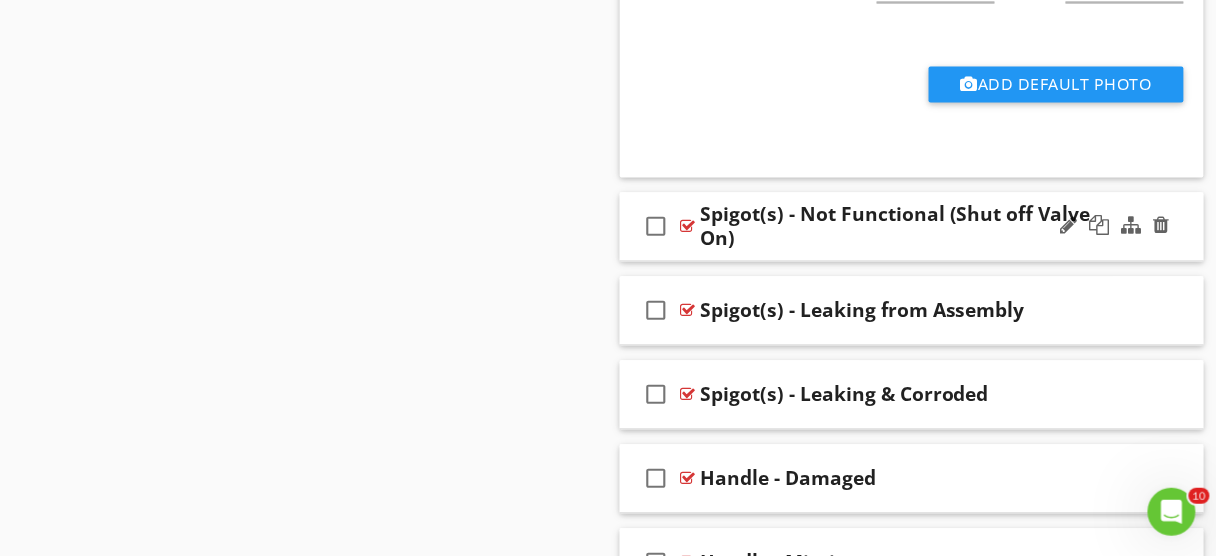 click on "Spigot(s) - Not Functional (Shut off Valve On)" at bounding box center [904, 226] 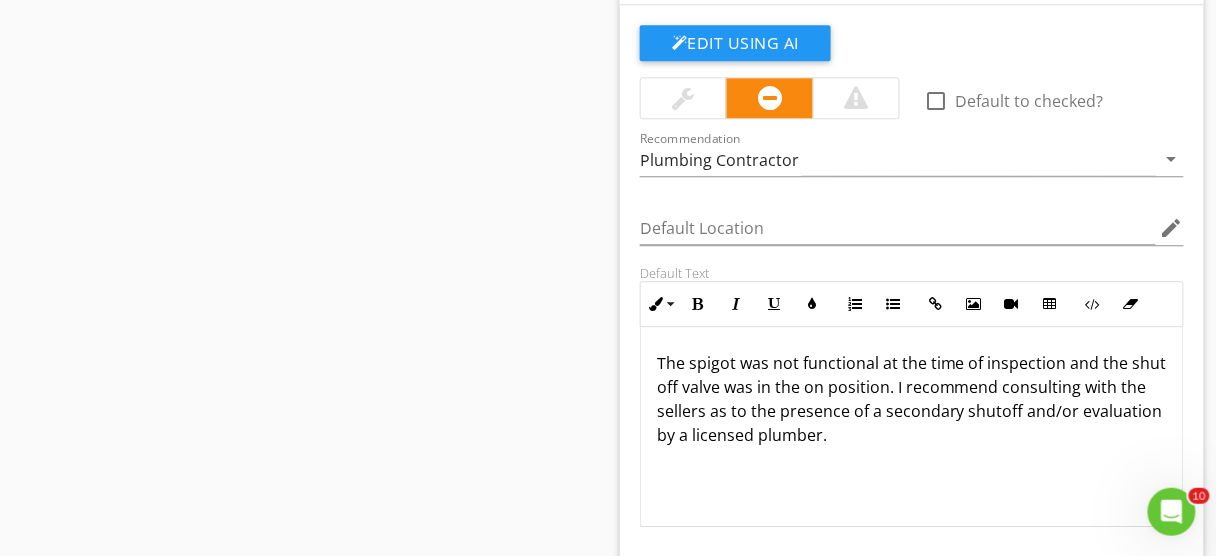 scroll, scrollTop: 20309, scrollLeft: 0, axis: vertical 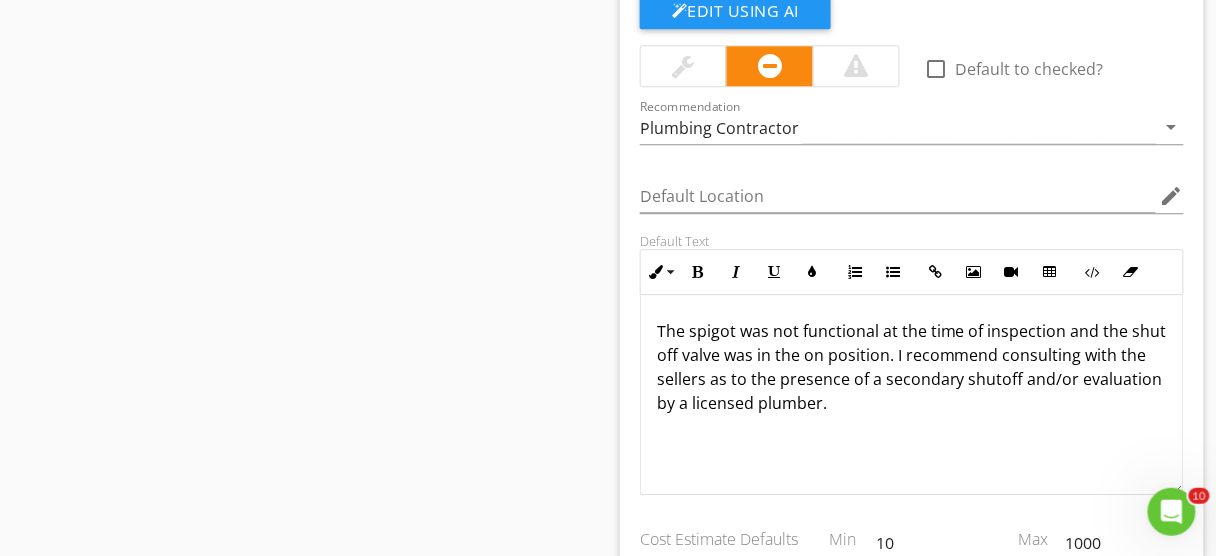 click on "The spigot was not functional at the time of inspection and the shut off valve was in the on position. I recommend consulting with the sellers as to the presence of a secondary shutoff and/or evaluation by a licensed plumber." at bounding box center (912, 367) 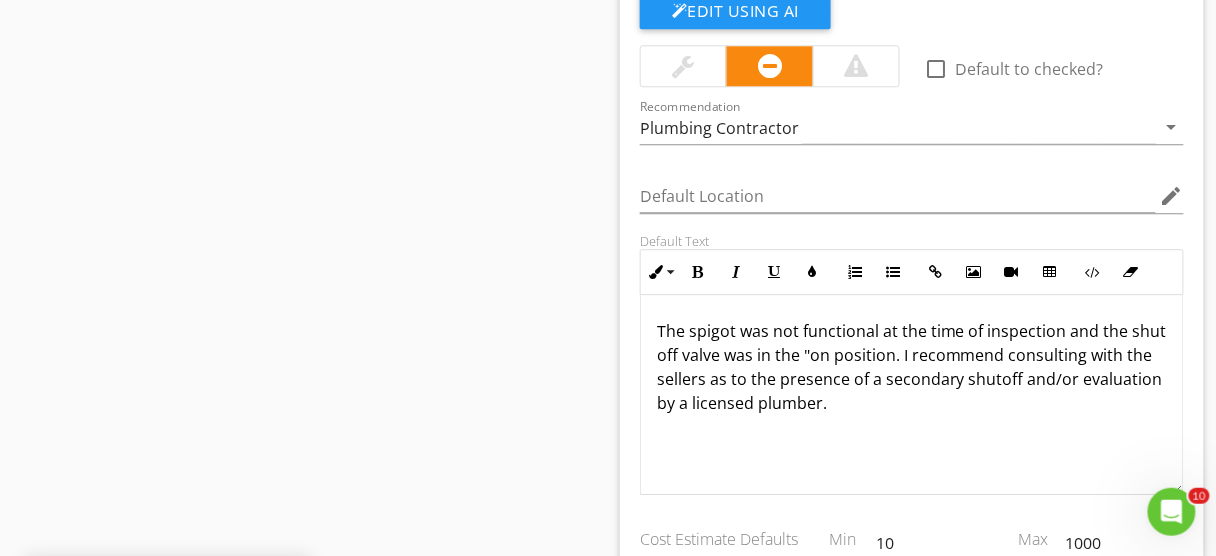 click on "The spigot was not functional at the time of inspection and the shut off valve was in the "on position. I recommend consulting with the sellers as to the presence of a secondary shutoff and/or evaluation by a licensed plumber." at bounding box center [912, 367] 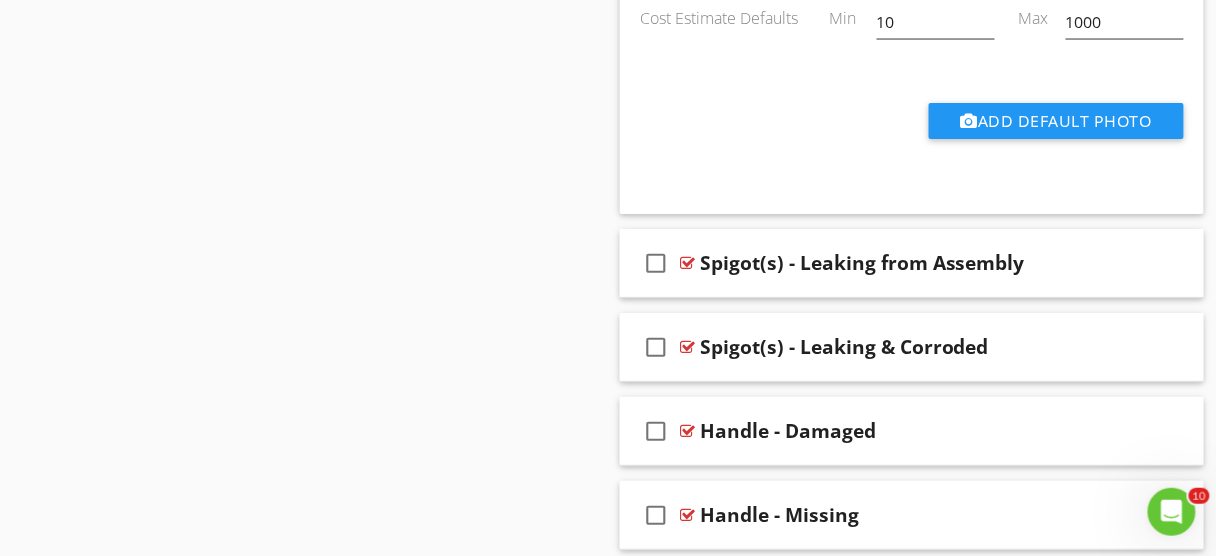 scroll, scrollTop: 20856, scrollLeft: 0, axis: vertical 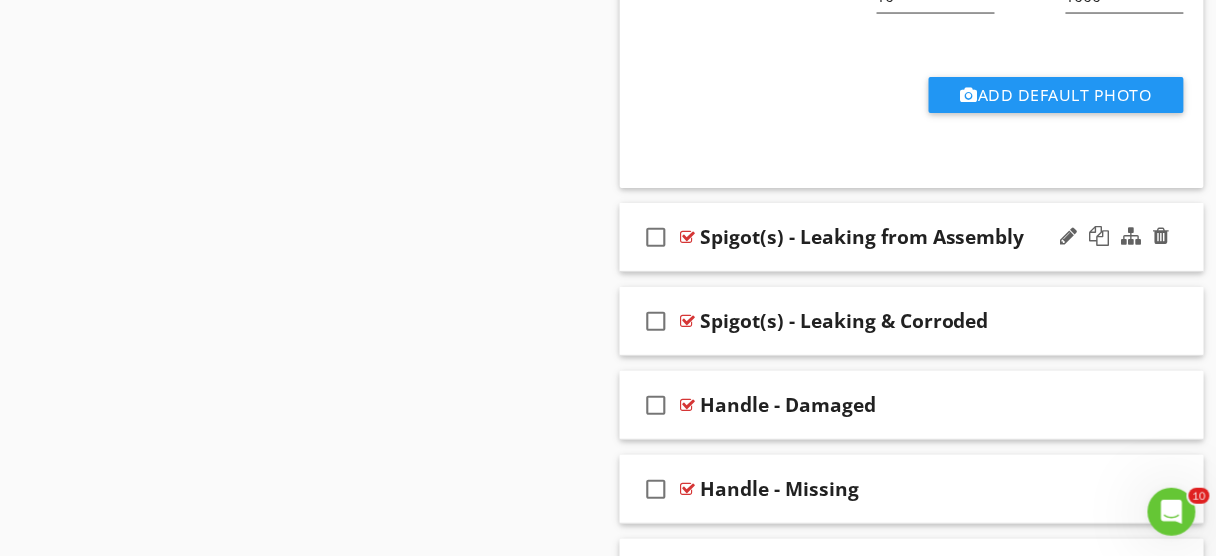 click on "check_box_outline_blank
Spigot(s) - Leaking from Assembly" at bounding box center (912, 237) 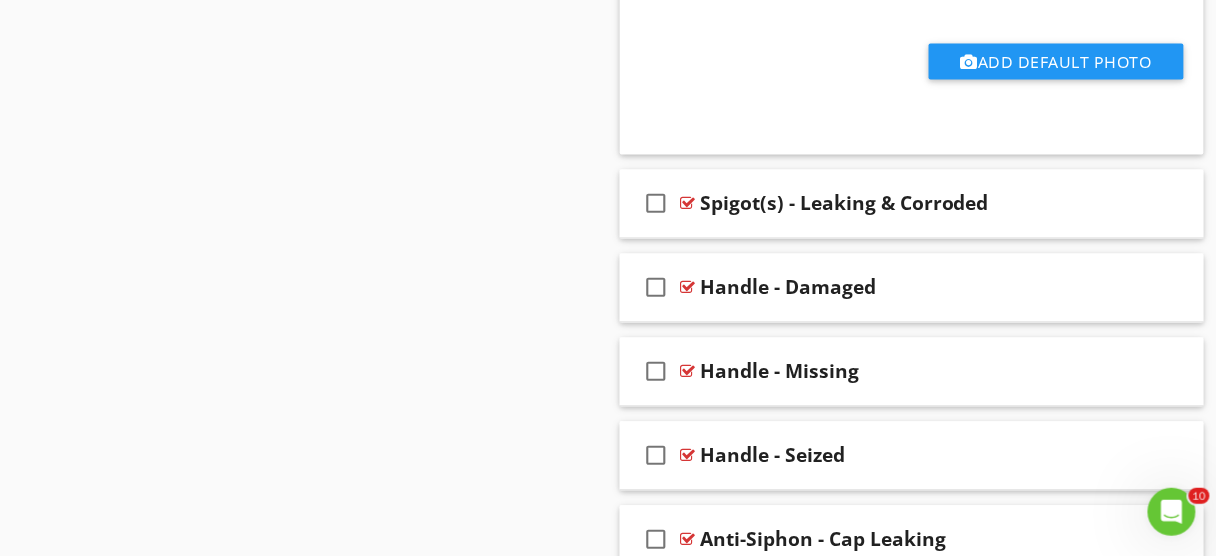 scroll, scrollTop: 21742, scrollLeft: 0, axis: vertical 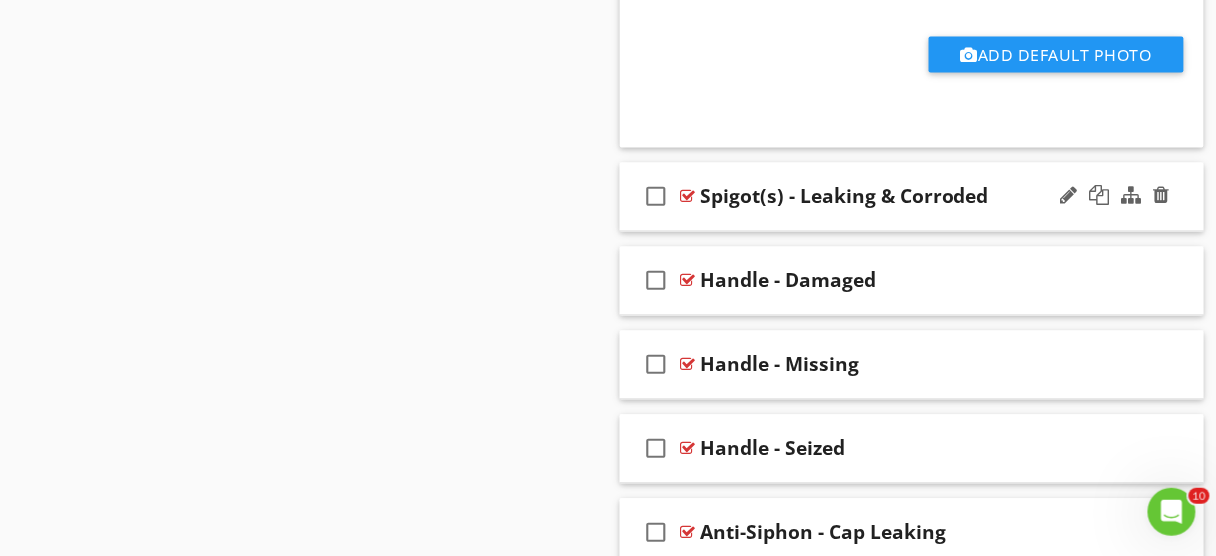 click on "check_box_outline_blank
Spigot(s) - Leaking & Corroded" at bounding box center (912, 197) 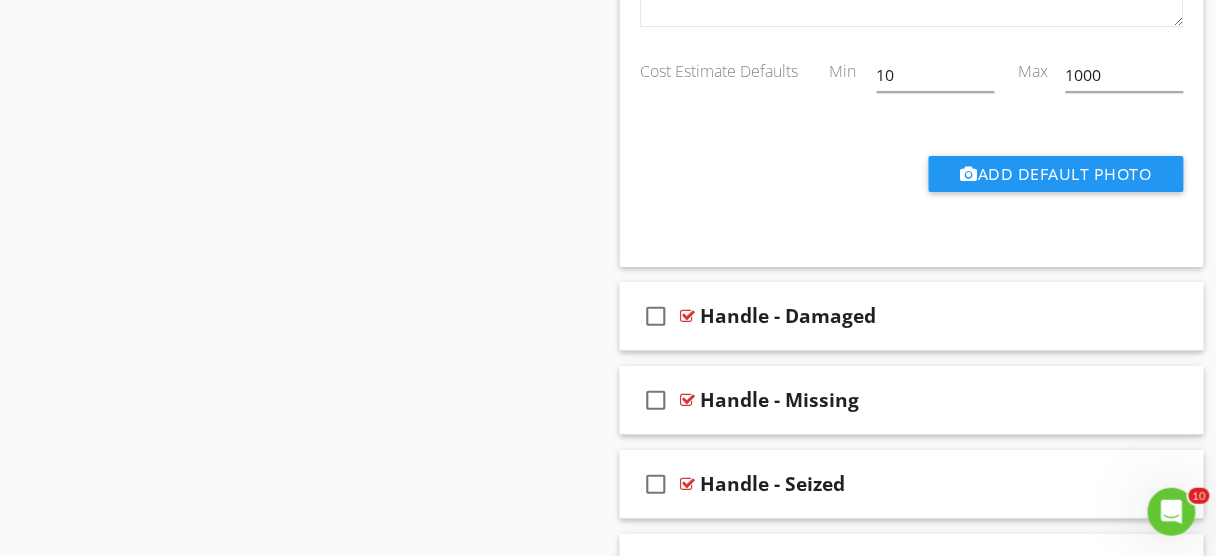 scroll, scrollTop: 22477, scrollLeft: 0, axis: vertical 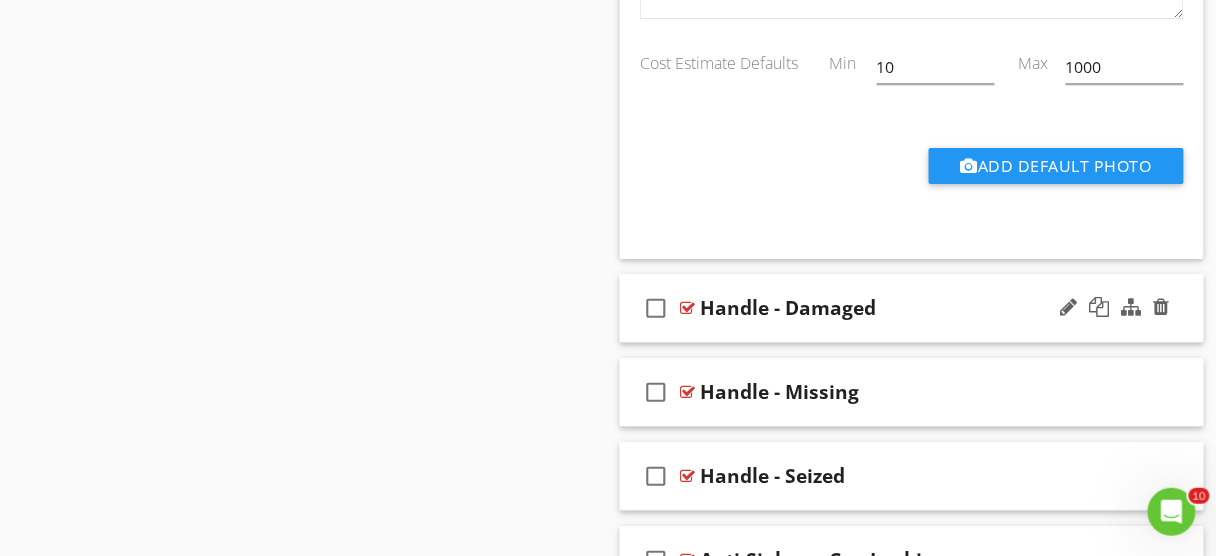 click on "check_box_outline_blank
Handle - Damaged" at bounding box center (912, 308) 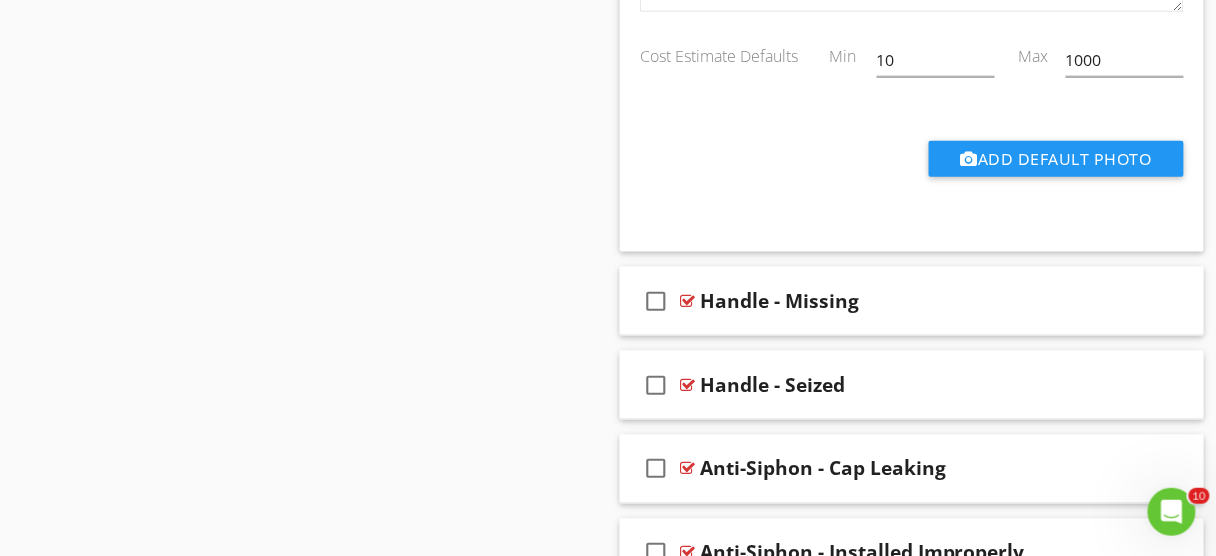 scroll, scrollTop: 23458, scrollLeft: 0, axis: vertical 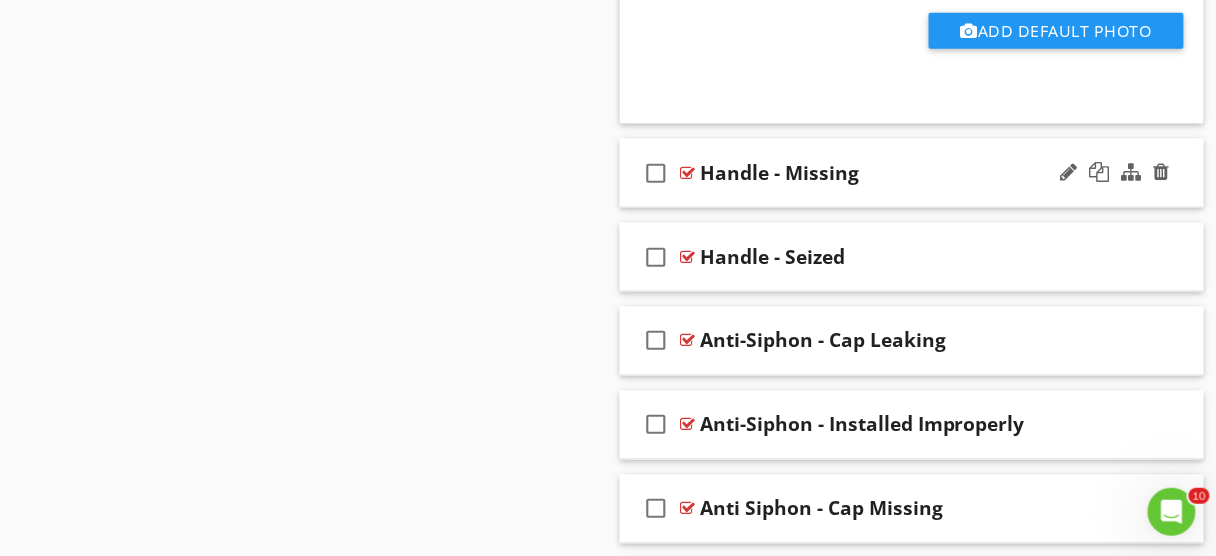 click on "check_box_outline_blank
Handle - Missing" at bounding box center (912, 173) 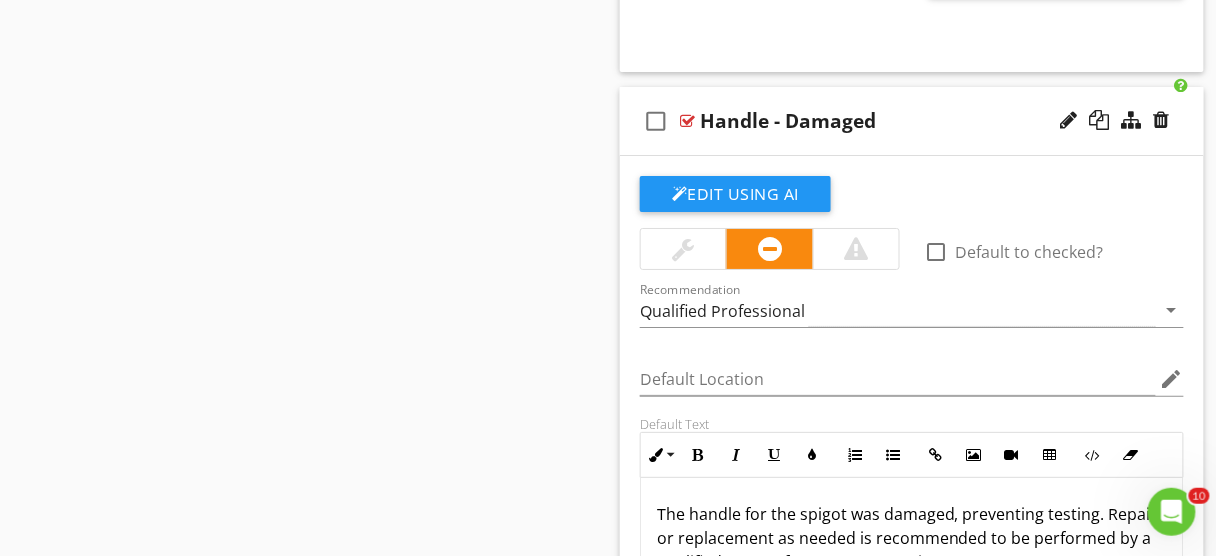 scroll, scrollTop: 22648, scrollLeft: 0, axis: vertical 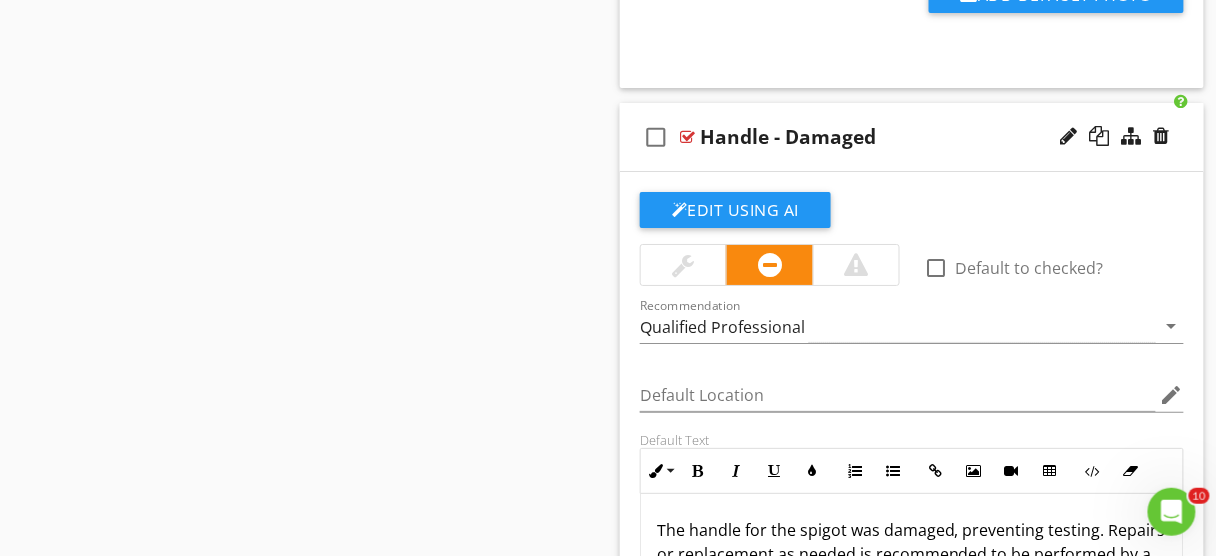 click on "Handle - Damaged" at bounding box center [904, 137] 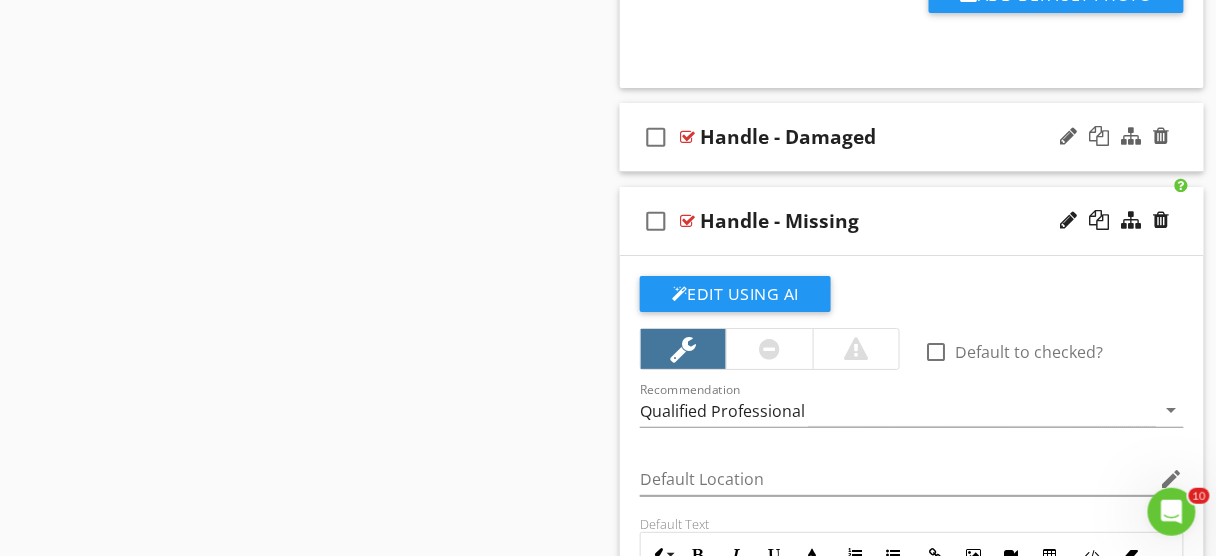 click on "Handle - Damaged" at bounding box center (904, 137) 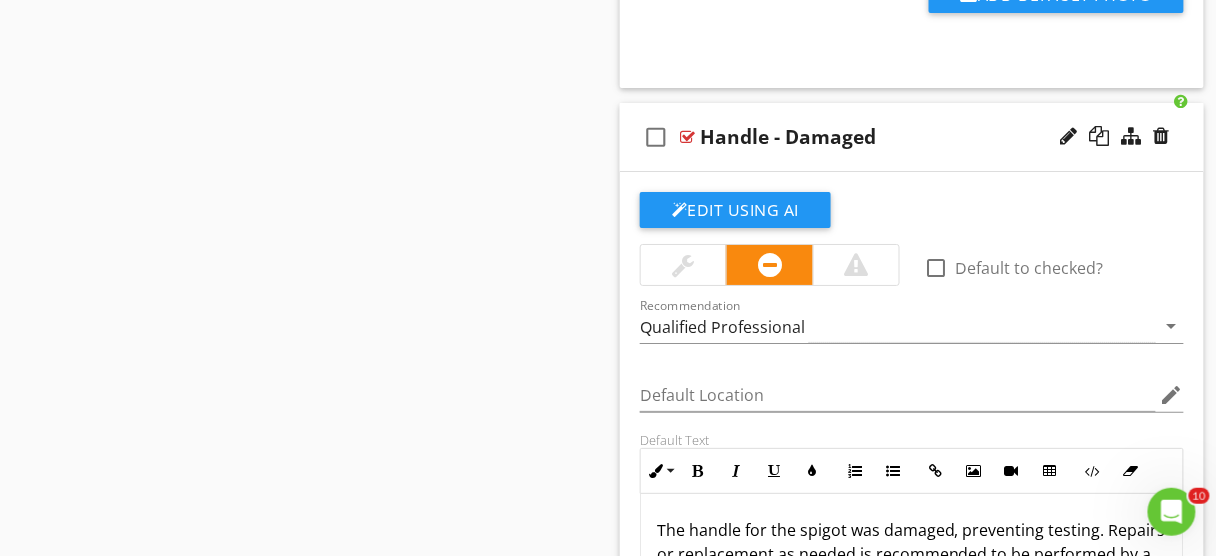 click on "Handle - Damaged" at bounding box center (788, 137) 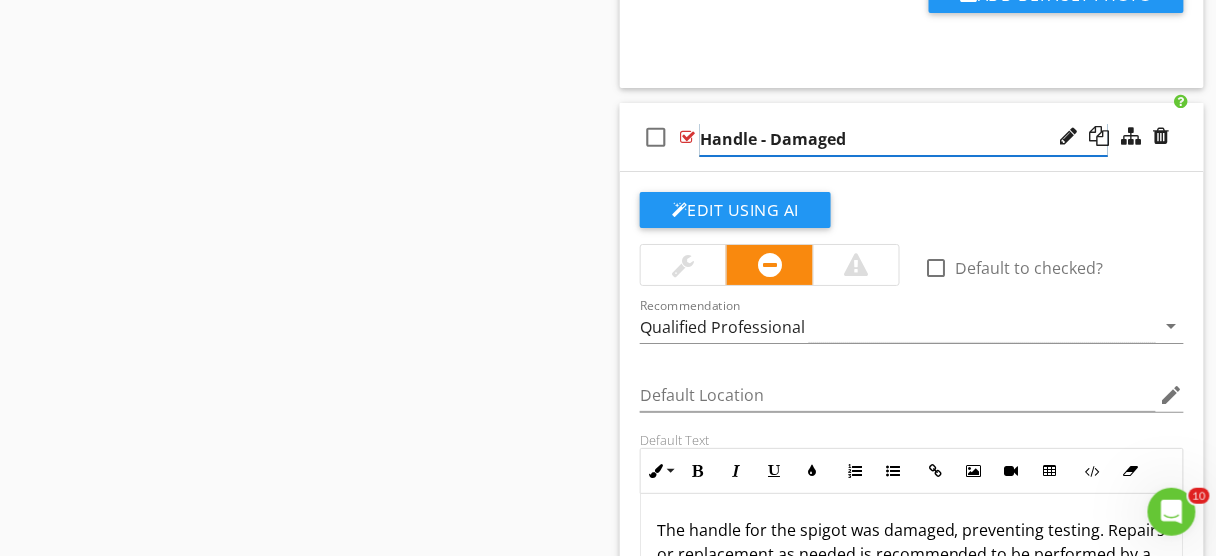 click on "Handle - Damaged" at bounding box center [904, 139] 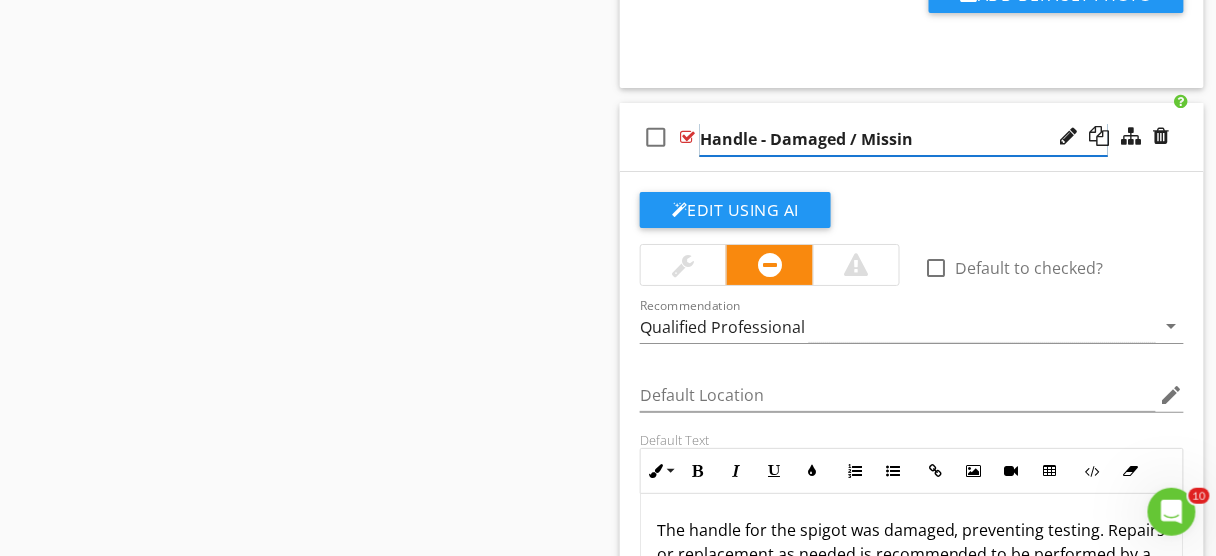 type on "Handle - Damaged / Missing" 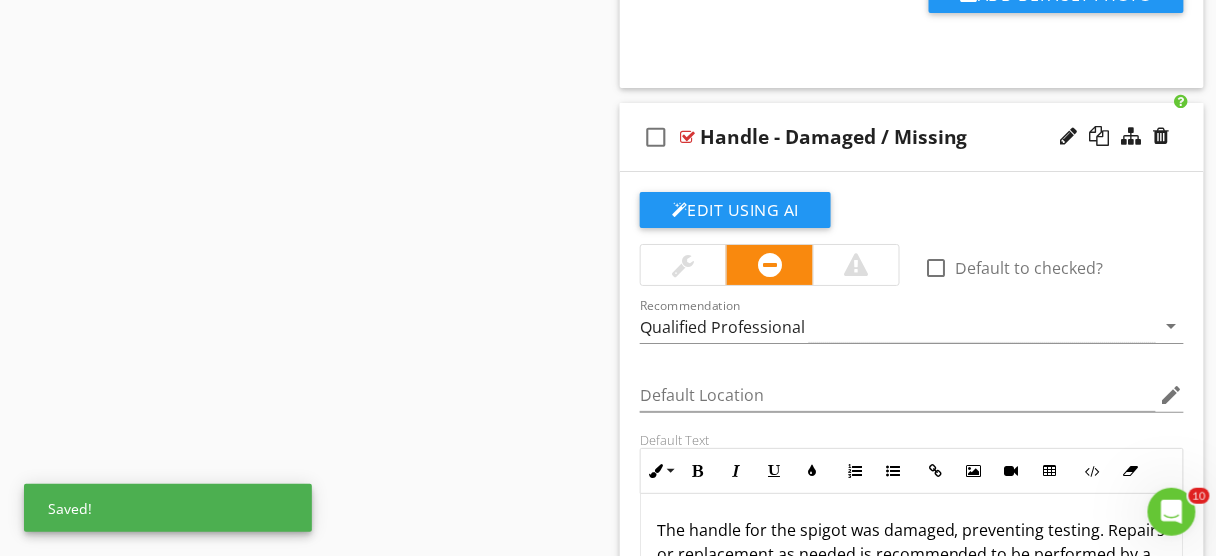 click on "The handle for the spigot was damaged, preventing testing. Repairs or replacement as needed is recommended to be performed by a qualified person for proper operation." at bounding box center (912, 554) 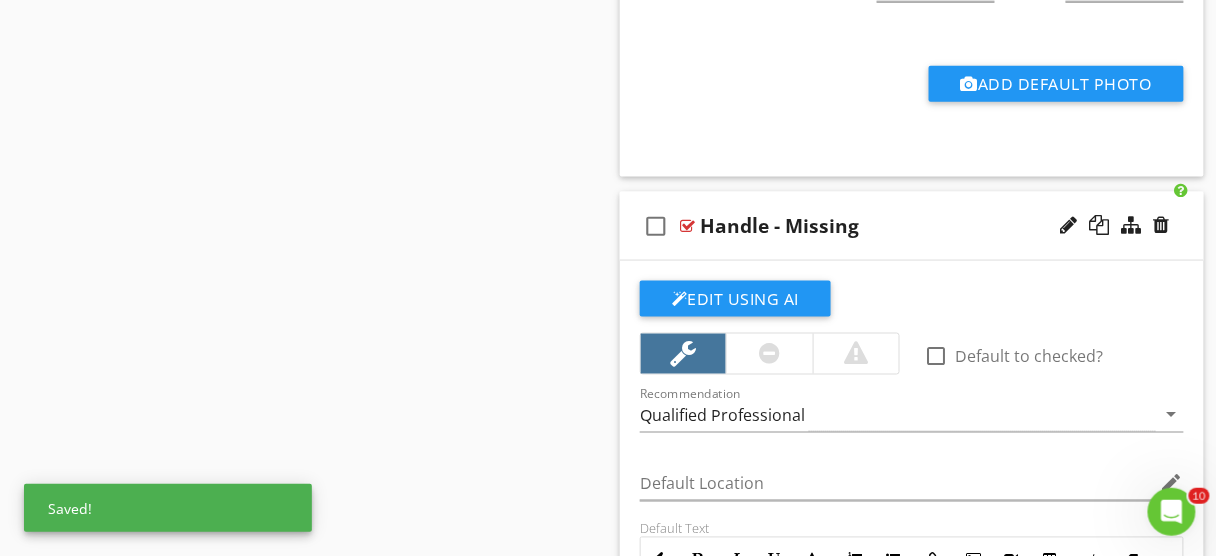 scroll, scrollTop: 23480, scrollLeft: 0, axis: vertical 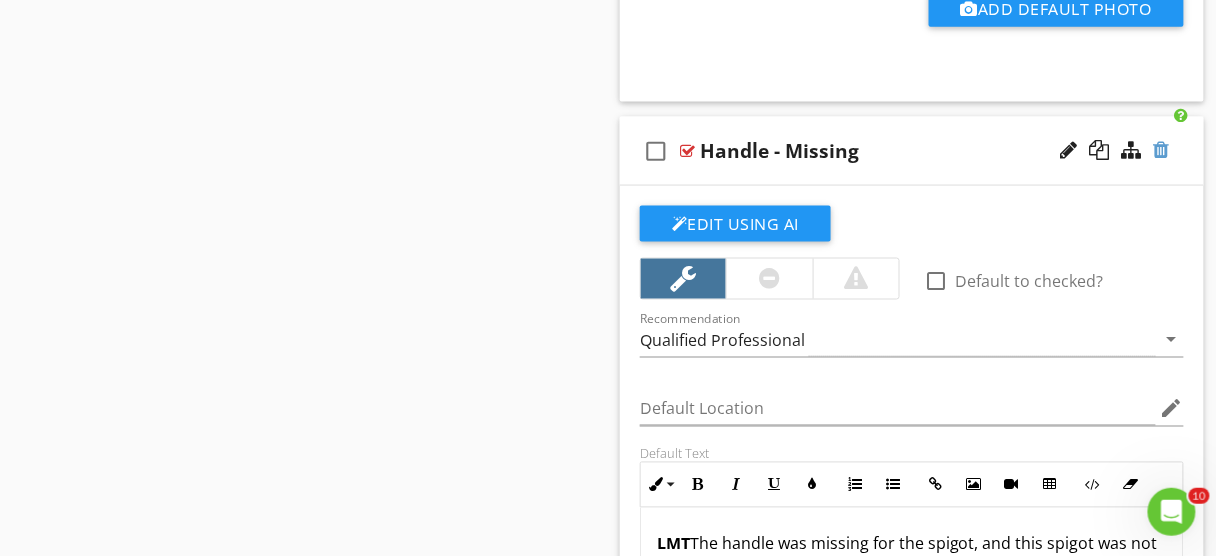 click at bounding box center [1162, 150] 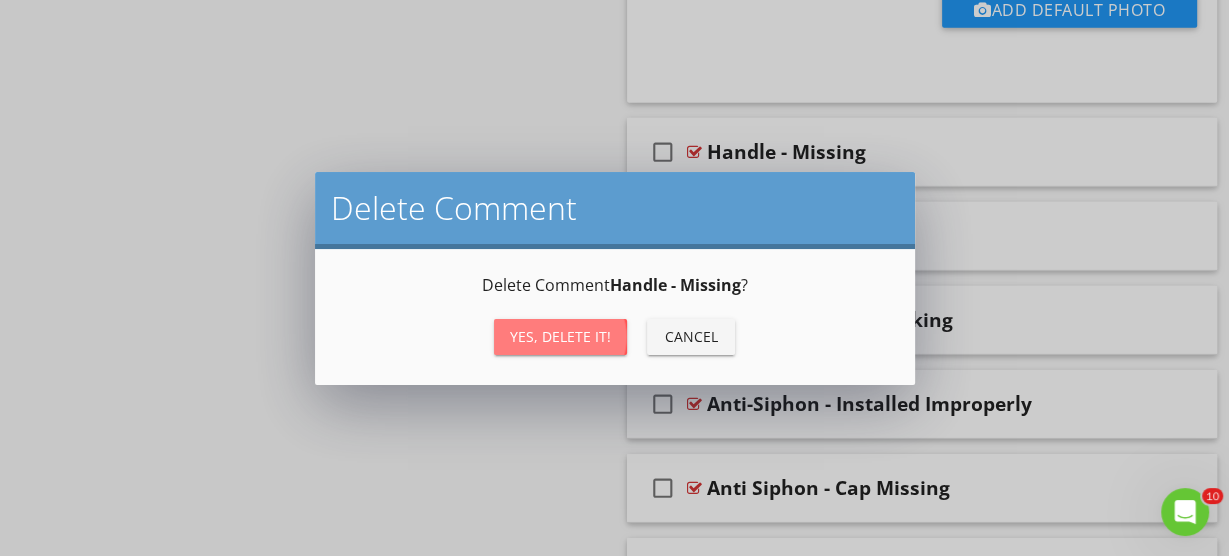 click on "Yes, Delete it!" at bounding box center (560, 336) 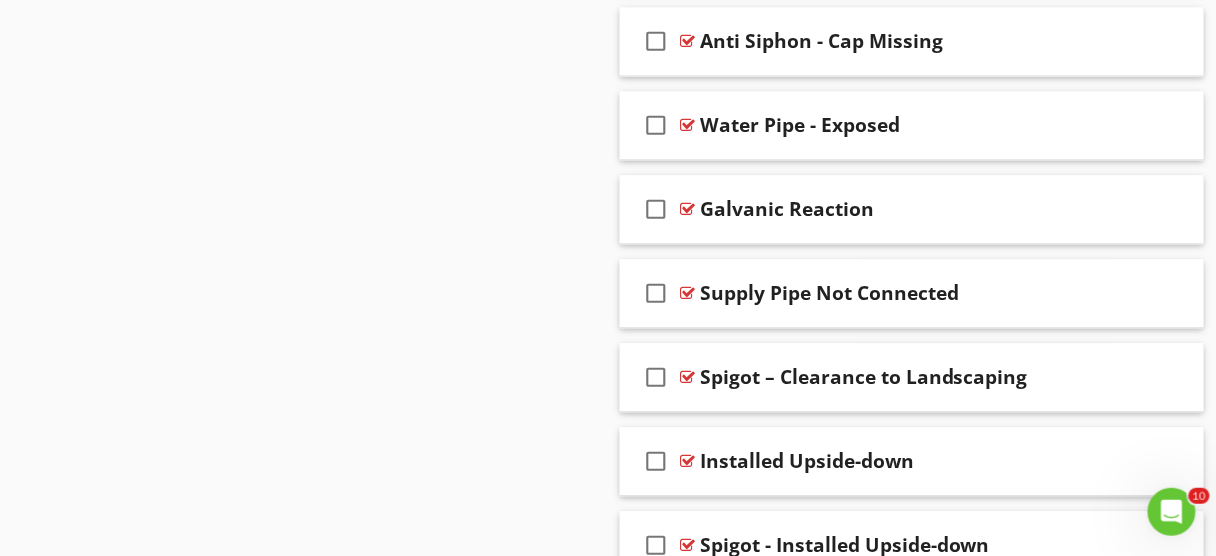scroll, scrollTop: 23882, scrollLeft: 0, axis: vertical 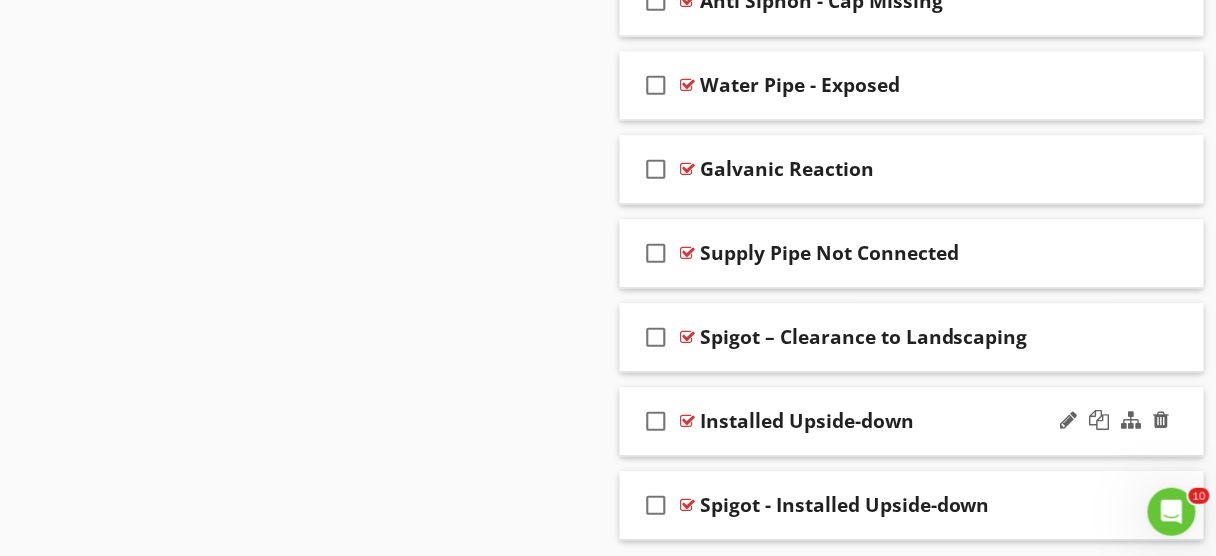 click on "check_box_outline_blank
Installed Upside-down" at bounding box center [912, 421] 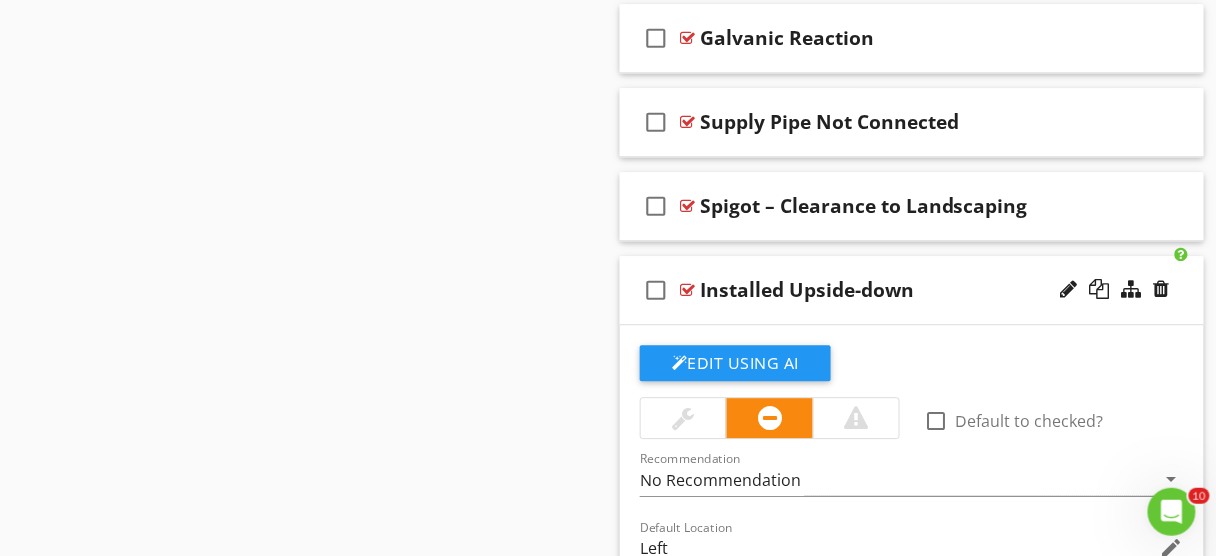 scroll, scrollTop: 23829, scrollLeft: 0, axis: vertical 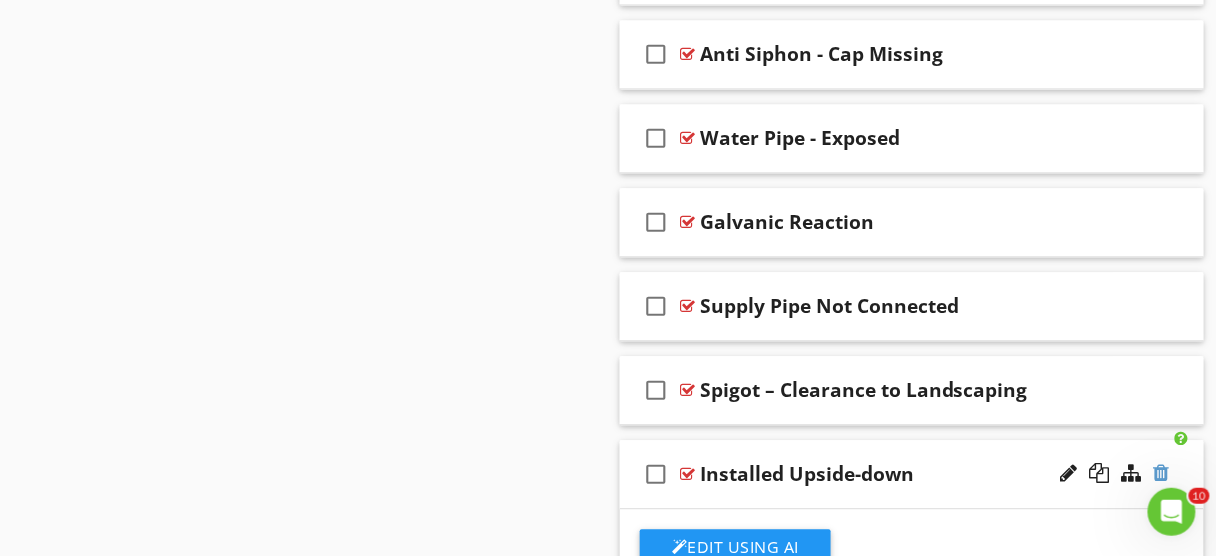click at bounding box center (1162, 473) 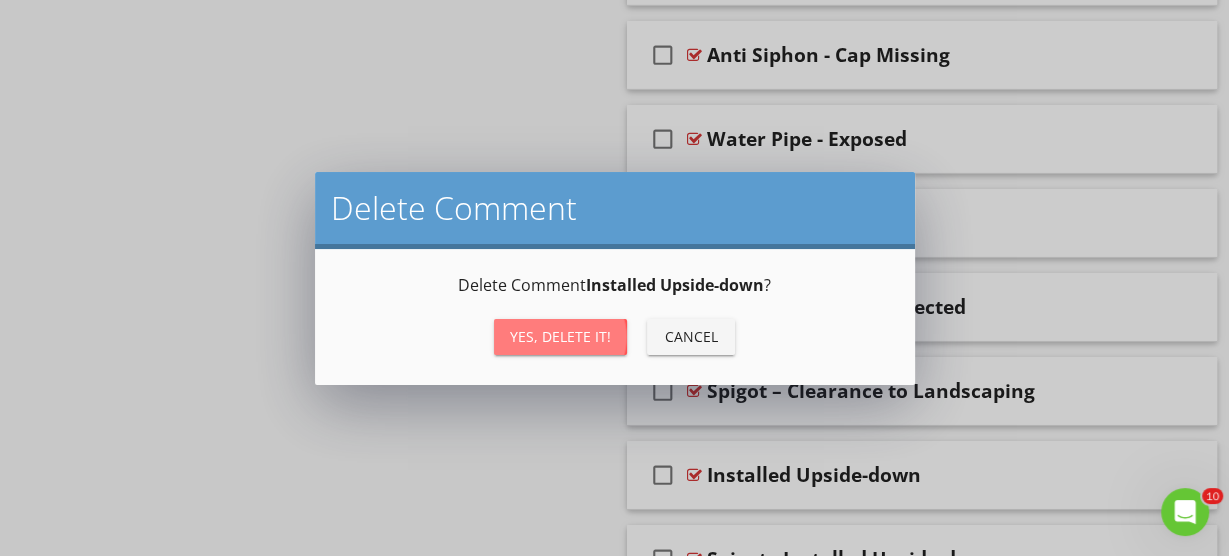 click on "Yes, Delete it!" at bounding box center [560, 337] 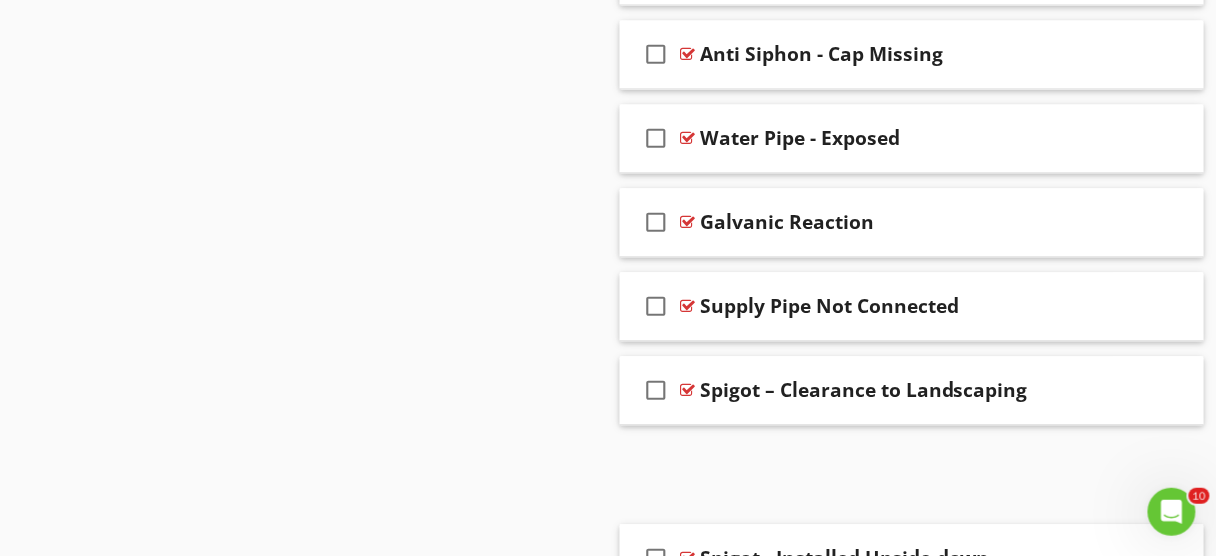 scroll, scrollTop: 23799, scrollLeft: 0, axis: vertical 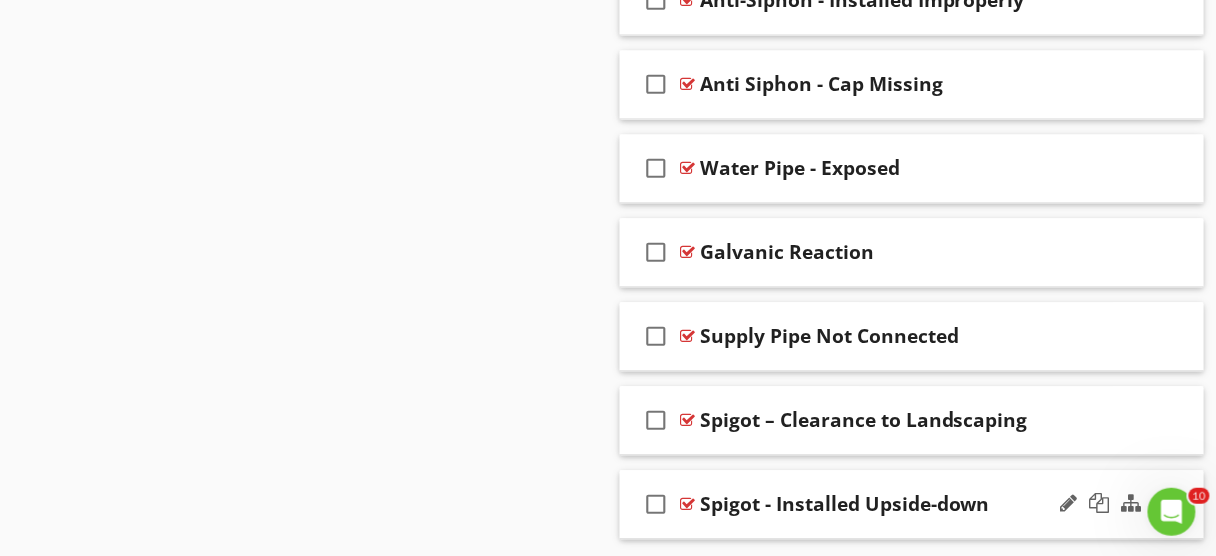 click on "check_box_outline_blank
Spigot - Installed Upside-down" at bounding box center (912, 504) 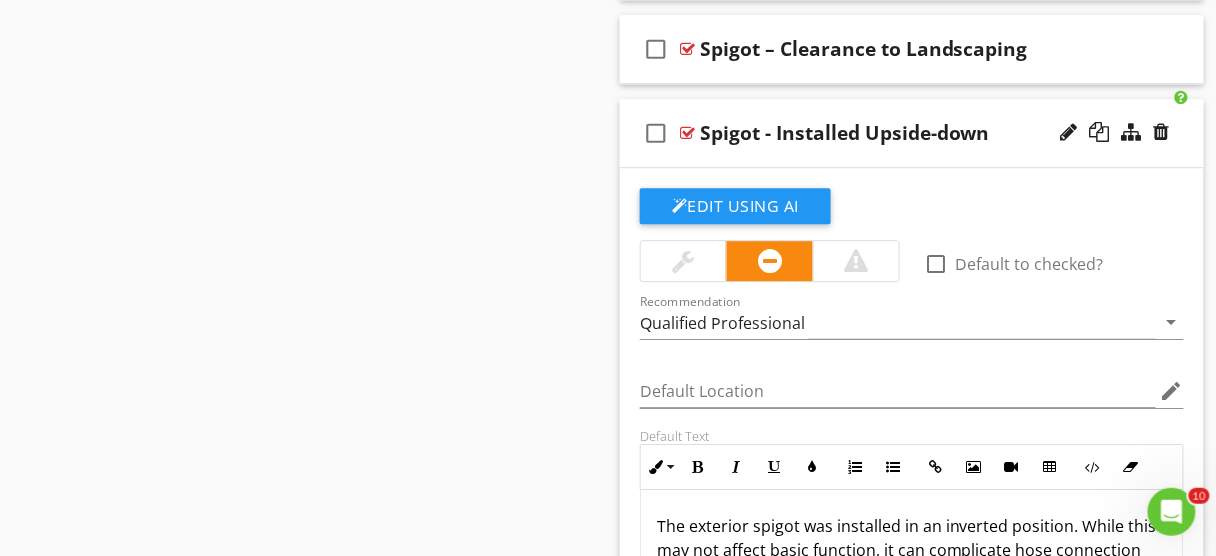 scroll, scrollTop: 24106, scrollLeft: 0, axis: vertical 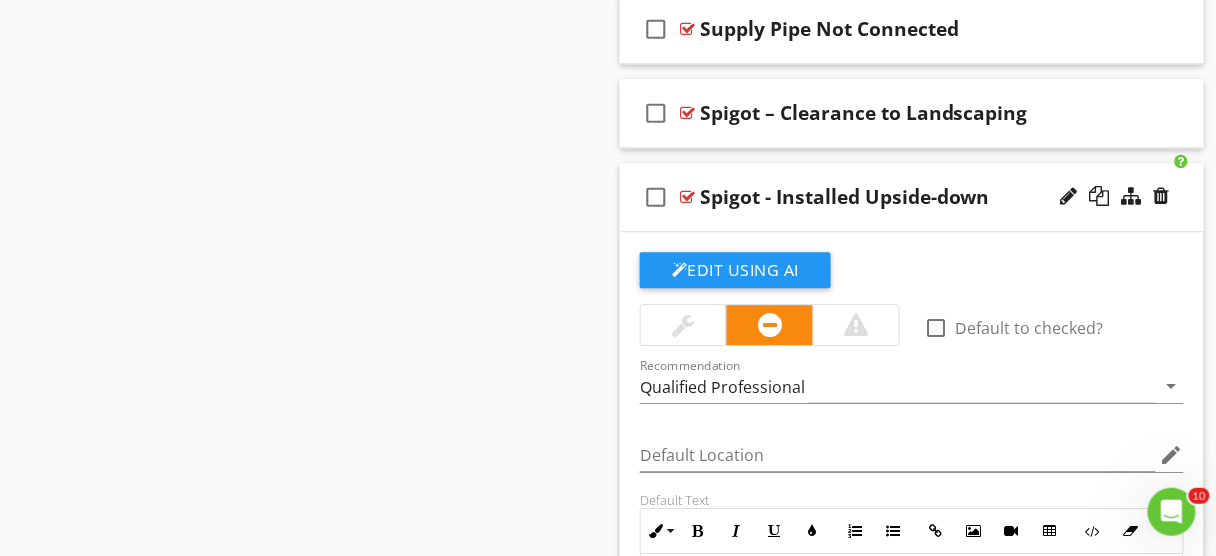 click at bounding box center [683, 325] 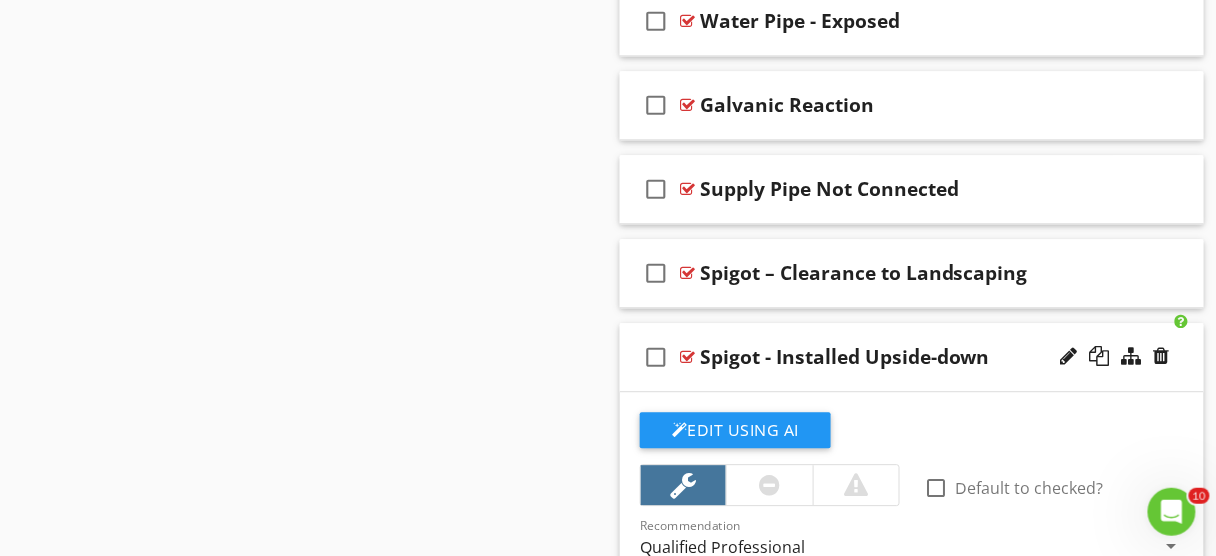 scroll, scrollTop: 23840, scrollLeft: 0, axis: vertical 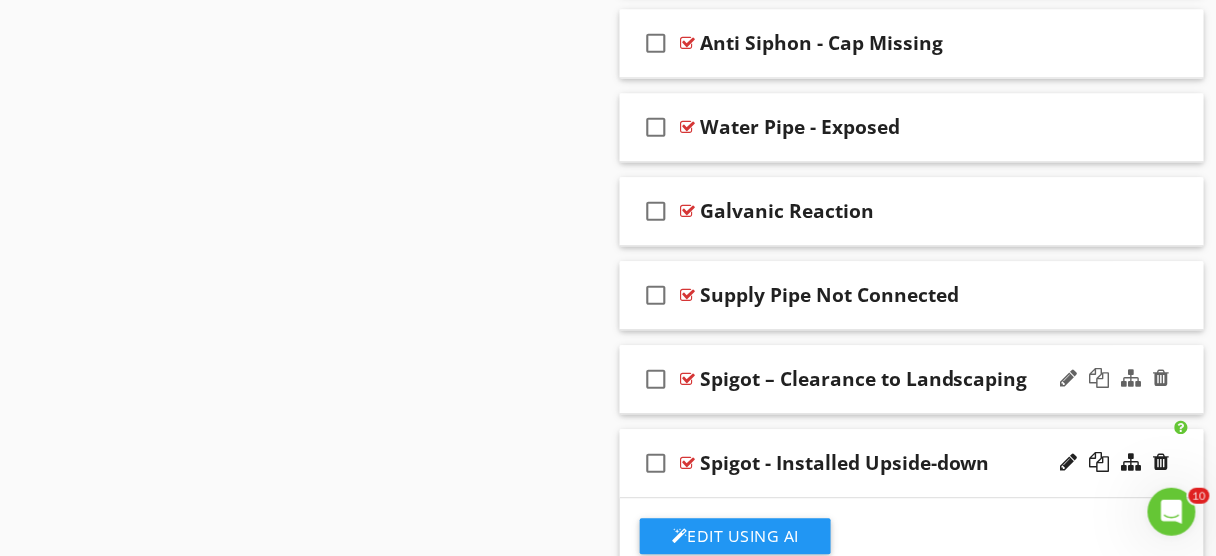 click on "check_box_outline_blank
Spigot – Clearance to Landscaping" at bounding box center [912, 379] 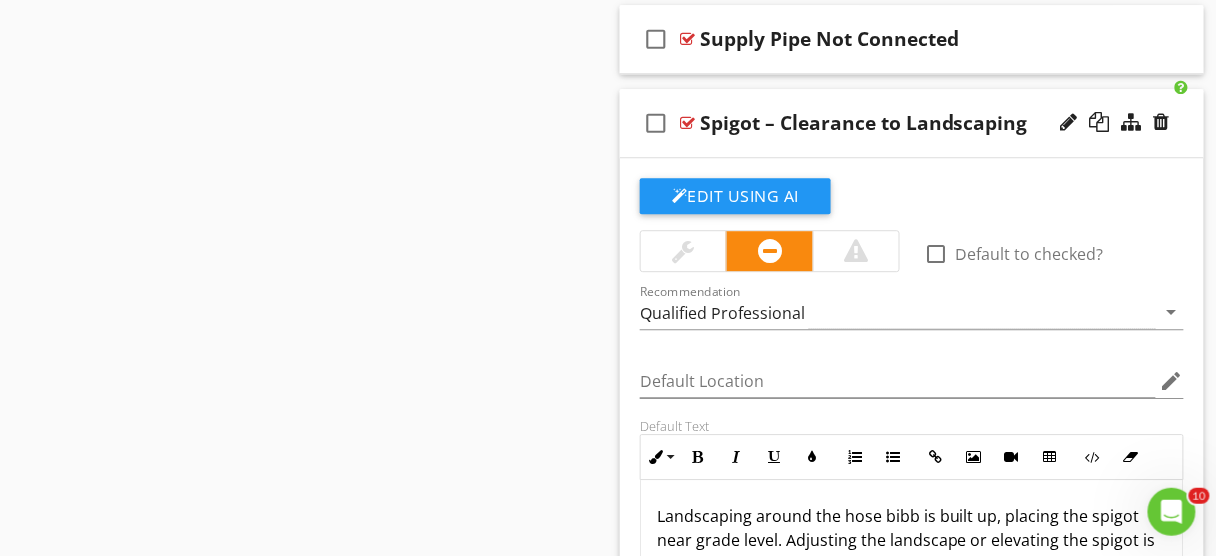 scroll, scrollTop: 24128, scrollLeft: 0, axis: vertical 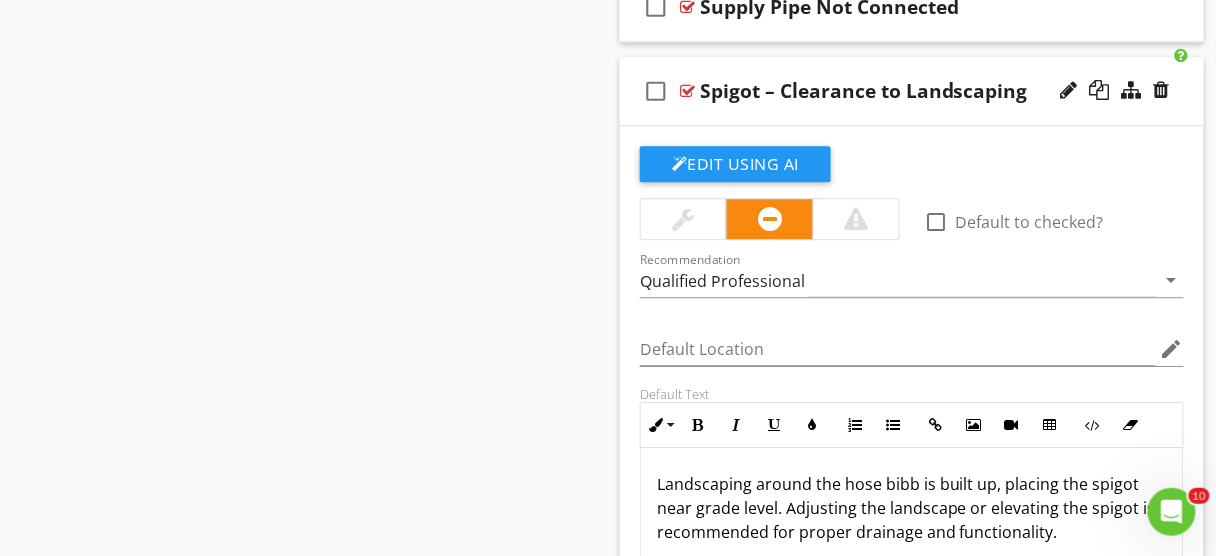 click at bounding box center [684, 219] 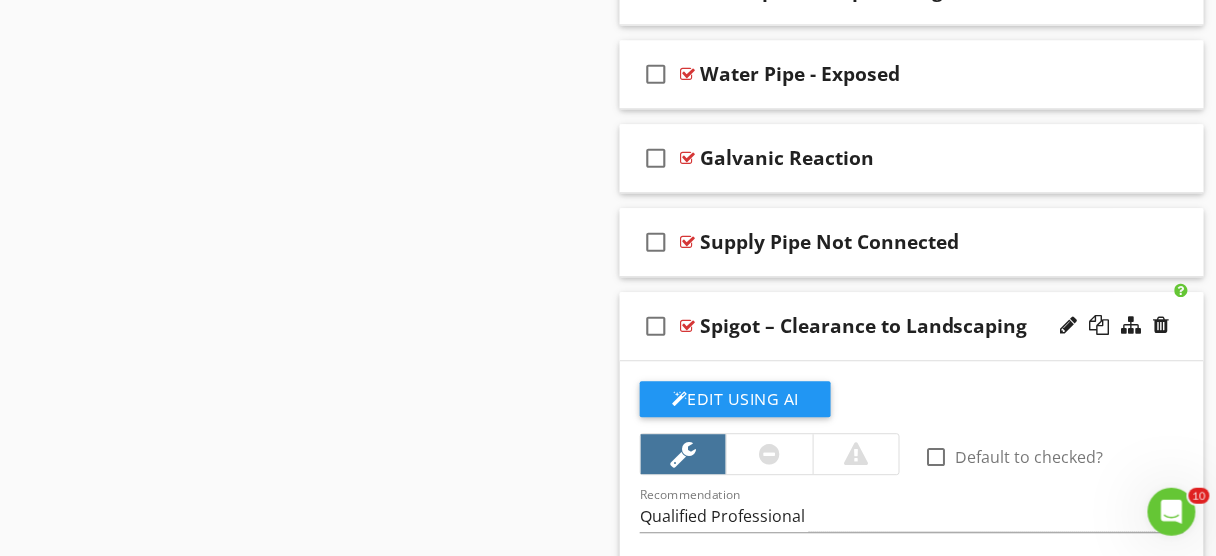 scroll, scrollTop: 23872, scrollLeft: 0, axis: vertical 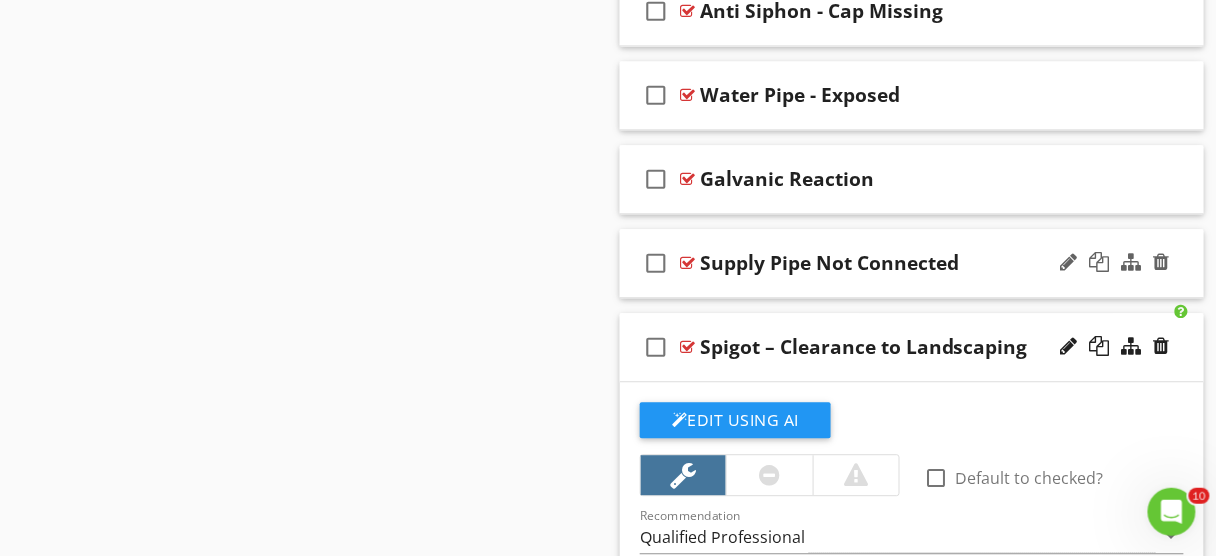 click on "check_box_outline_blank
Supply Pipe Not Connected" at bounding box center (912, 263) 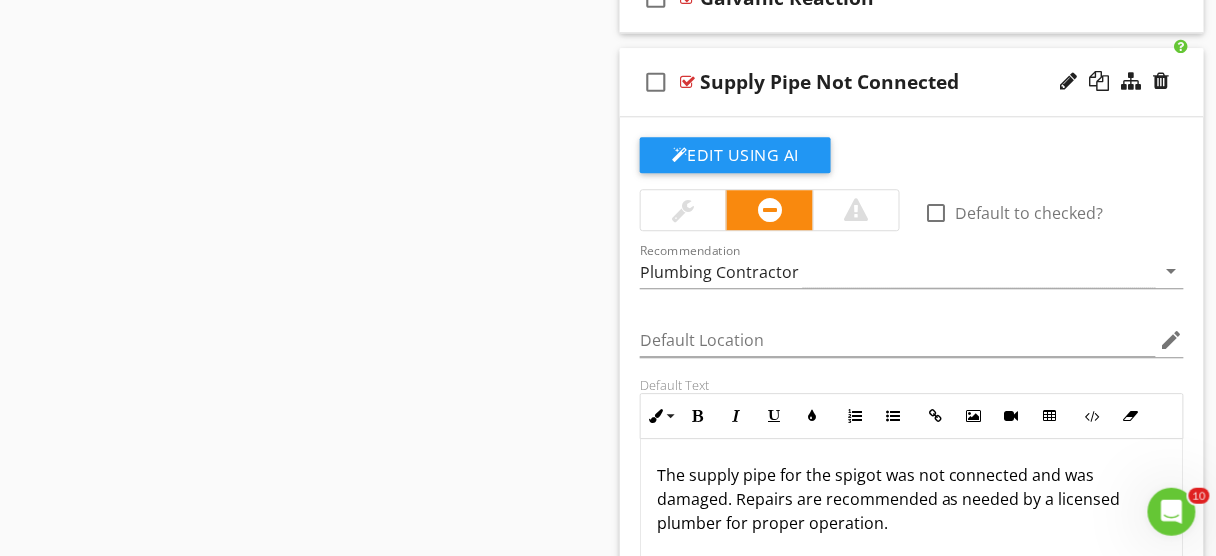 scroll, scrollTop: 24149, scrollLeft: 0, axis: vertical 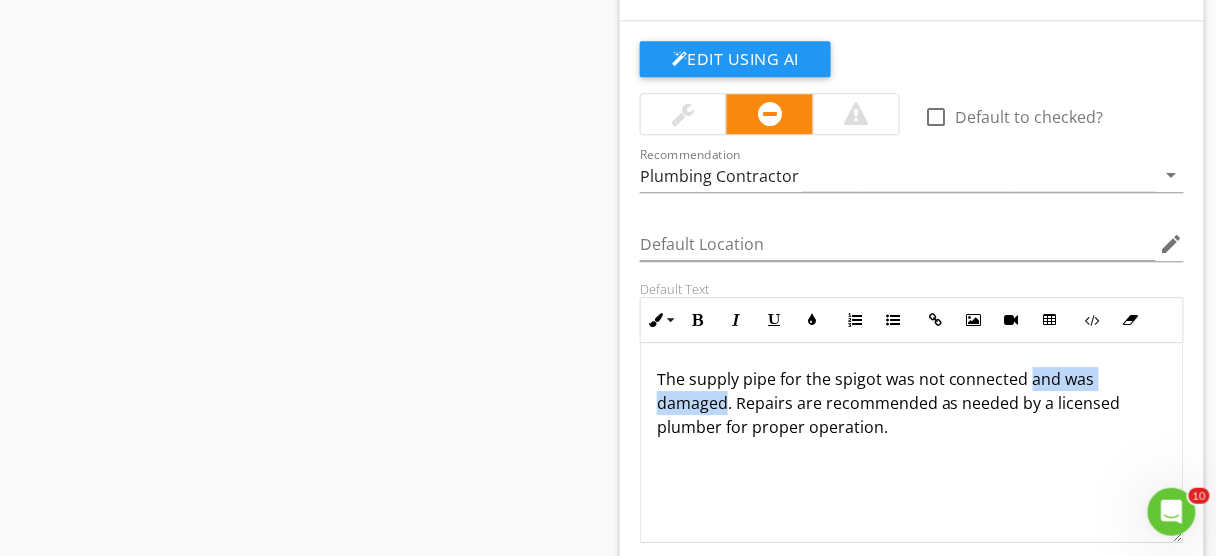 drag, startPoint x: 727, startPoint y: 340, endPoint x: 1027, endPoint y: 316, distance: 300.95847 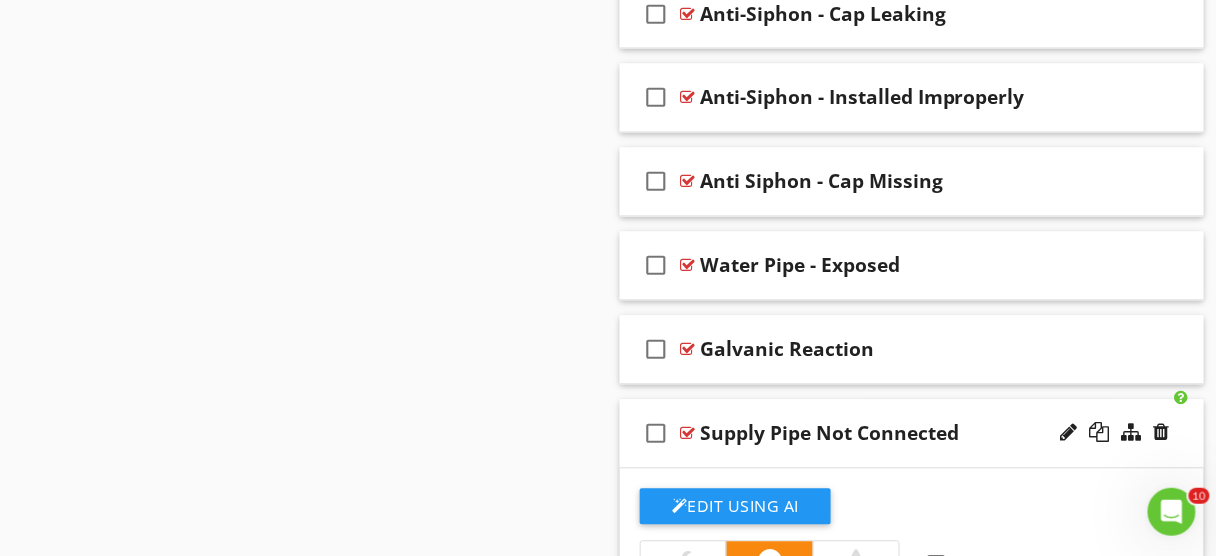 scroll, scrollTop: 23680, scrollLeft: 0, axis: vertical 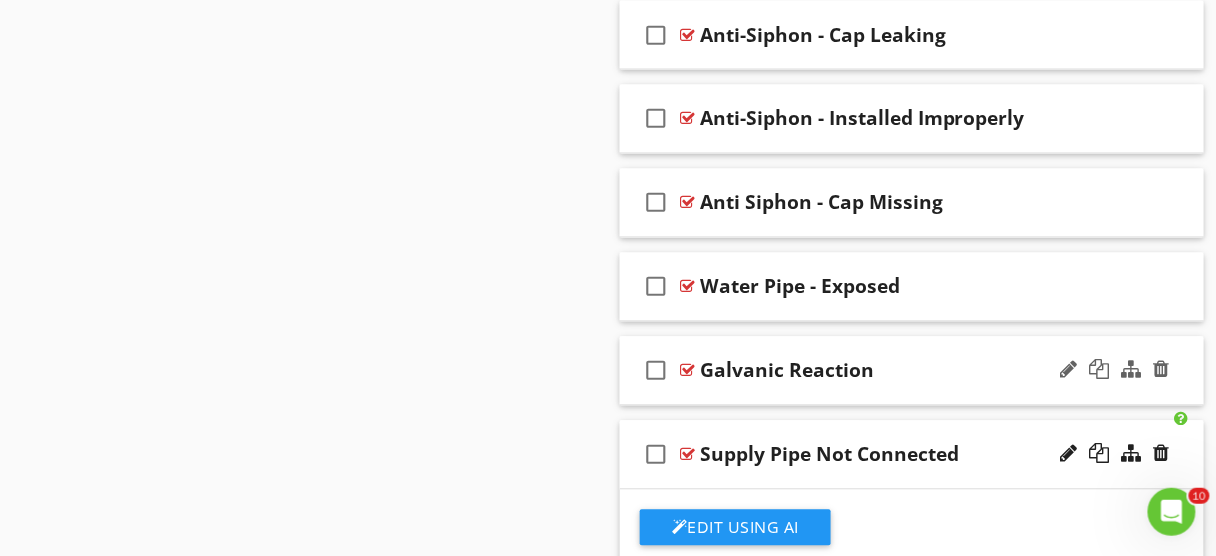 click on "check_box_outline_blank
Galvanic Reaction" at bounding box center [912, 371] 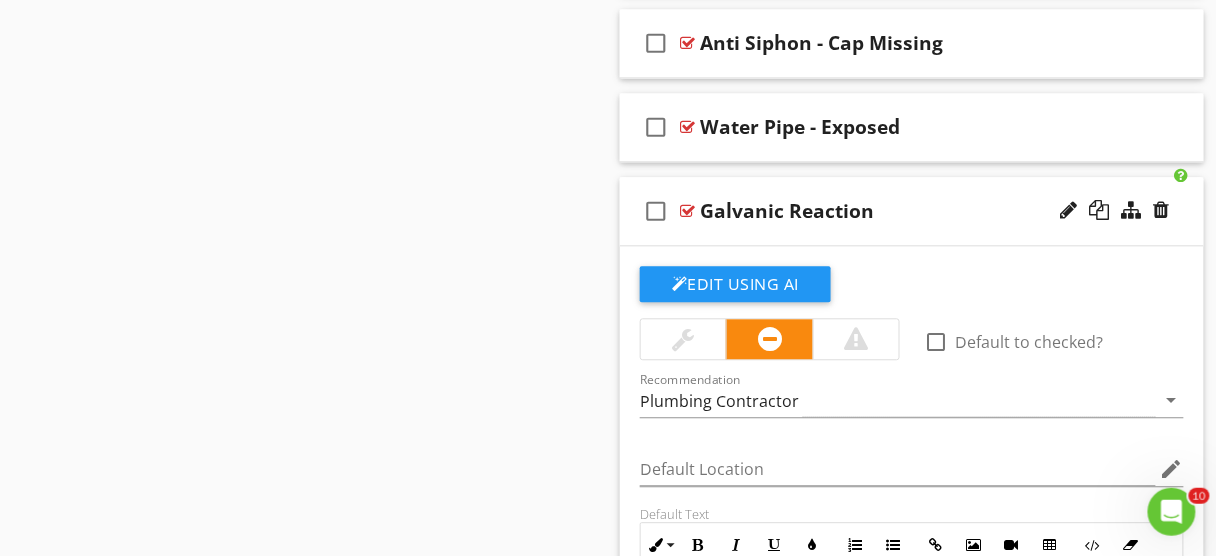 scroll, scrollTop: 23968, scrollLeft: 0, axis: vertical 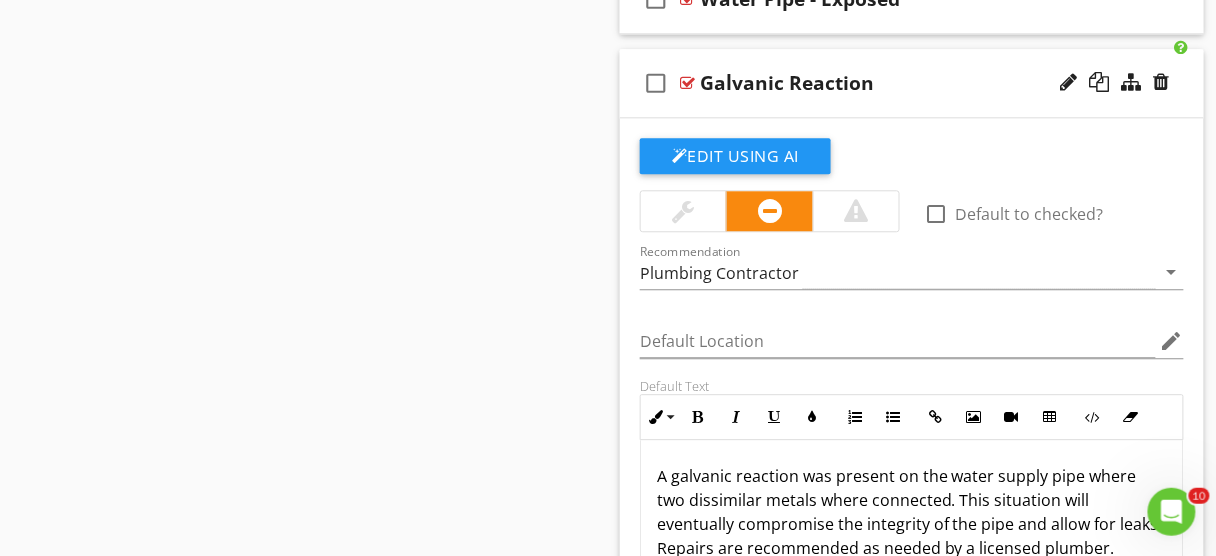 click at bounding box center (684, 211) 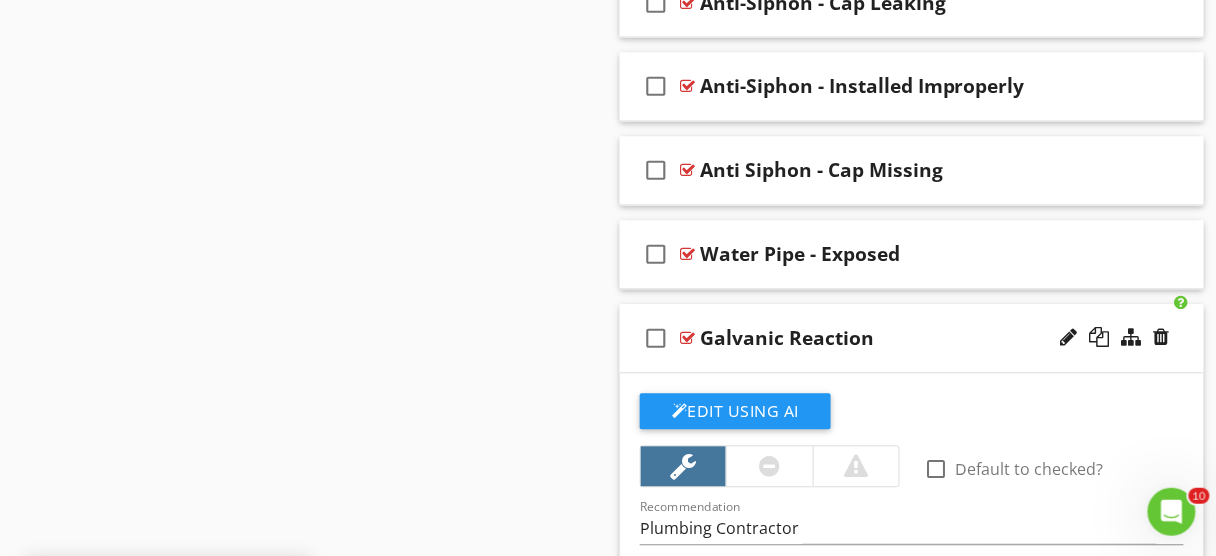 scroll, scrollTop: 23648, scrollLeft: 0, axis: vertical 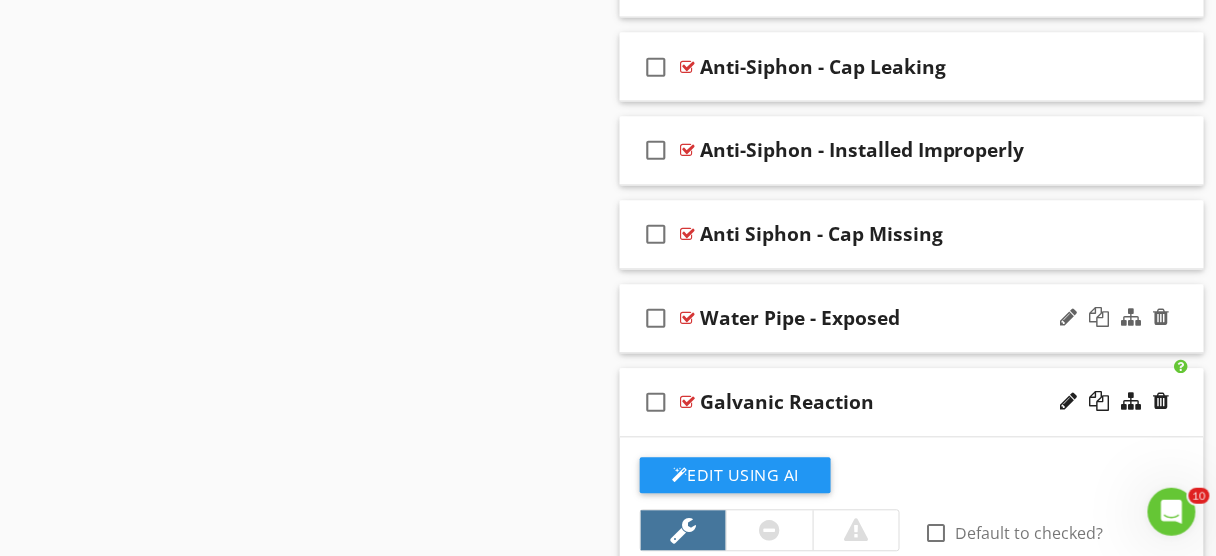 click on "Water Pipe - Exposed" at bounding box center [912, 319] 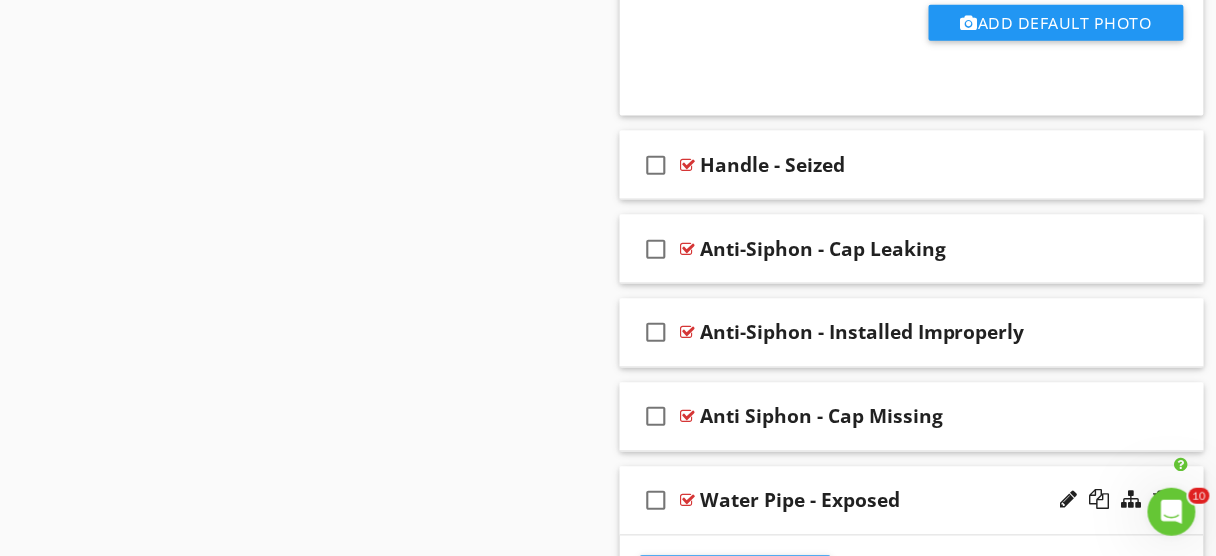 scroll, scrollTop: 23434, scrollLeft: 0, axis: vertical 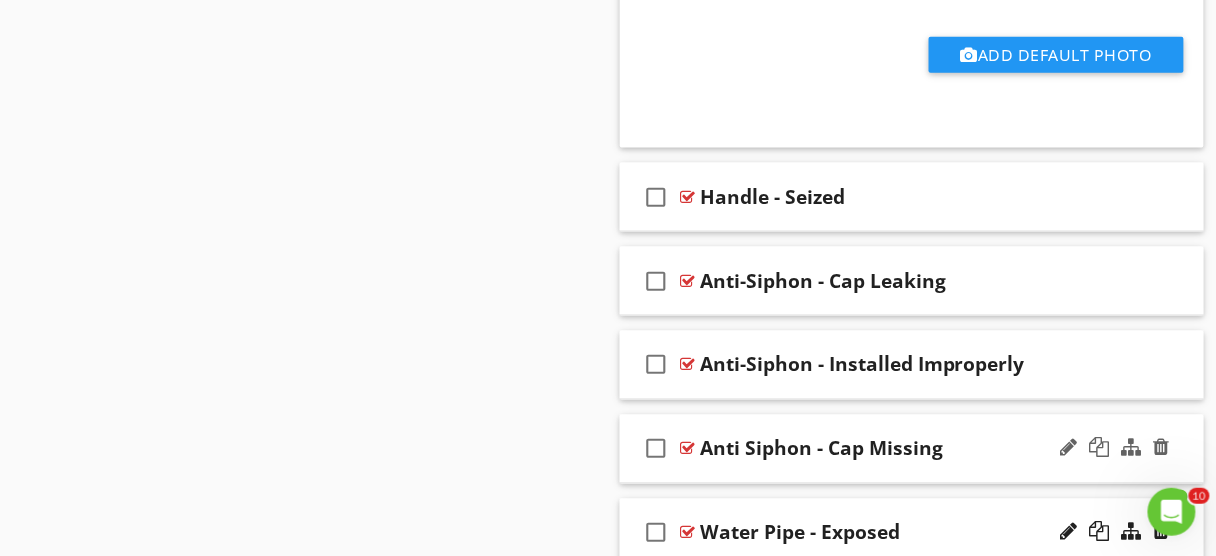 click on "check_box_outline_blank
Anti Siphon - Cap Missing" at bounding box center (912, 449) 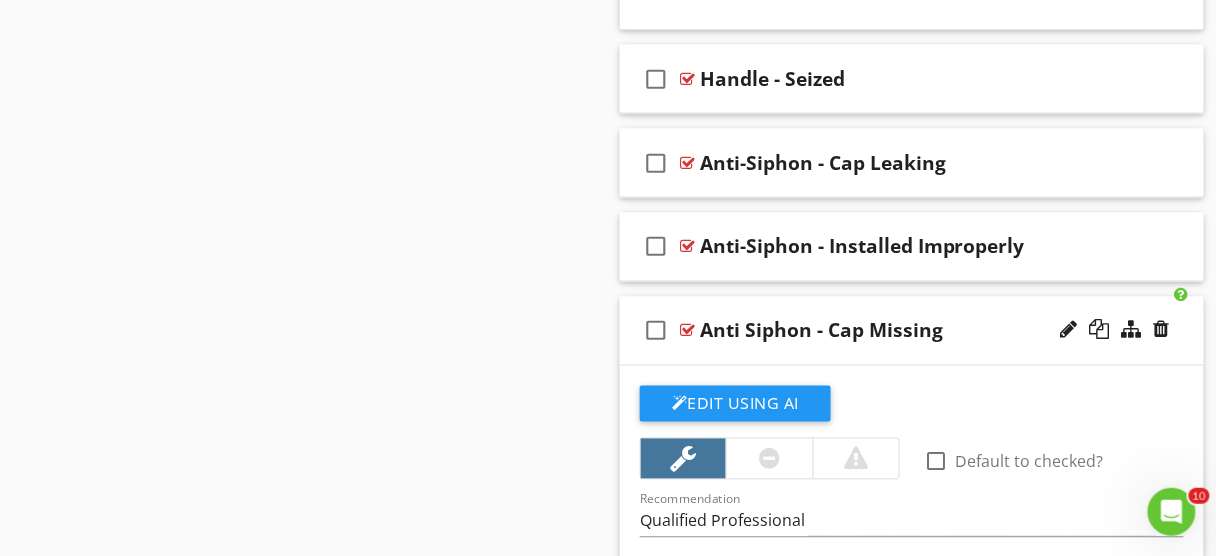 scroll, scrollTop: 23413, scrollLeft: 0, axis: vertical 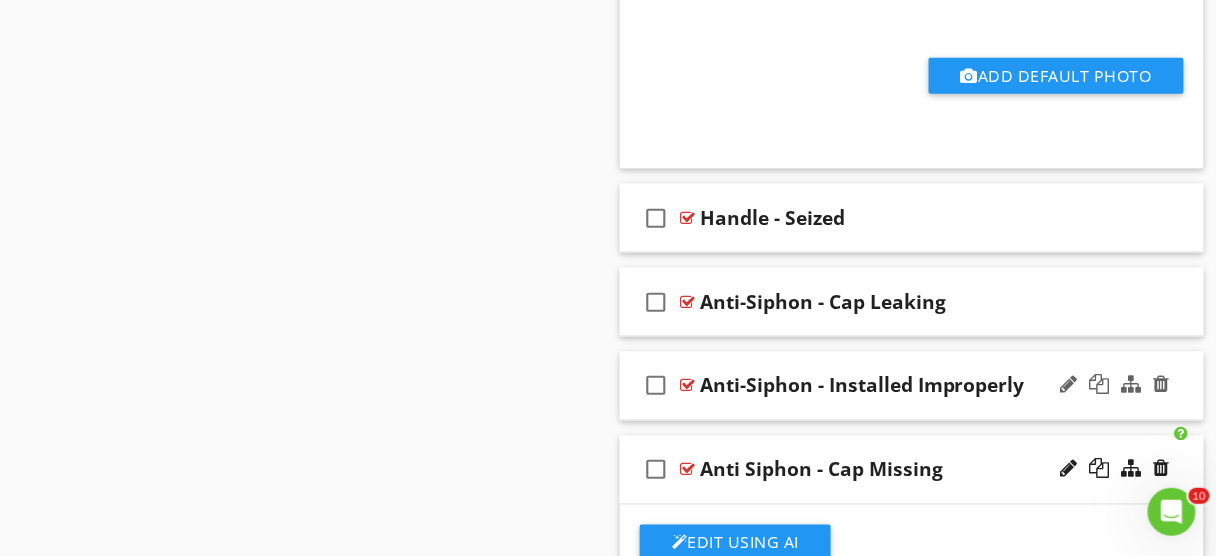 click on "check_box_outline_blank
Anti-Siphon - Installed Improperly" at bounding box center [912, 386] 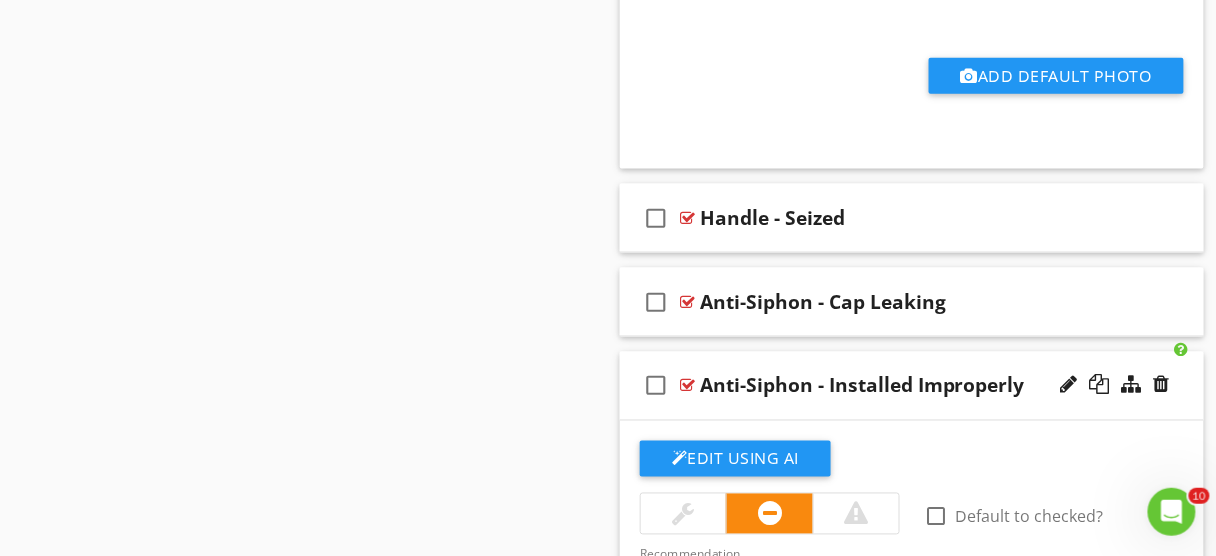 click at bounding box center (683, 514) 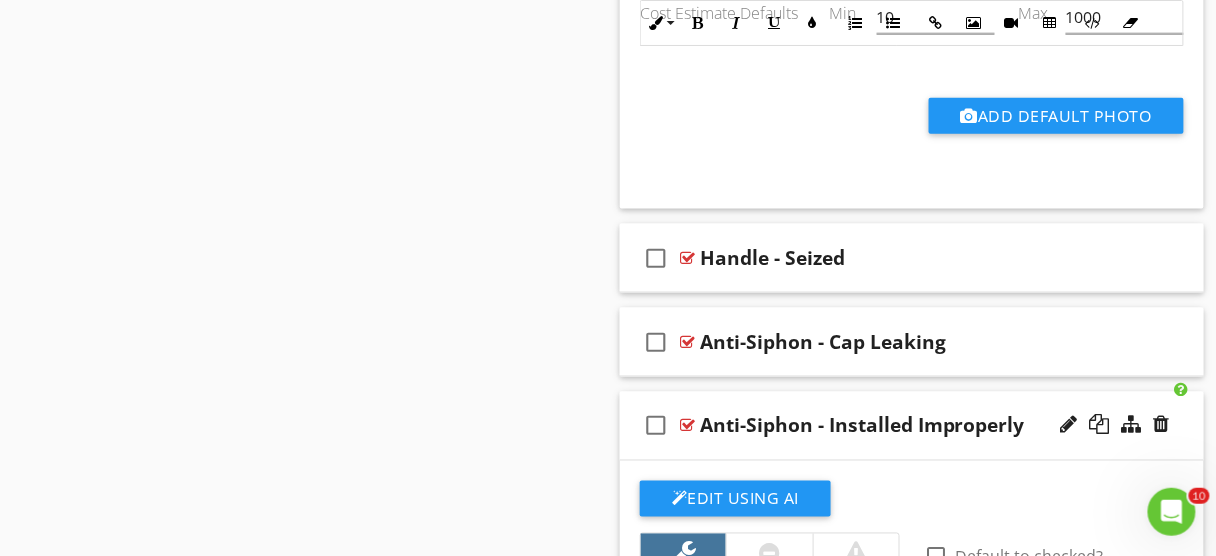 scroll, scrollTop: 23191, scrollLeft: 0, axis: vertical 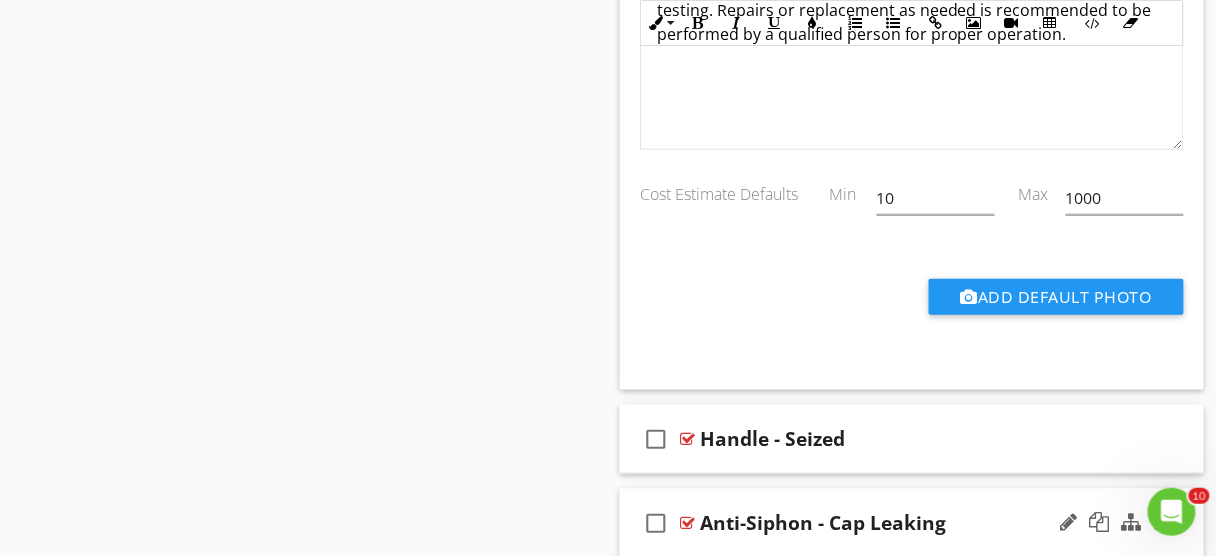 click on "Anti-Siphon - Cap Leaking" at bounding box center (823, 523) 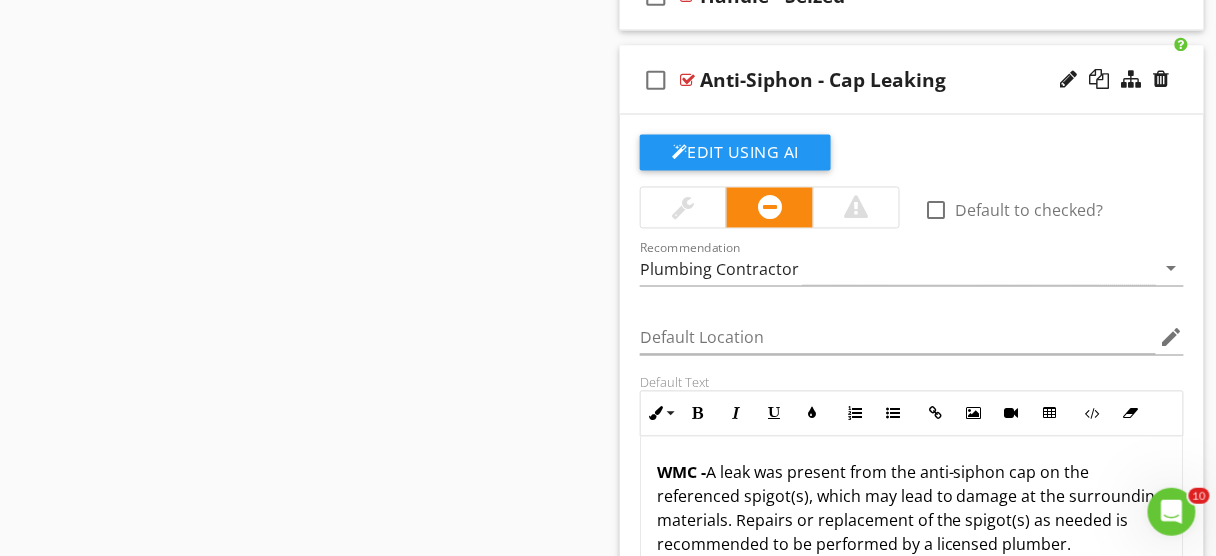 scroll, scrollTop: 23649, scrollLeft: 0, axis: vertical 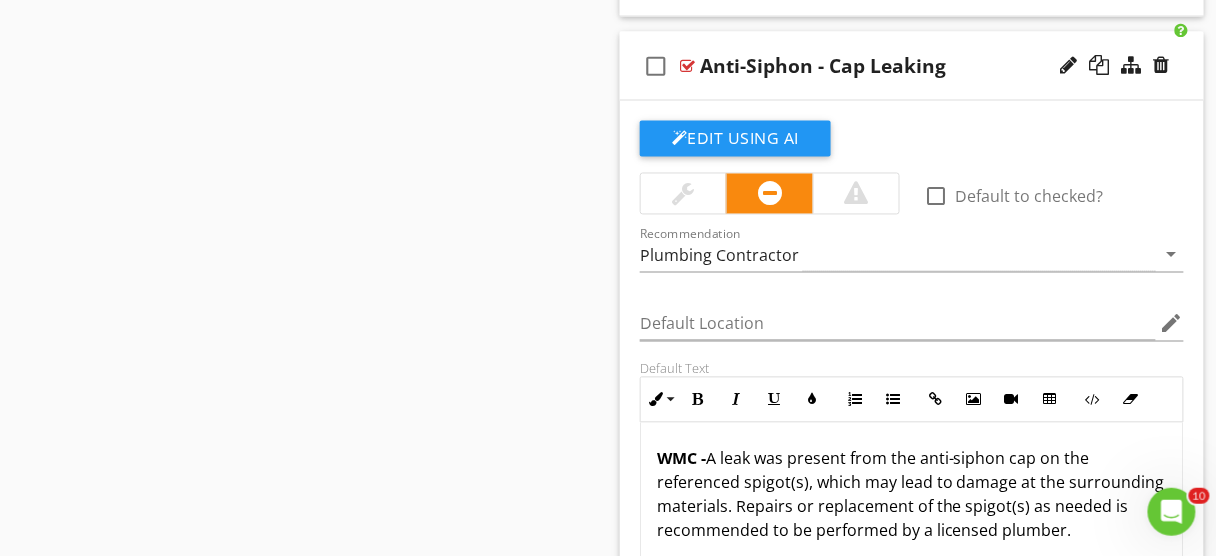 click at bounding box center [683, 194] 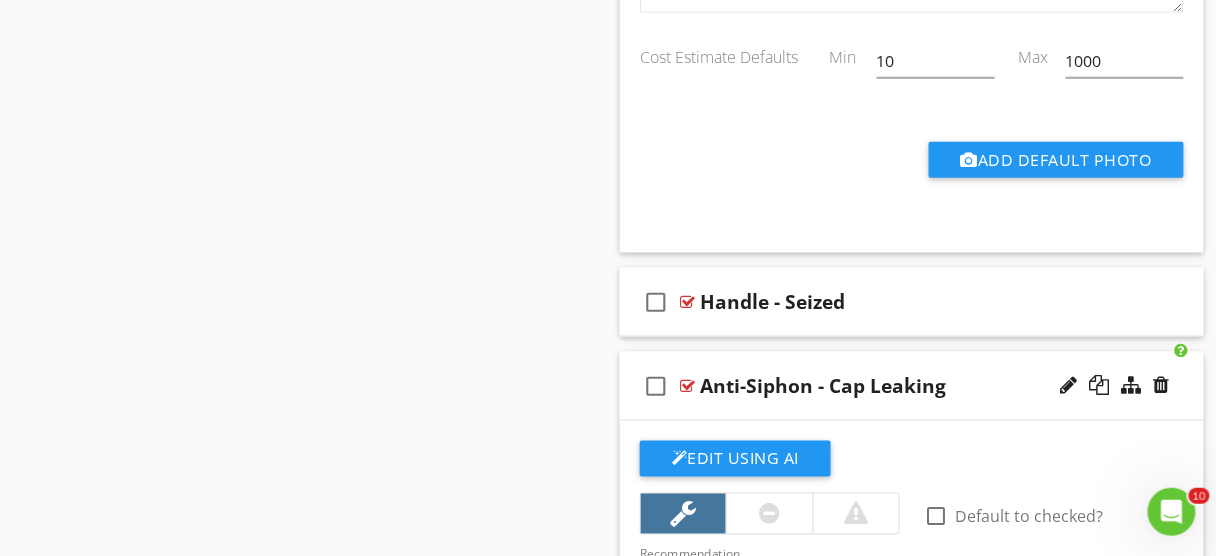 scroll, scrollTop: 23276, scrollLeft: 0, axis: vertical 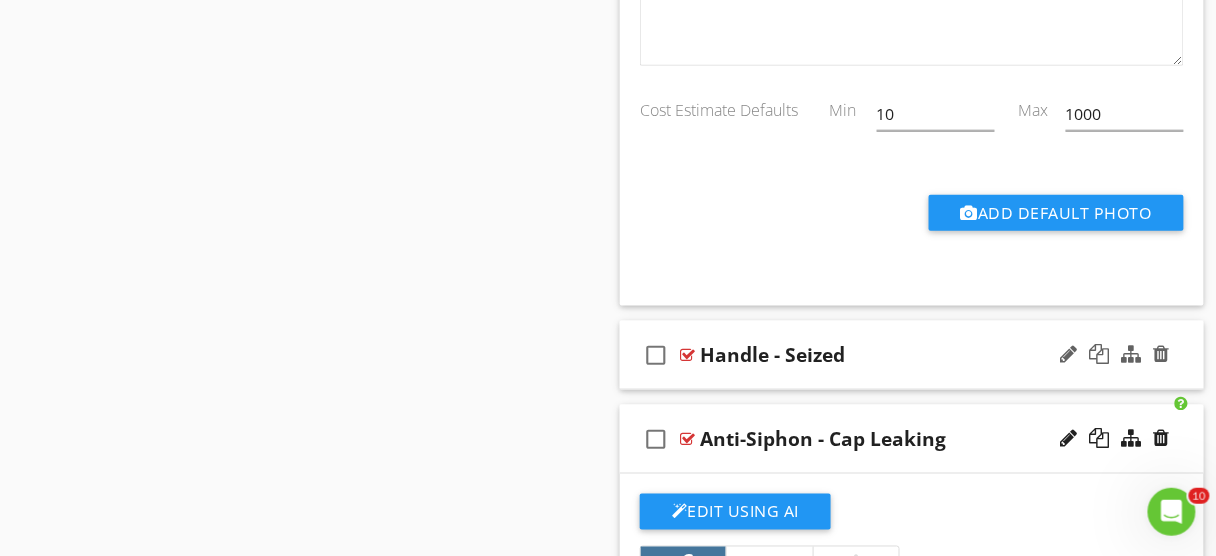 click on "check_box_outline_blank
Handle - Seized" at bounding box center [912, 355] 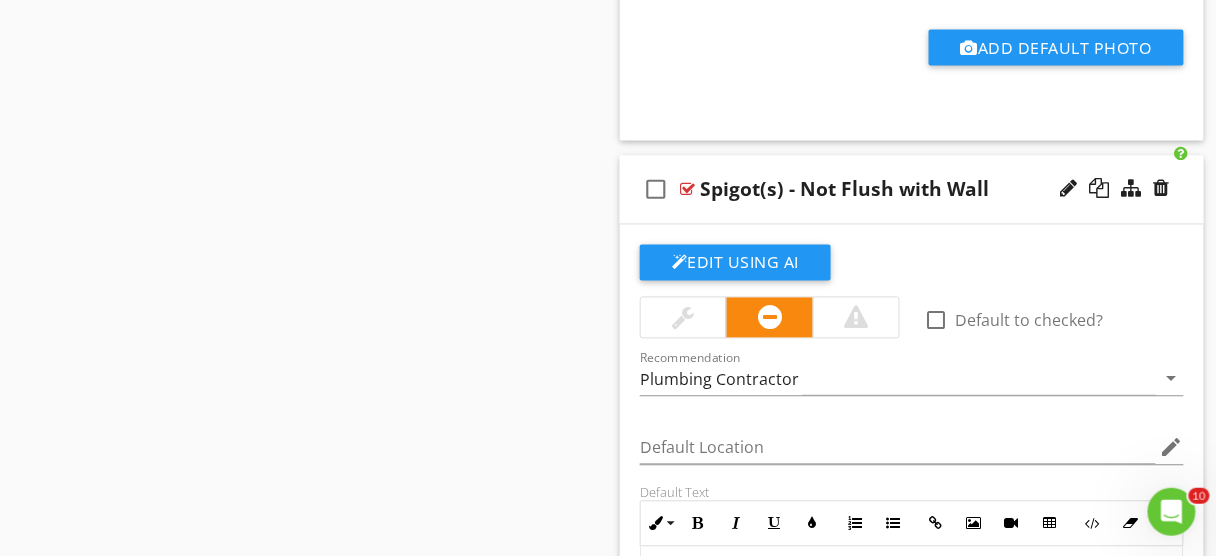 scroll, scrollTop: 14128, scrollLeft: 0, axis: vertical 